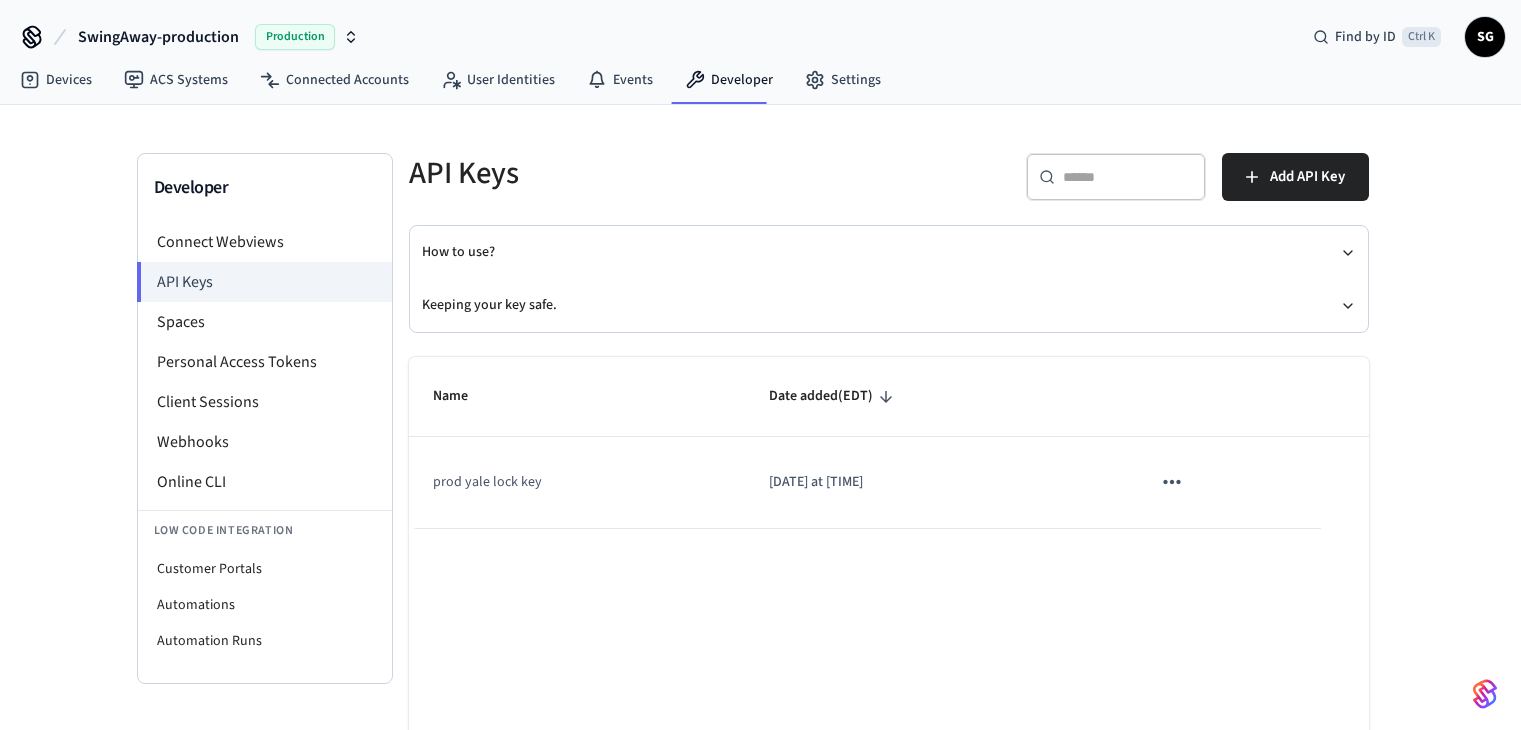 scroll, scrollTop: 0, scrollLeft: 0, axis: both 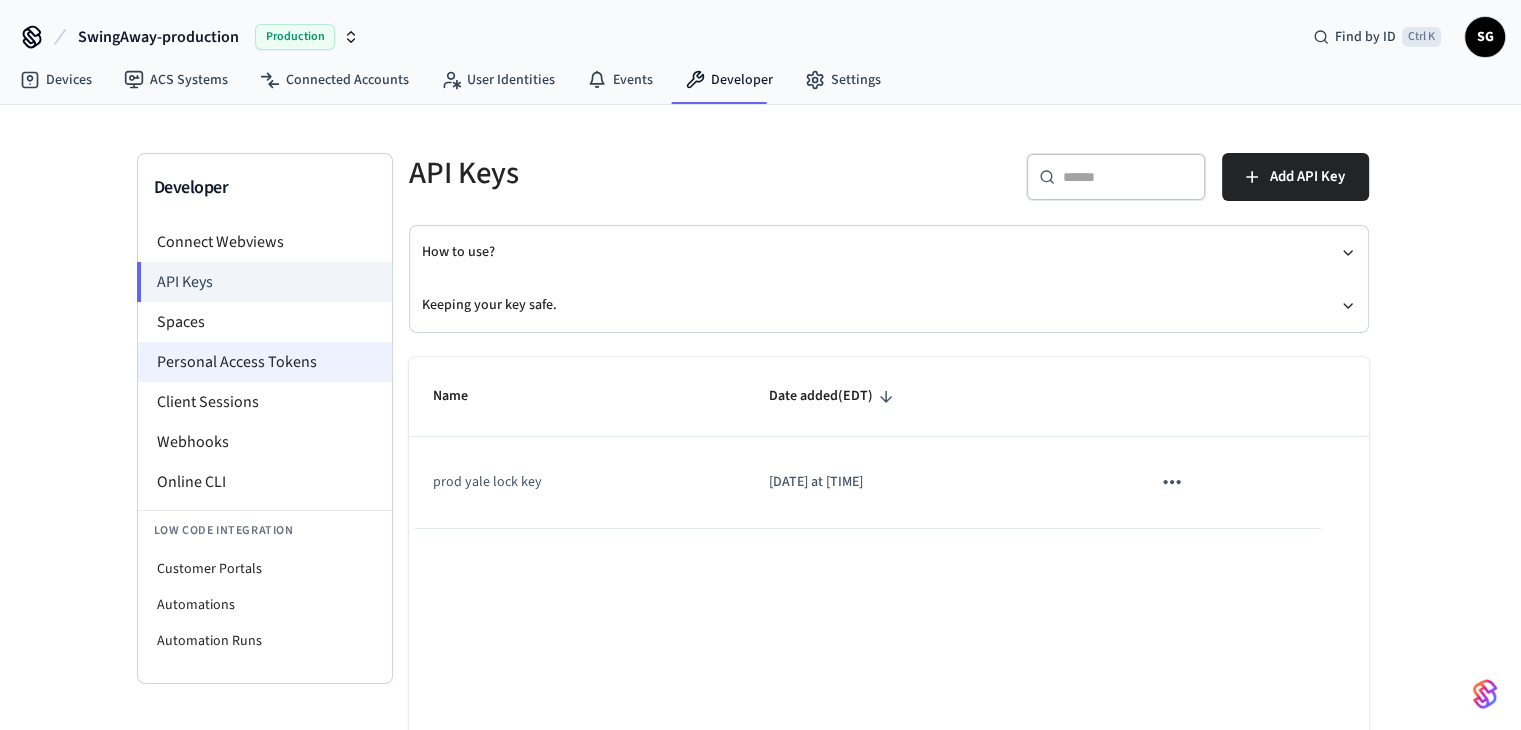 click on "Personal Access Tokens" at bounding box center [265, 362] 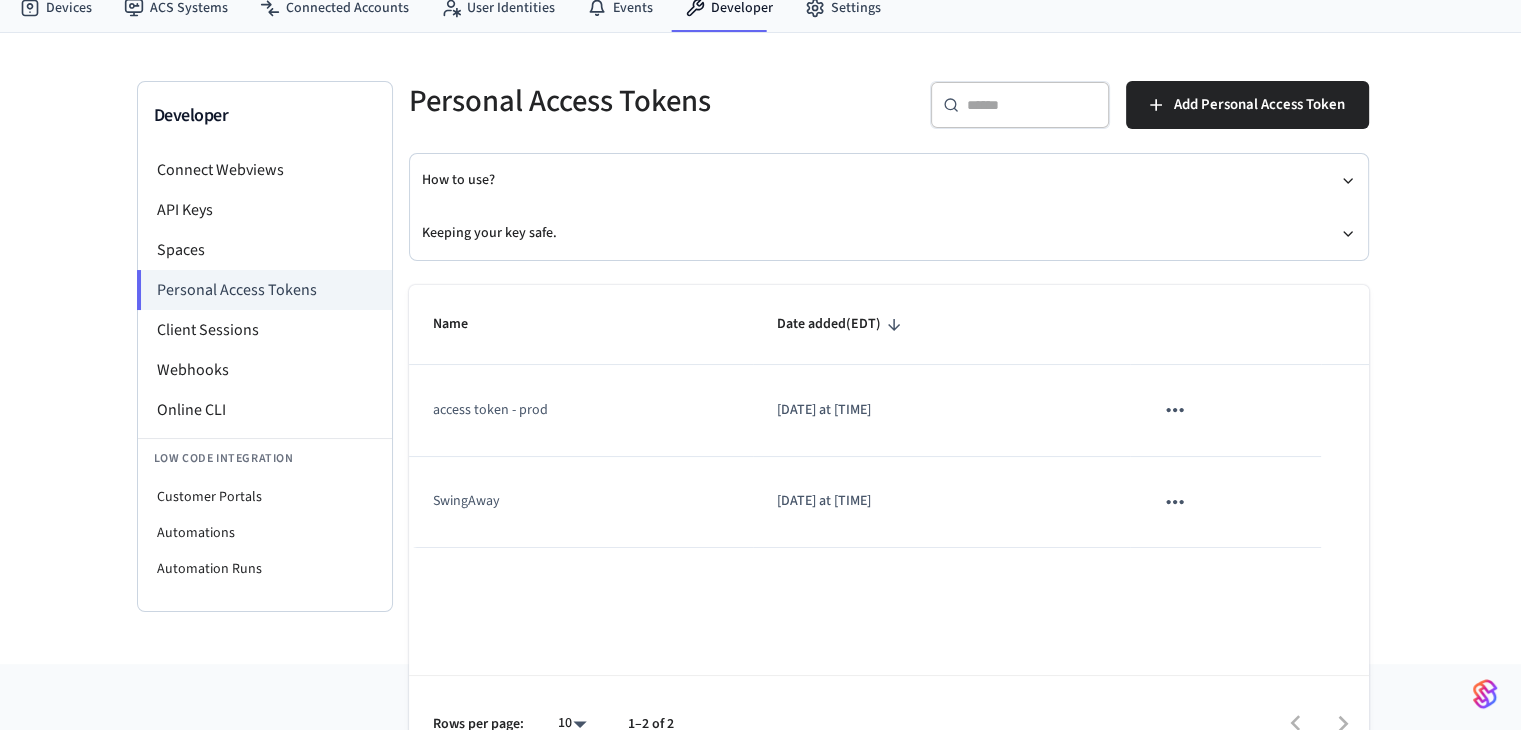 scroll, scrollTop: 100, scrollLeft: 0, axis: vertical 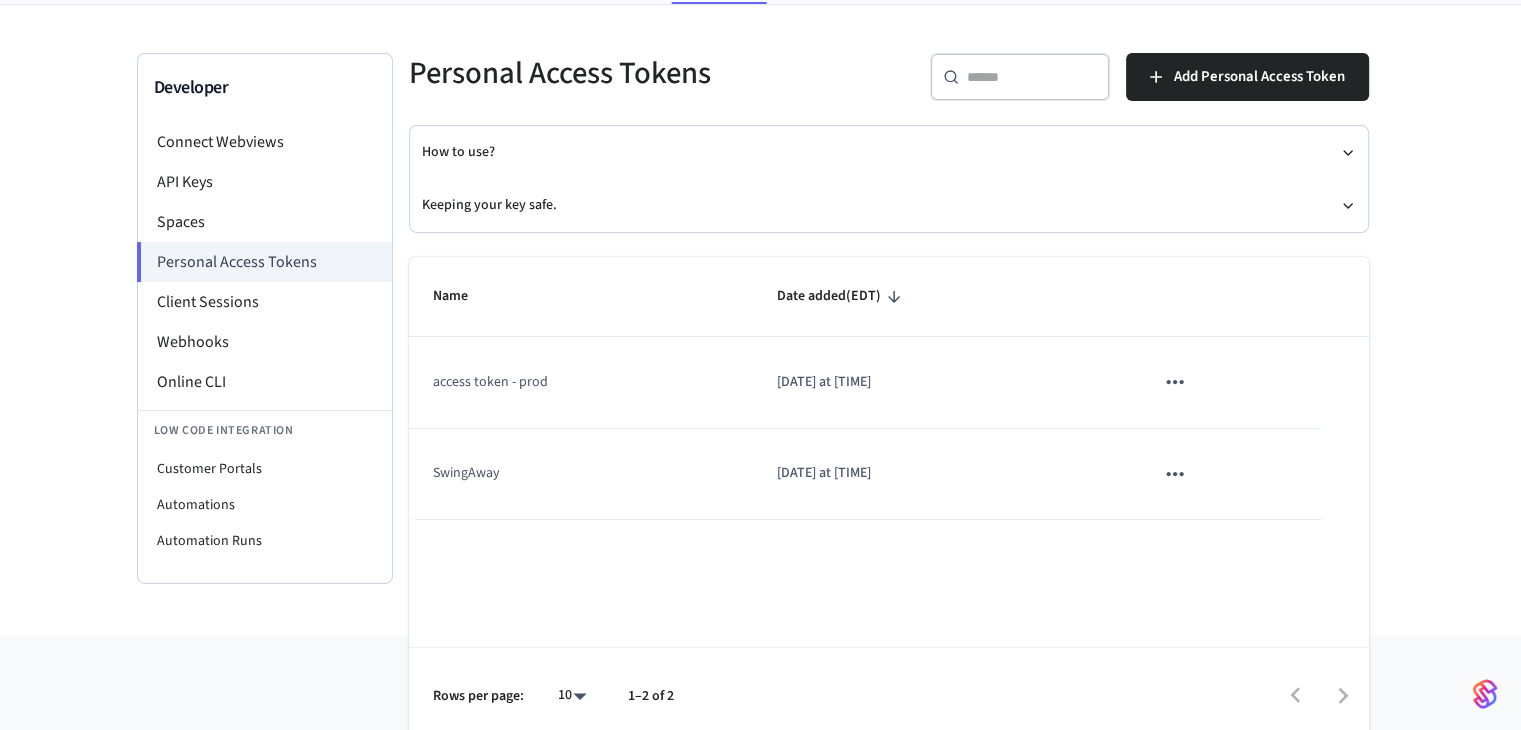 drag, startPoint x: 804, startPoint y: 392, endPoint x: 816, endPoint y: 389, distance: 12.369317 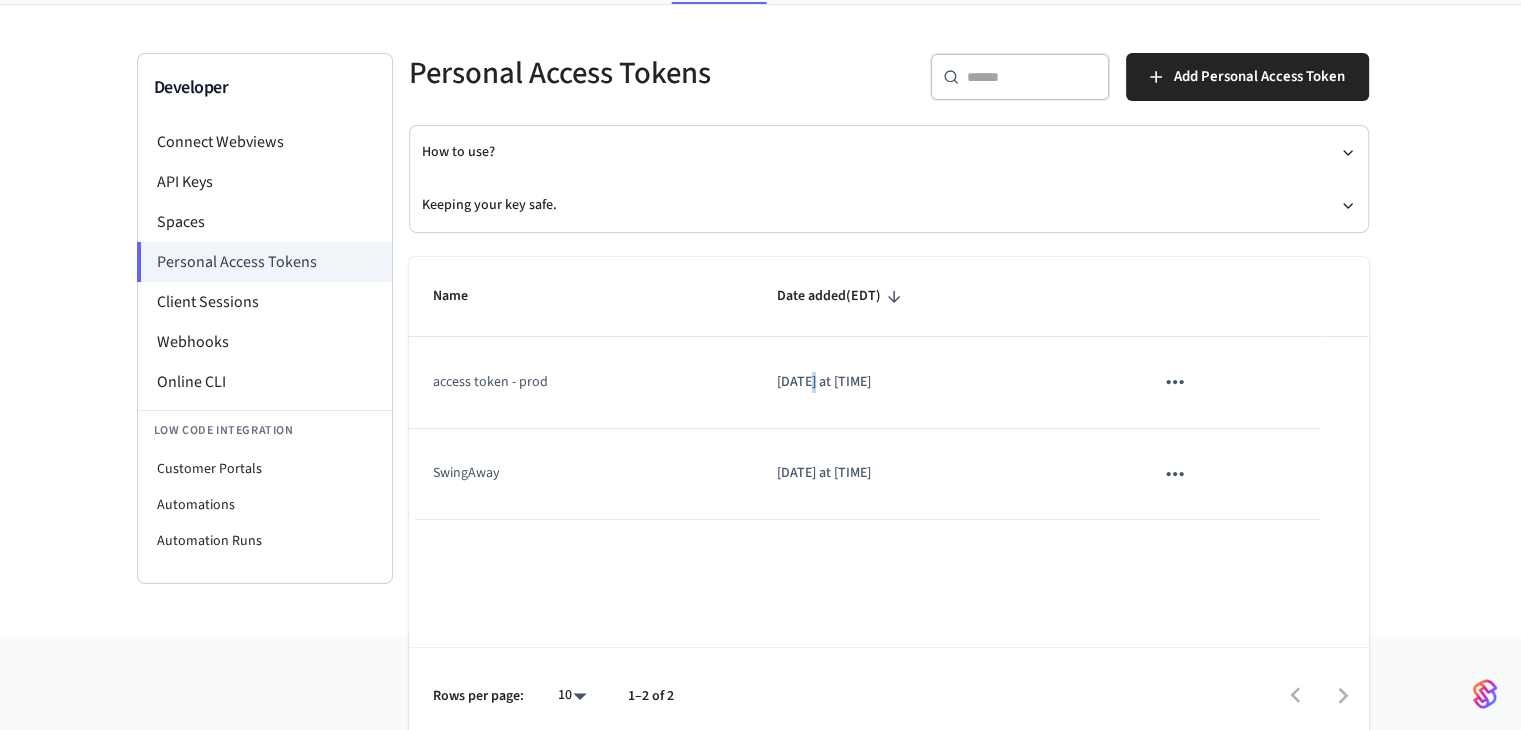 click 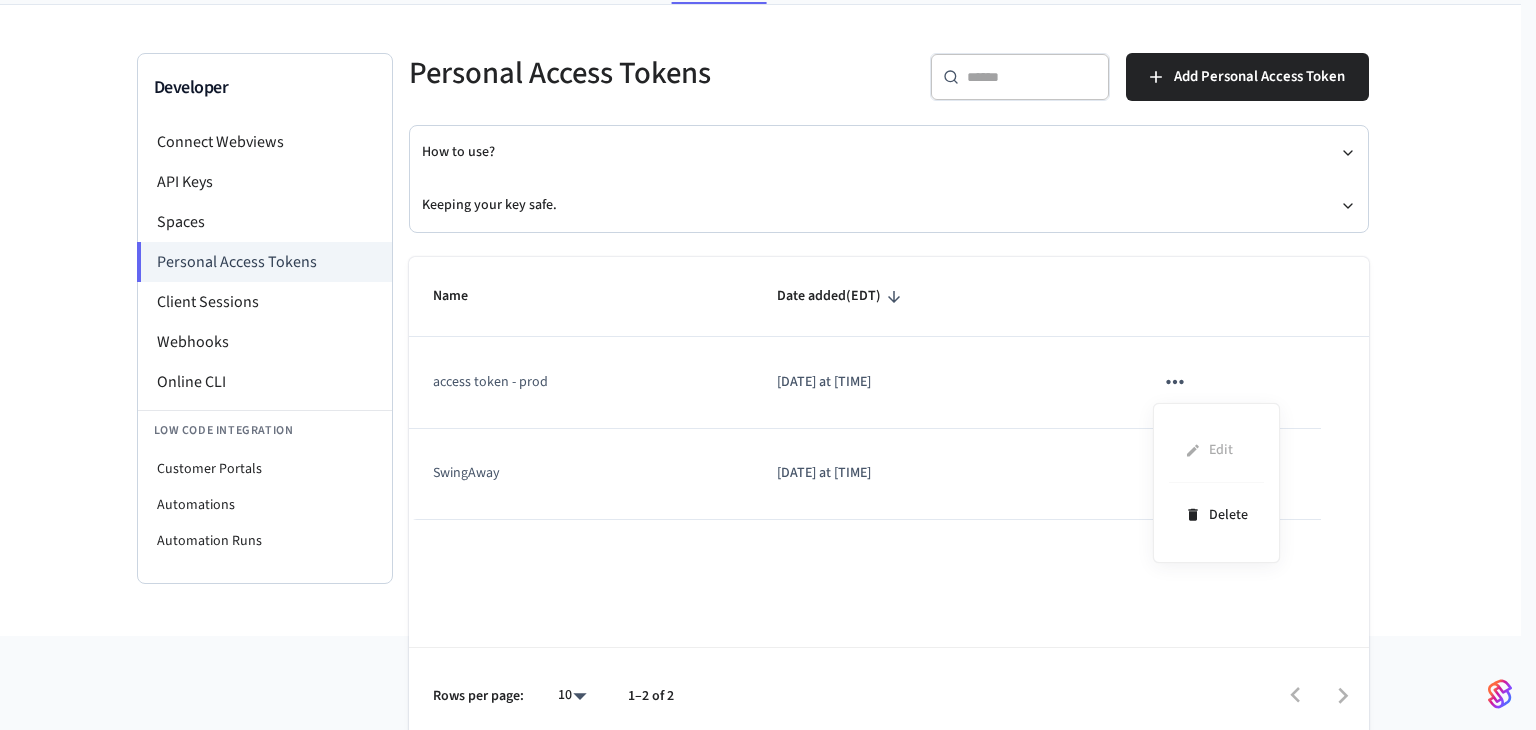 click at bounding box center (768, 365) 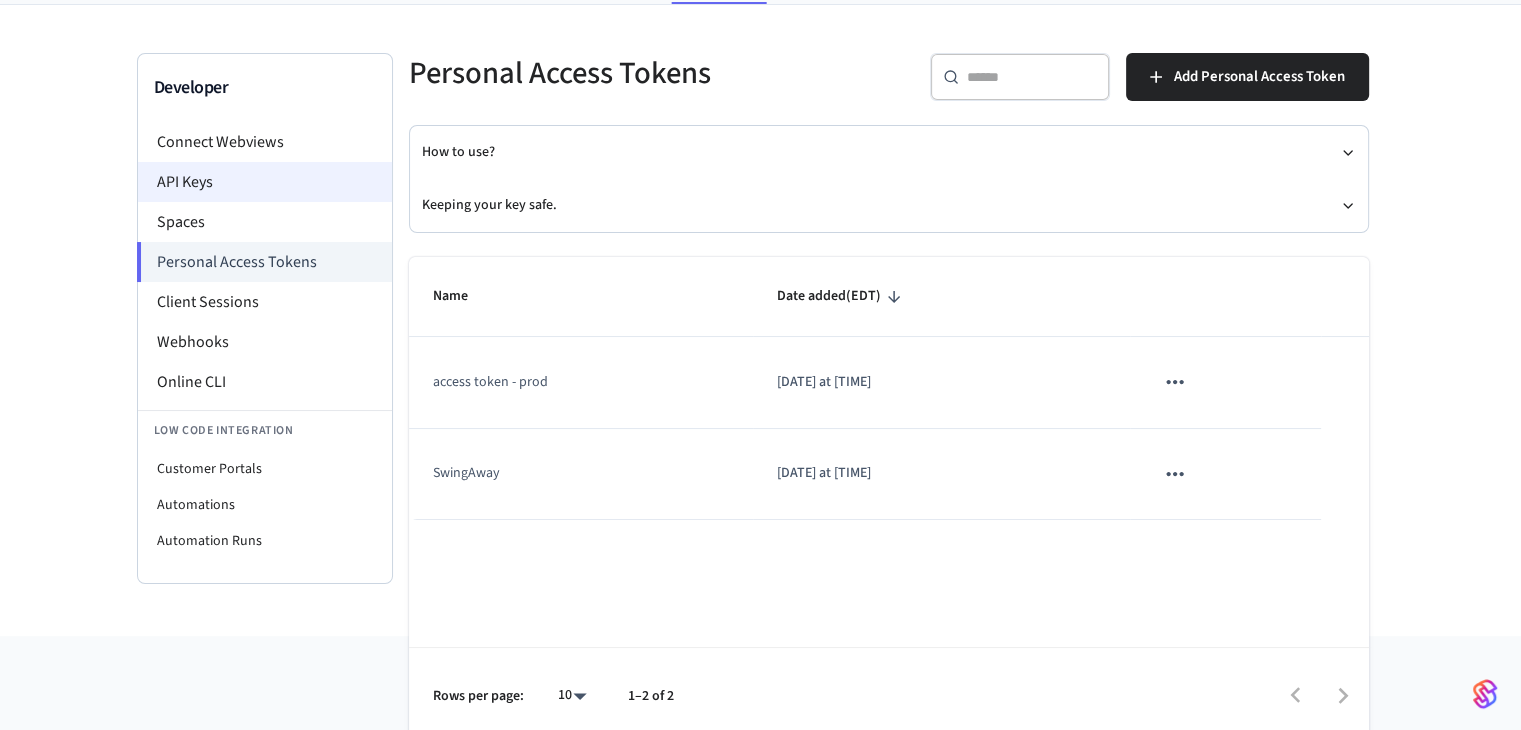 click on "API Keys" at bounding box center (265, 182) 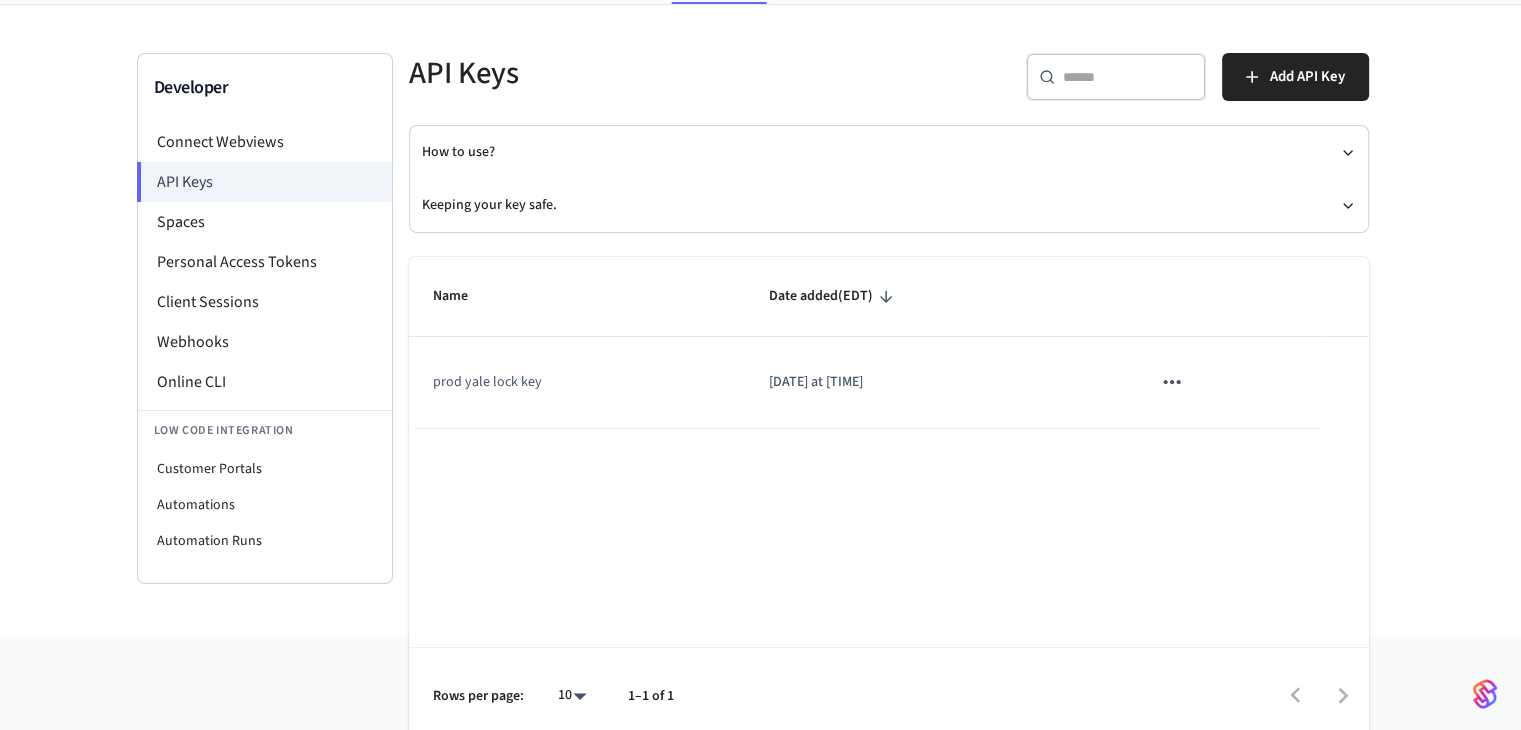 scroll, scrollTop: 0, scrollLeft: 0, axis: both 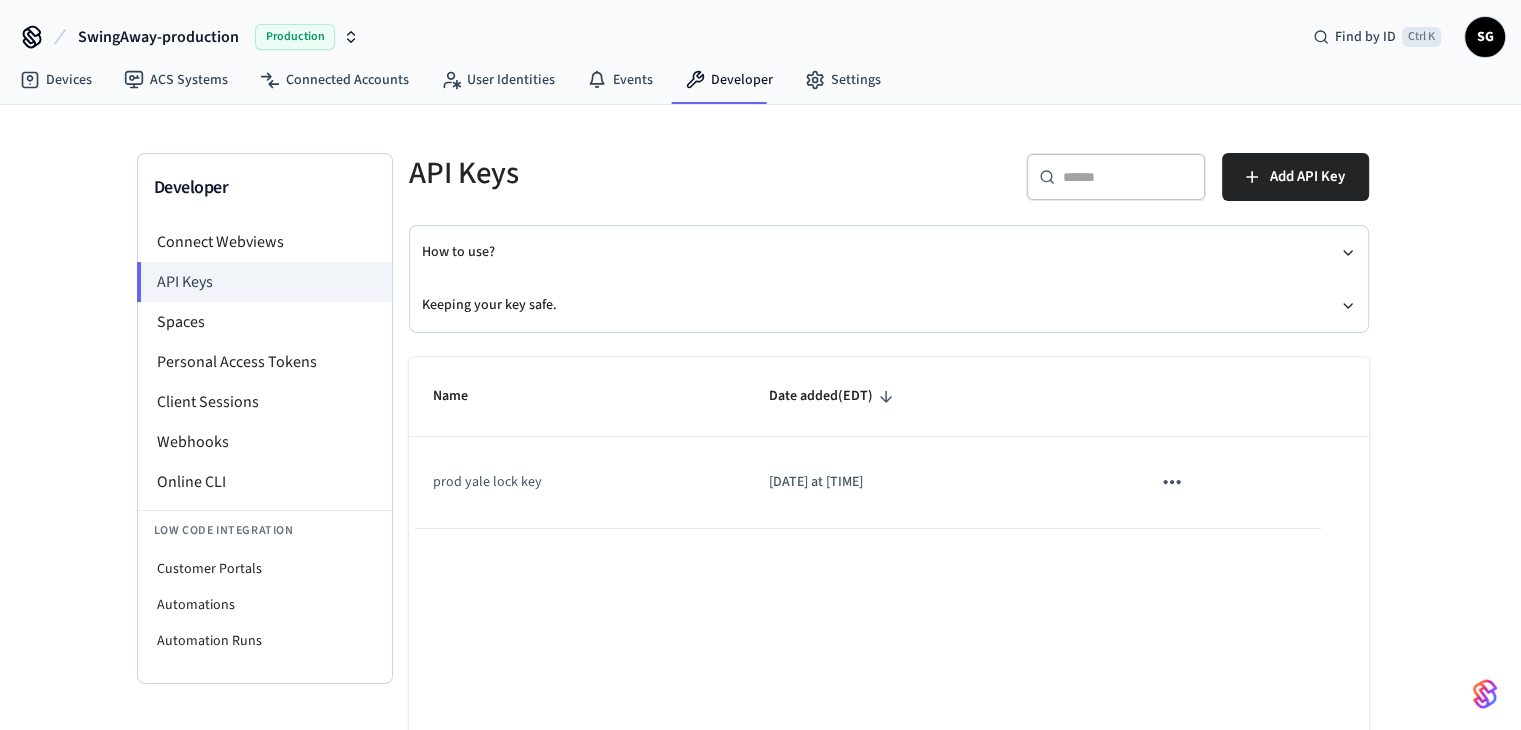 drag, startPoint x: 554, startPoint y: 549, endPoint x: 1076, endPoint y: 516, distance: 523.04205 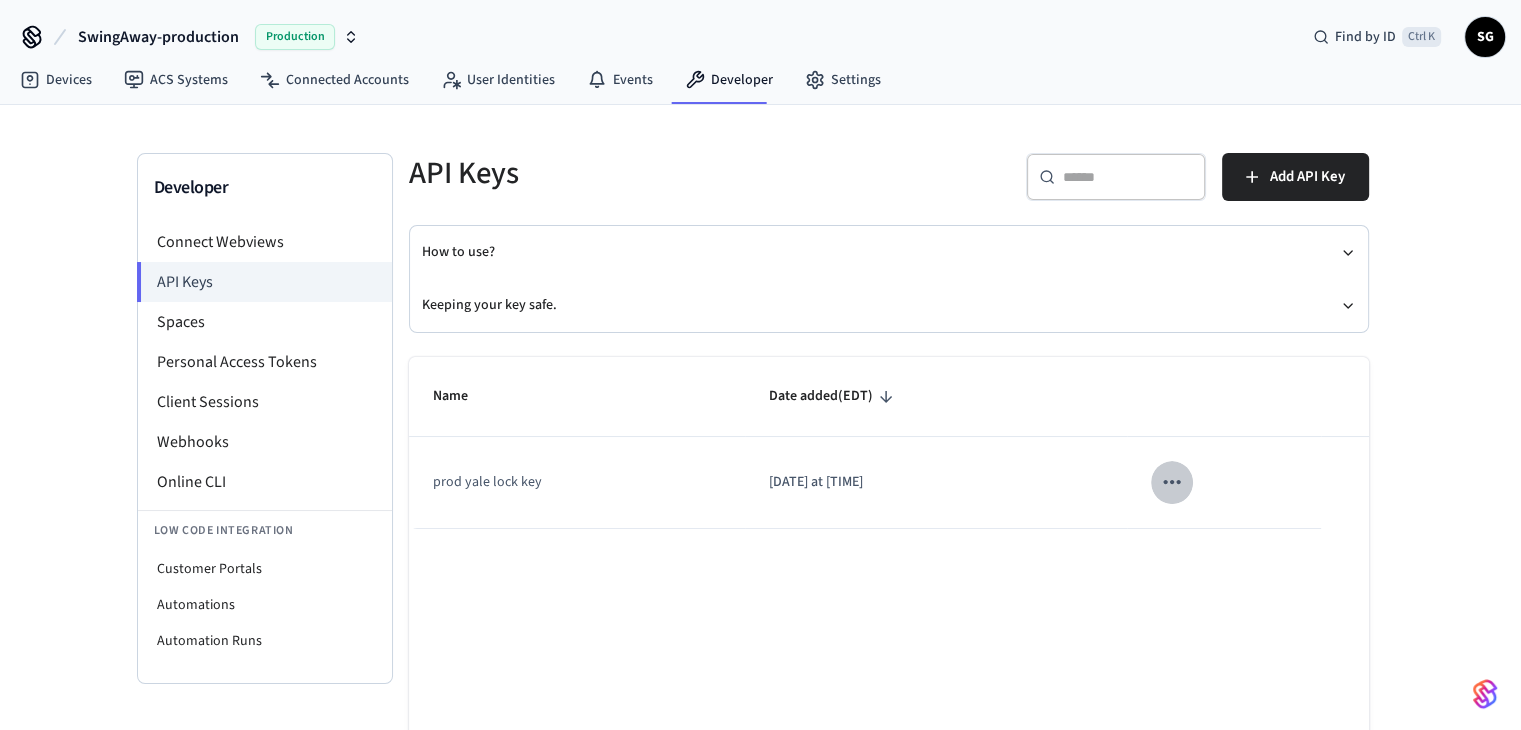 click 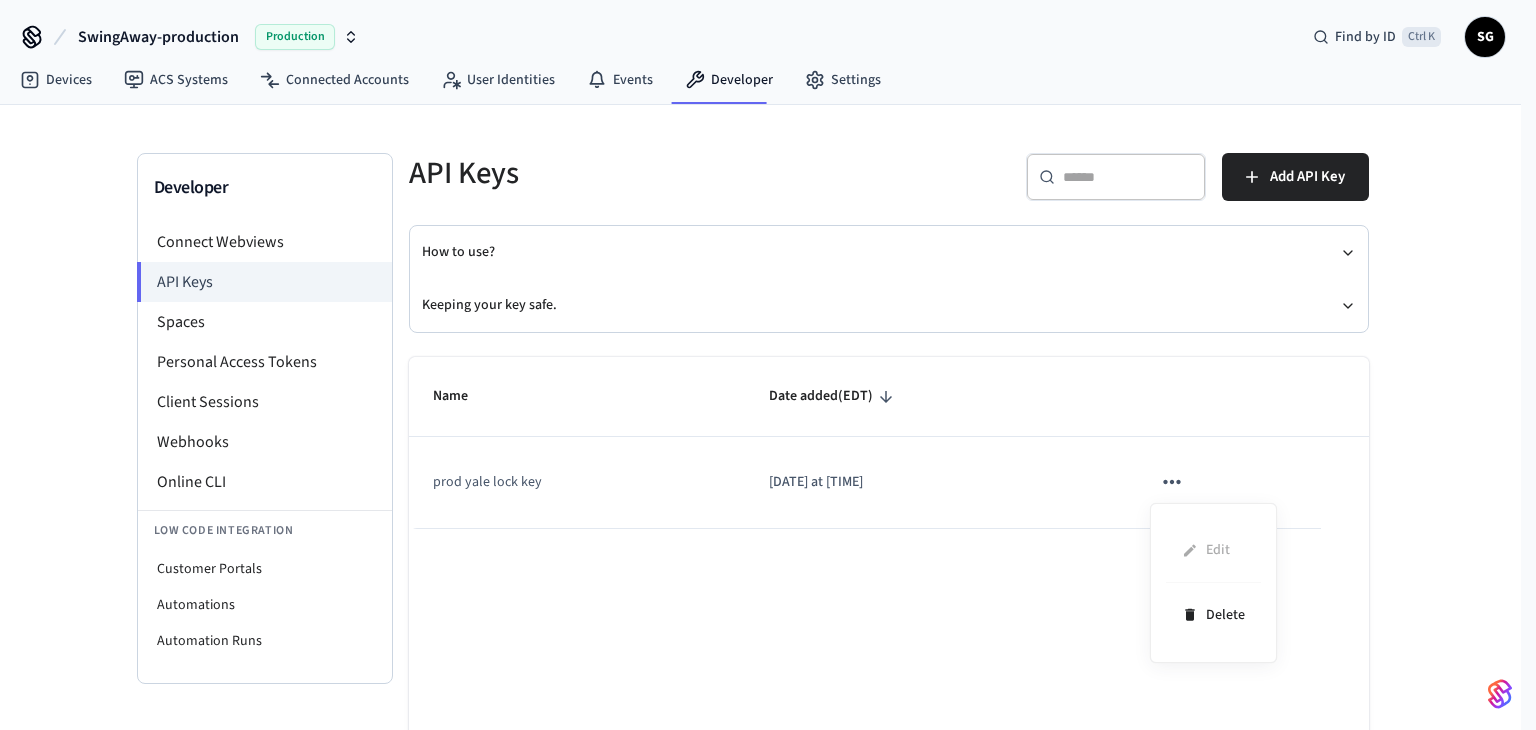 drag, startPoint x: 1079, startPoint y: 410, endPoint x: 1072, endPoint y: 401, distance: 11.401754 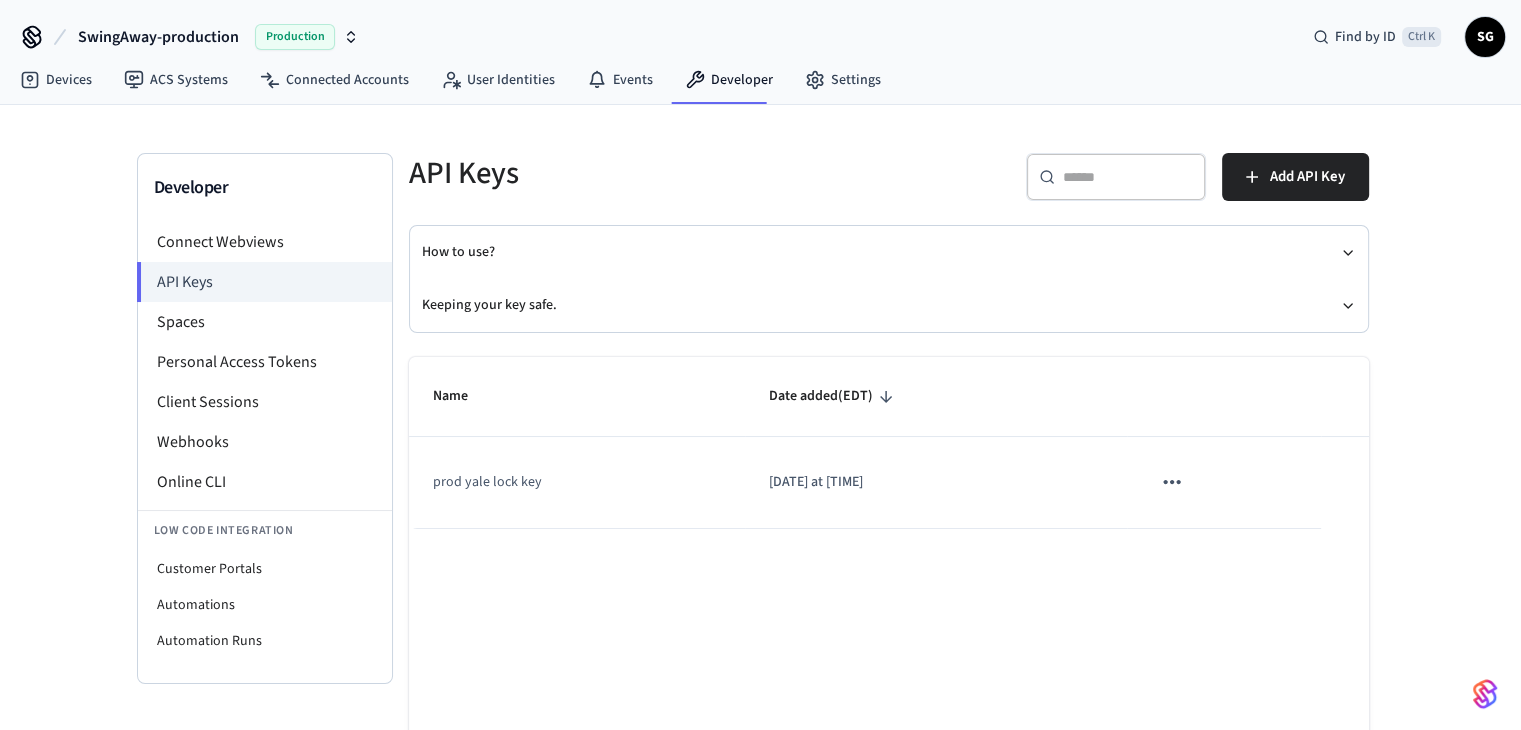click on "Date added  (EDT)" at bounding box center [936, 397] 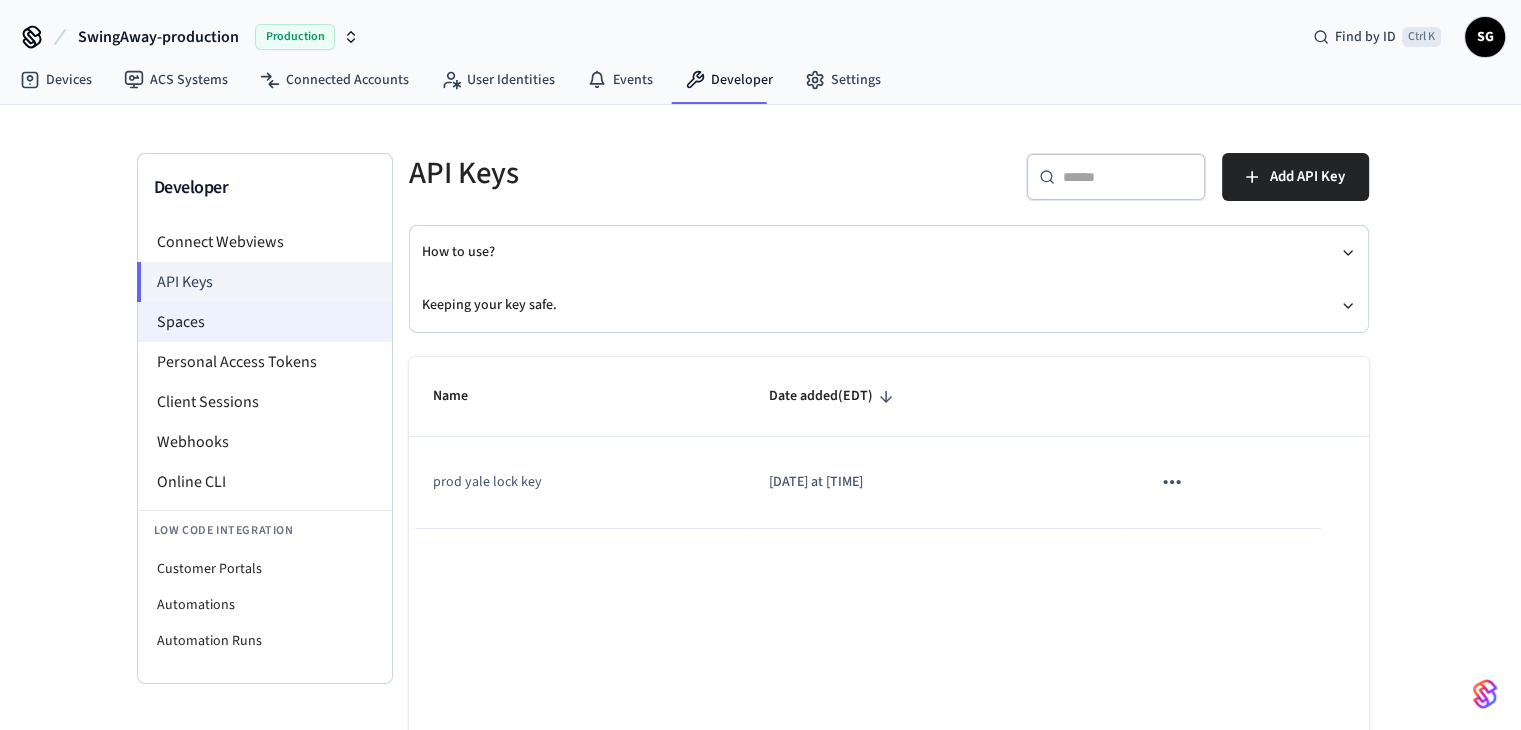 click on "Spaces" at bounding box center (265, 322) 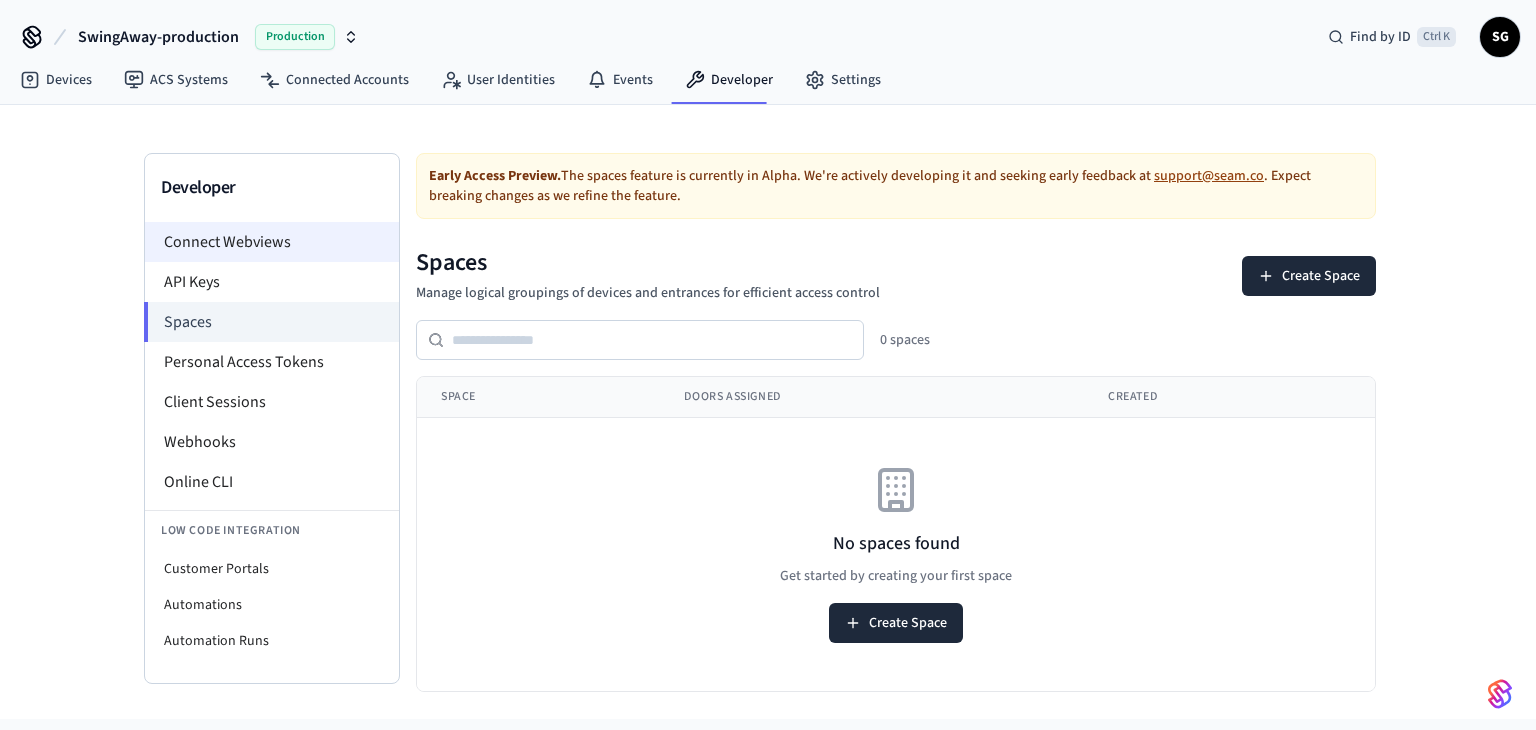 click on "Connect Webviews" at bounding box center (272, 242) 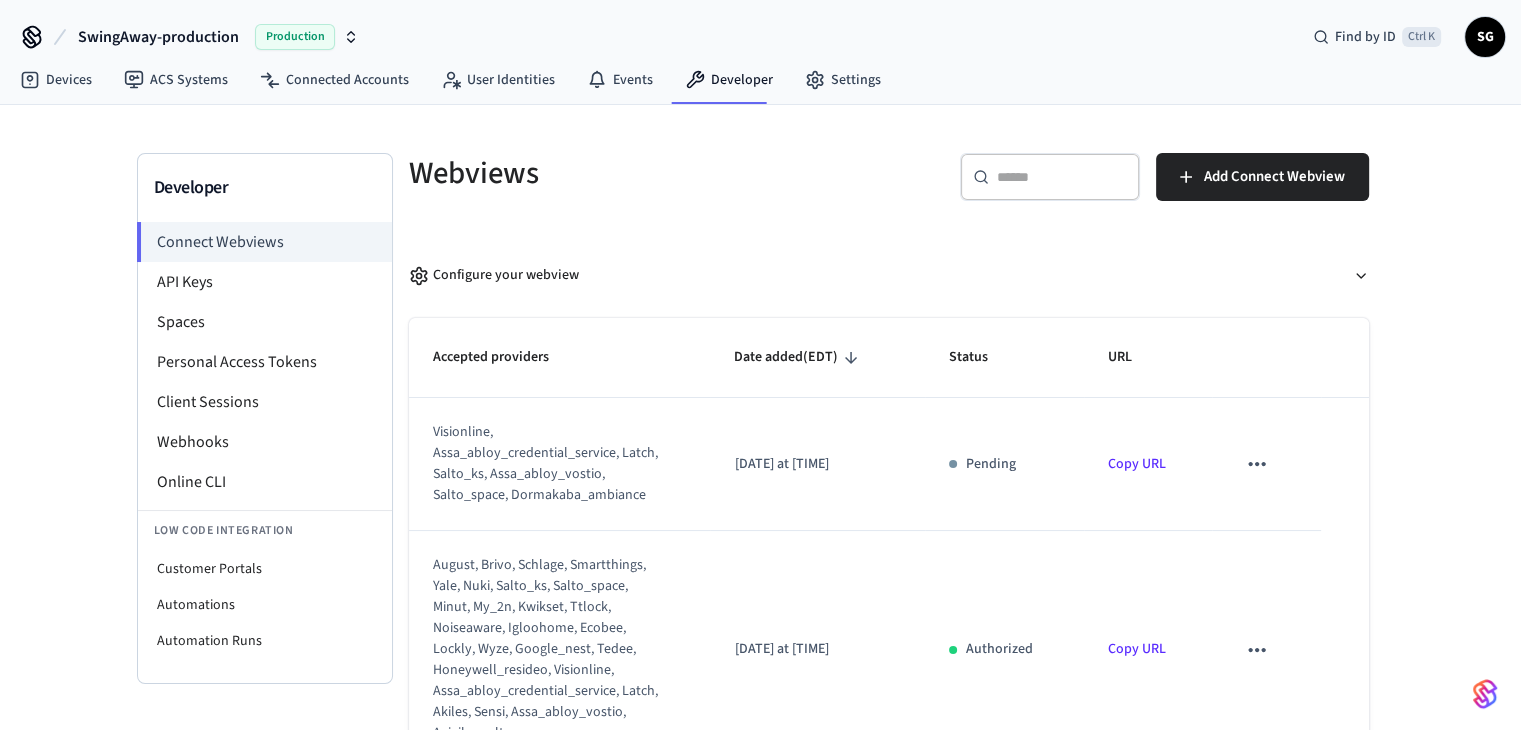 click on "SwingAway-production" at bounding box center (158, 37) 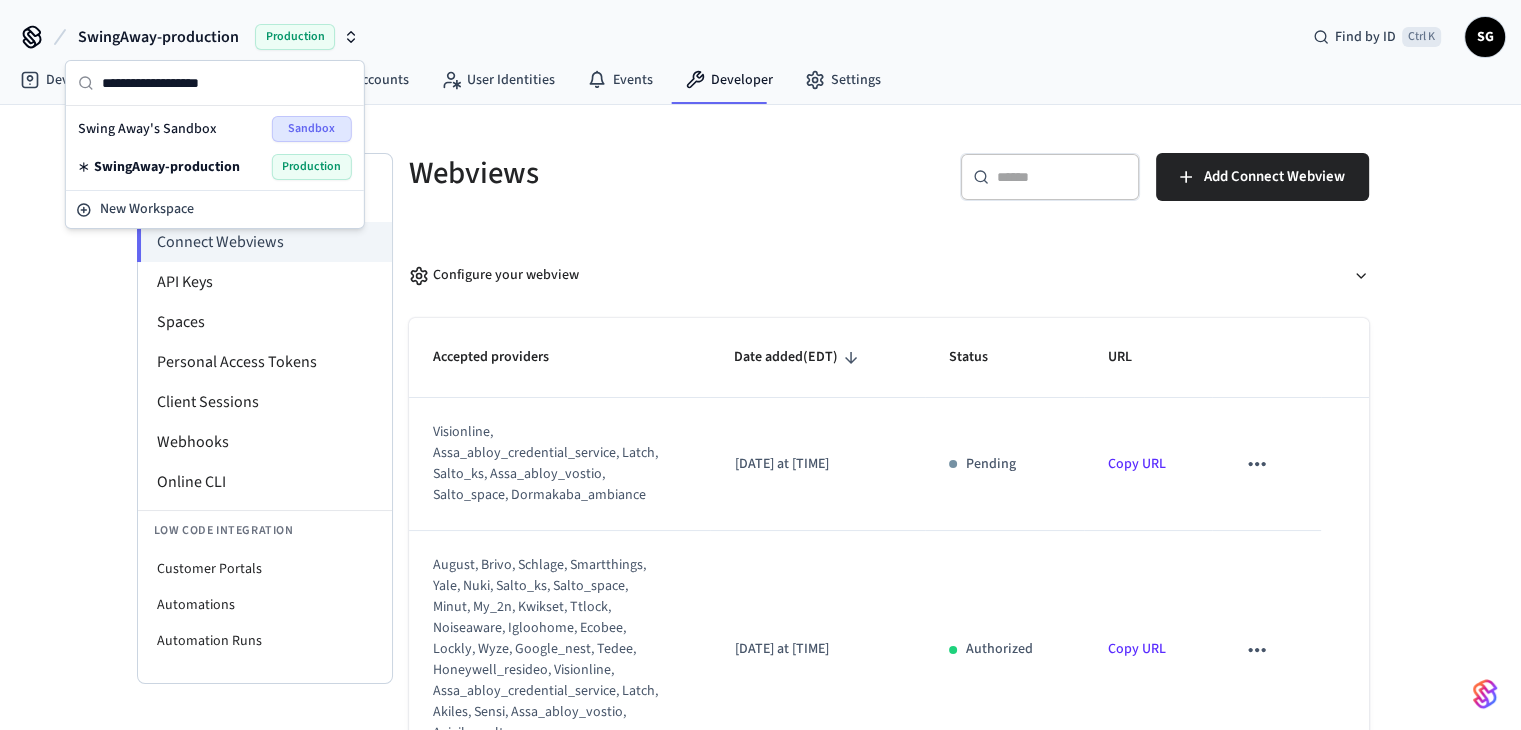 click on "SwingAway-production" at bounding box center [167, 167] 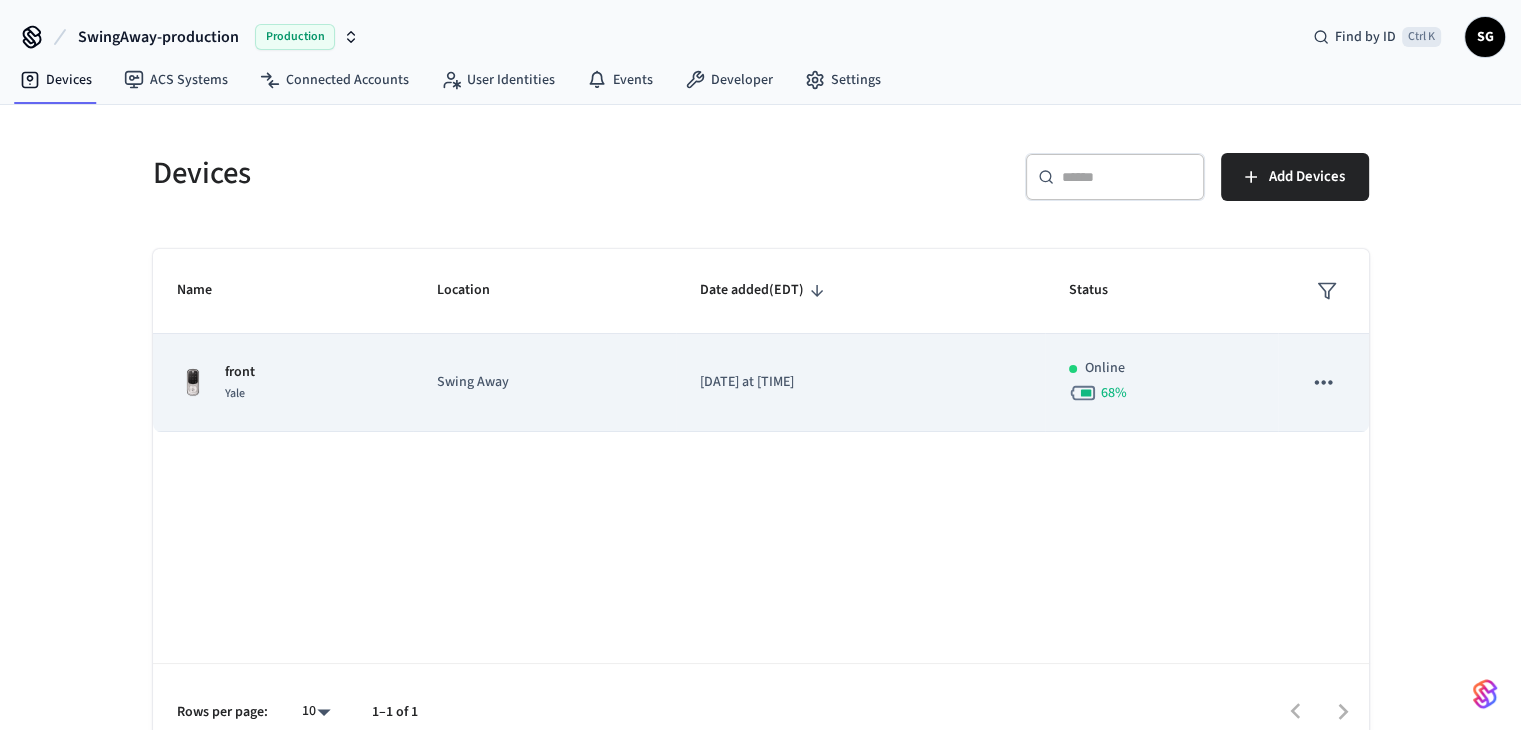 click at bounding box center (193, 383) 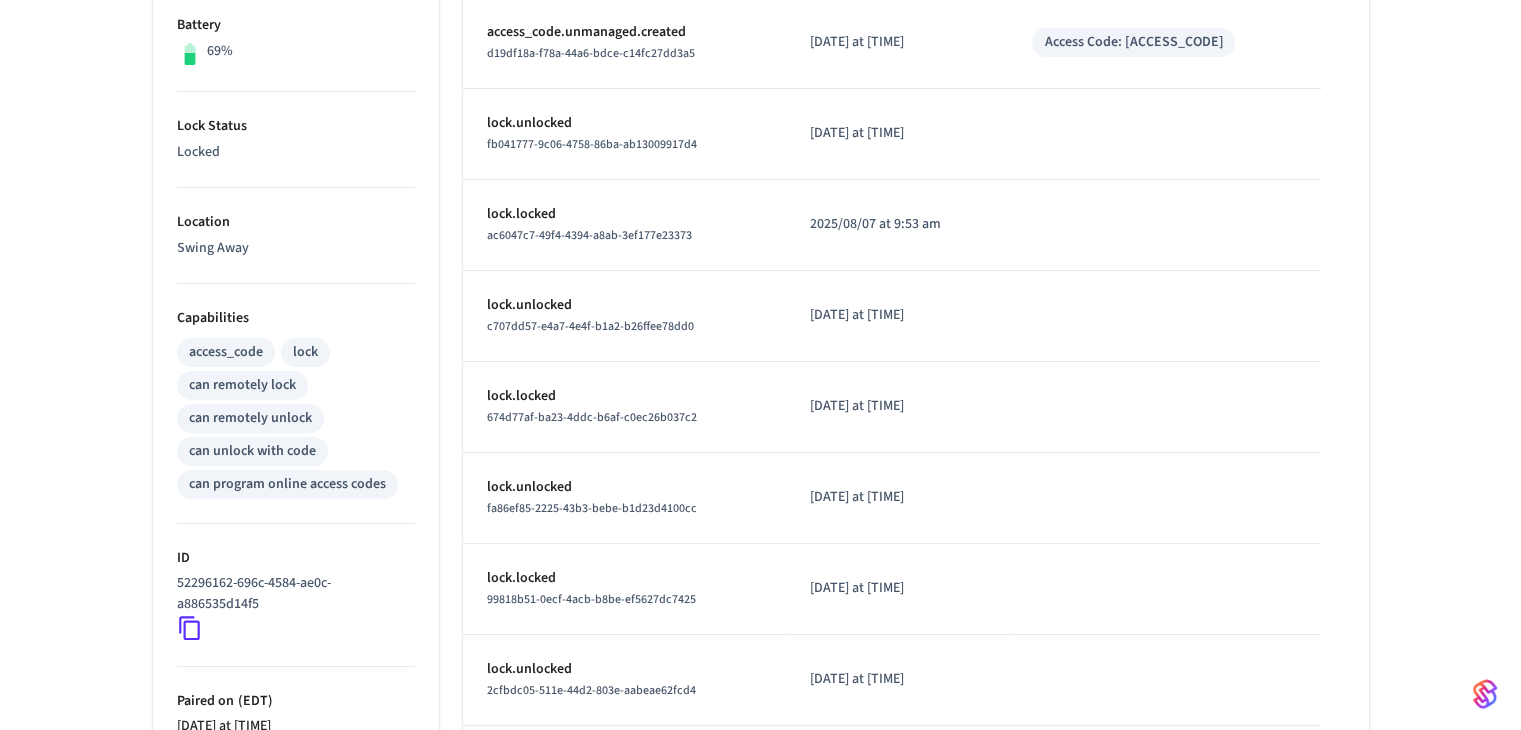 scroll, scrollTop: 330, scrollLeft: 0, axis: vertical 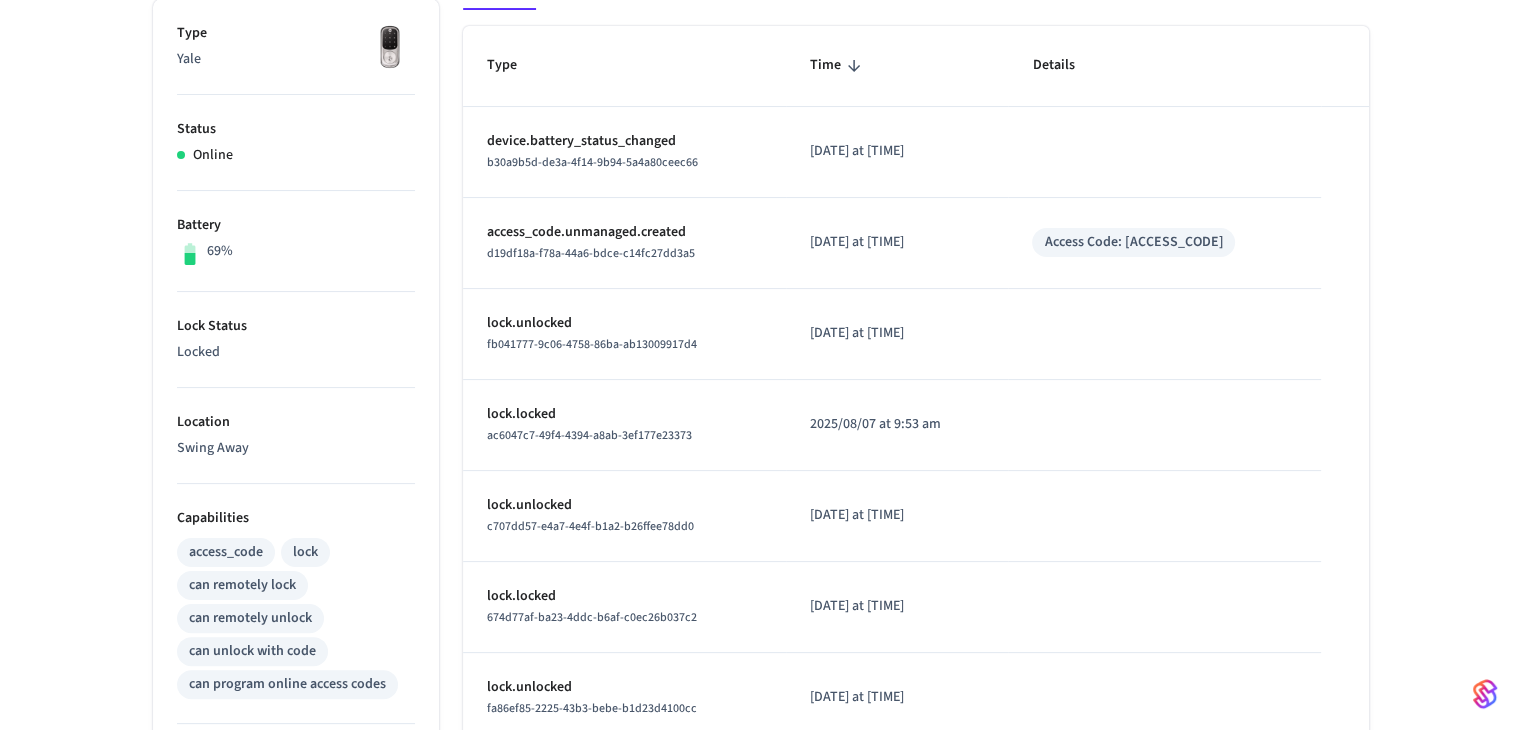 click on "Access Code:   [ACCESS_CODE]" at bounding box center (1133, 242) 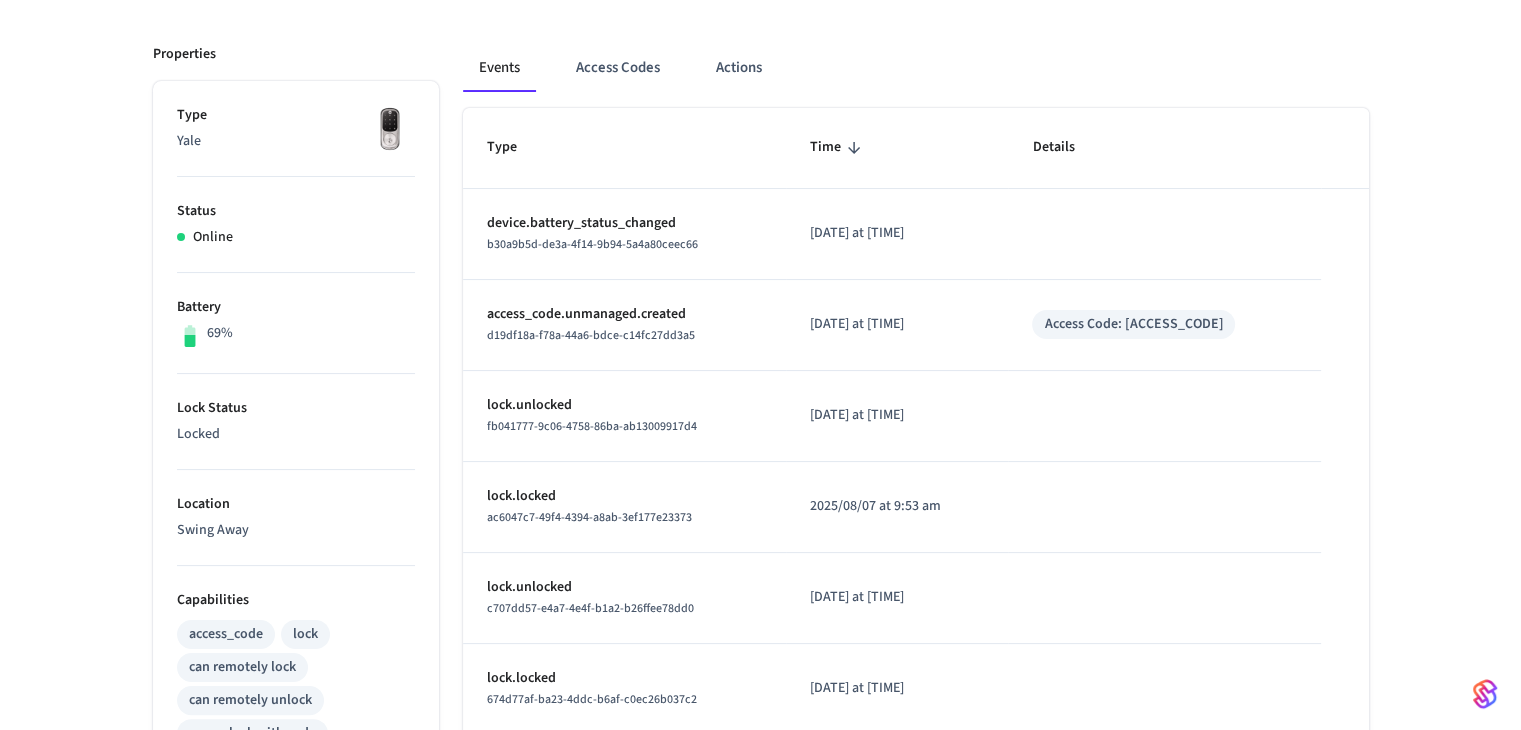 scroll, scrollTop: 130, scrollLeft: 0, axis: vertical 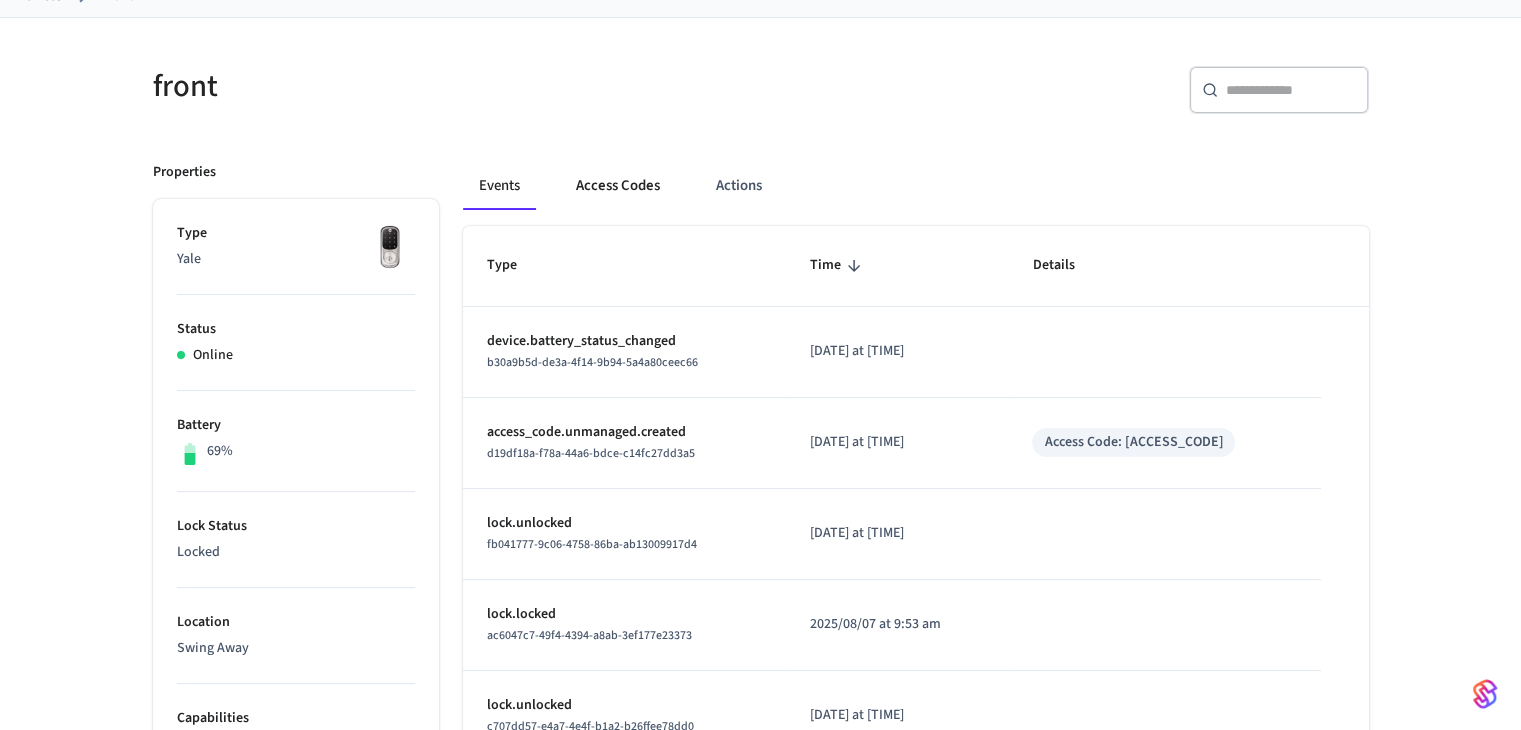 click on "Access Codes" at bounding box center [618, 186] 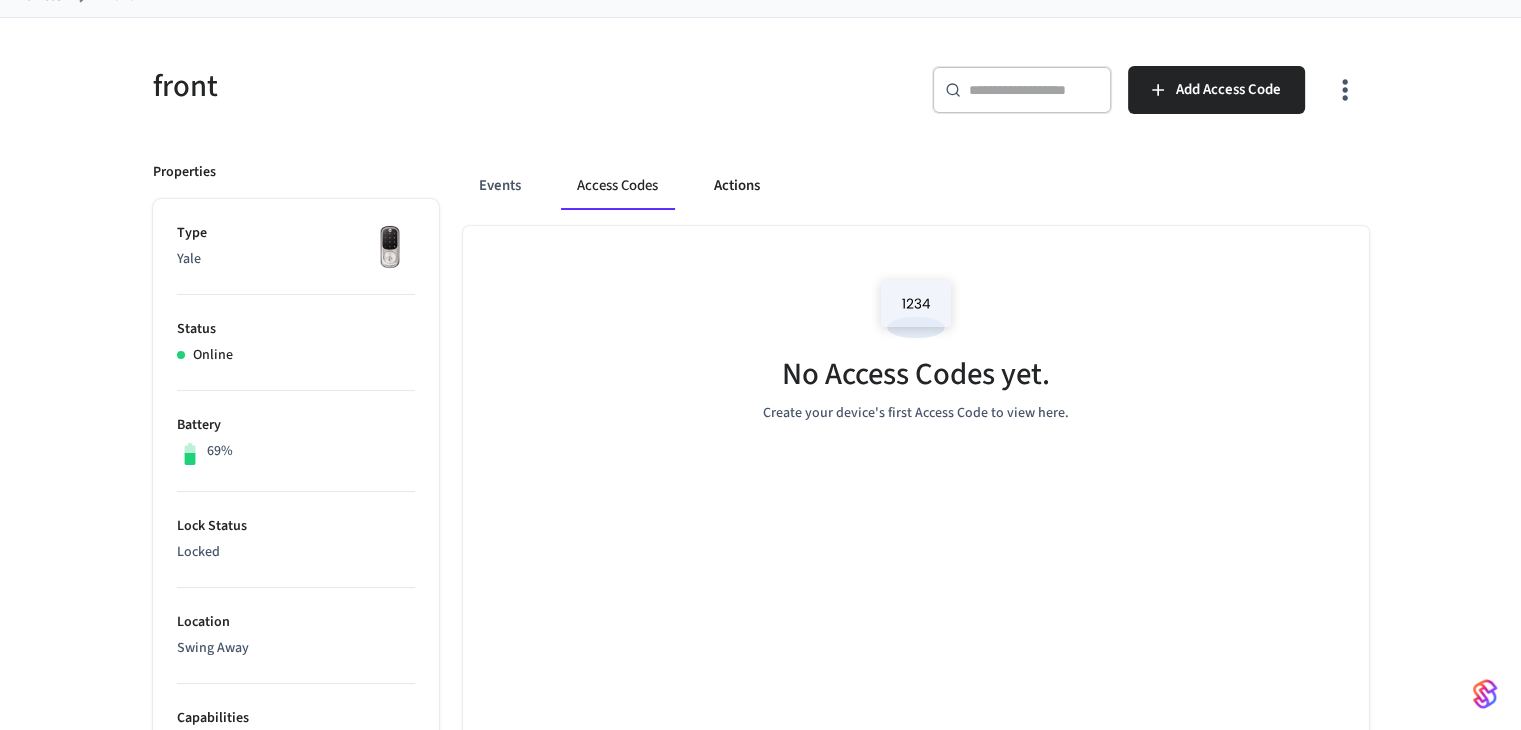 click on "Actions" at bounding box center (737, 186) 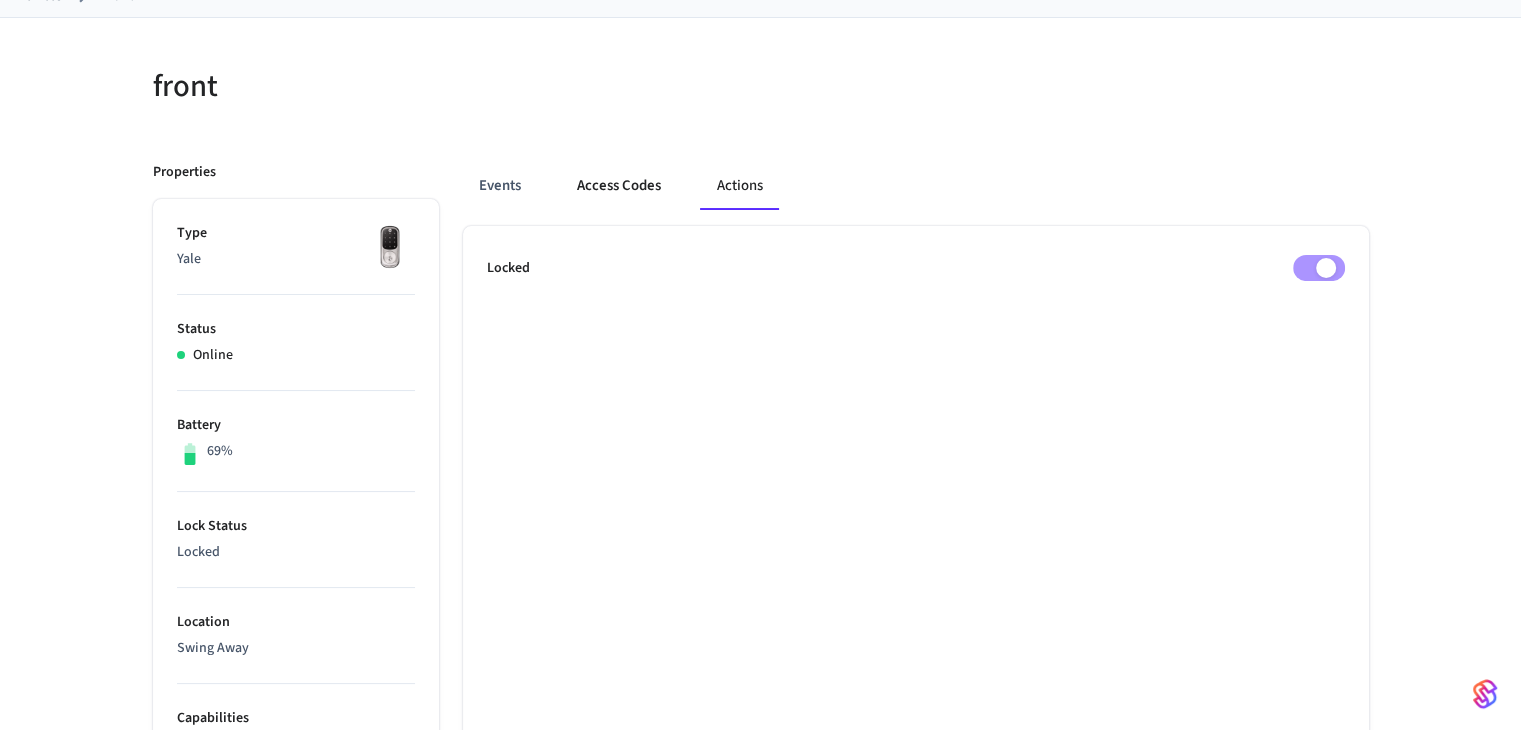 click on "Access Codes" at bounding box center [619, 186] 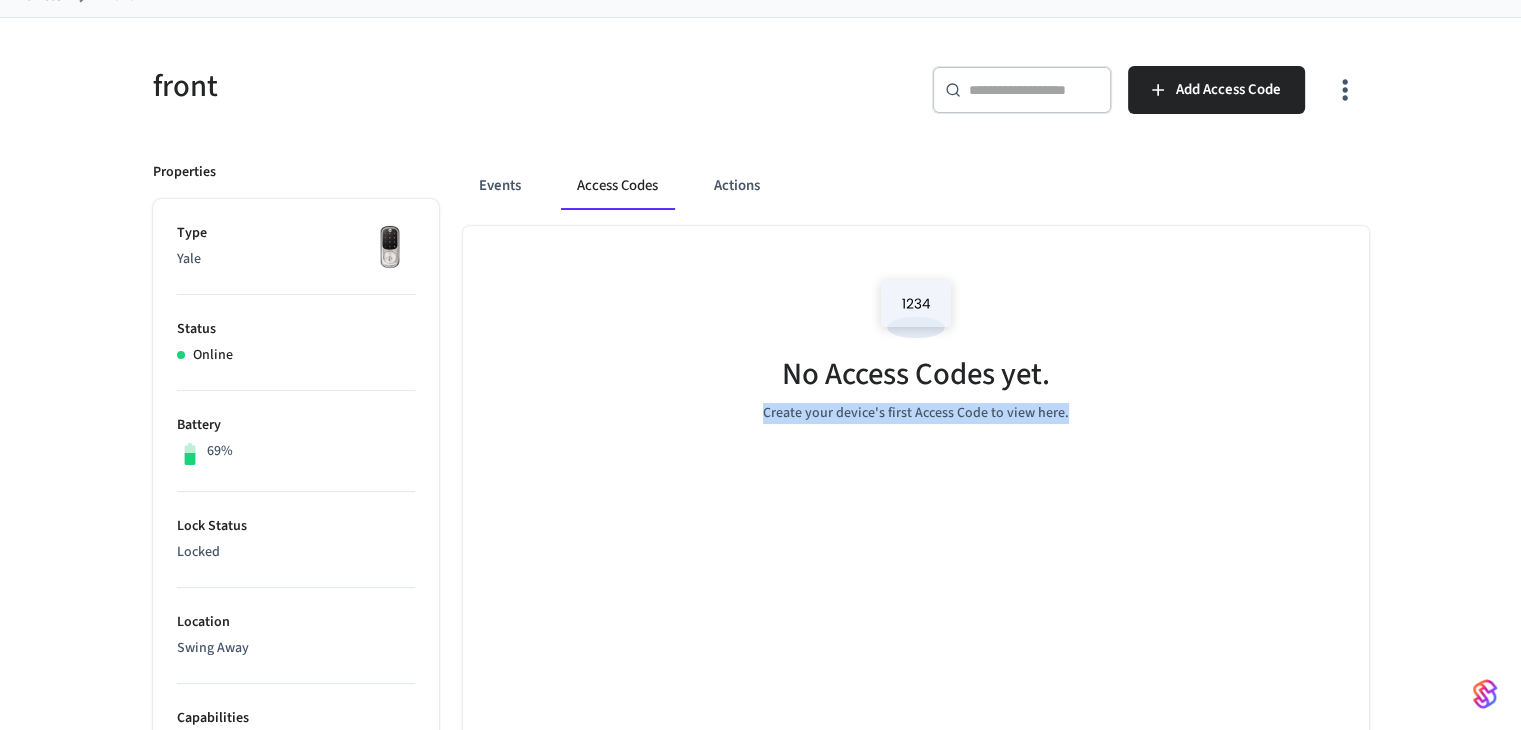 drag, startPoint x: 759, startPoint y: 403, endPoint x: 1131, endPoint y: 426, distance: 372.71036 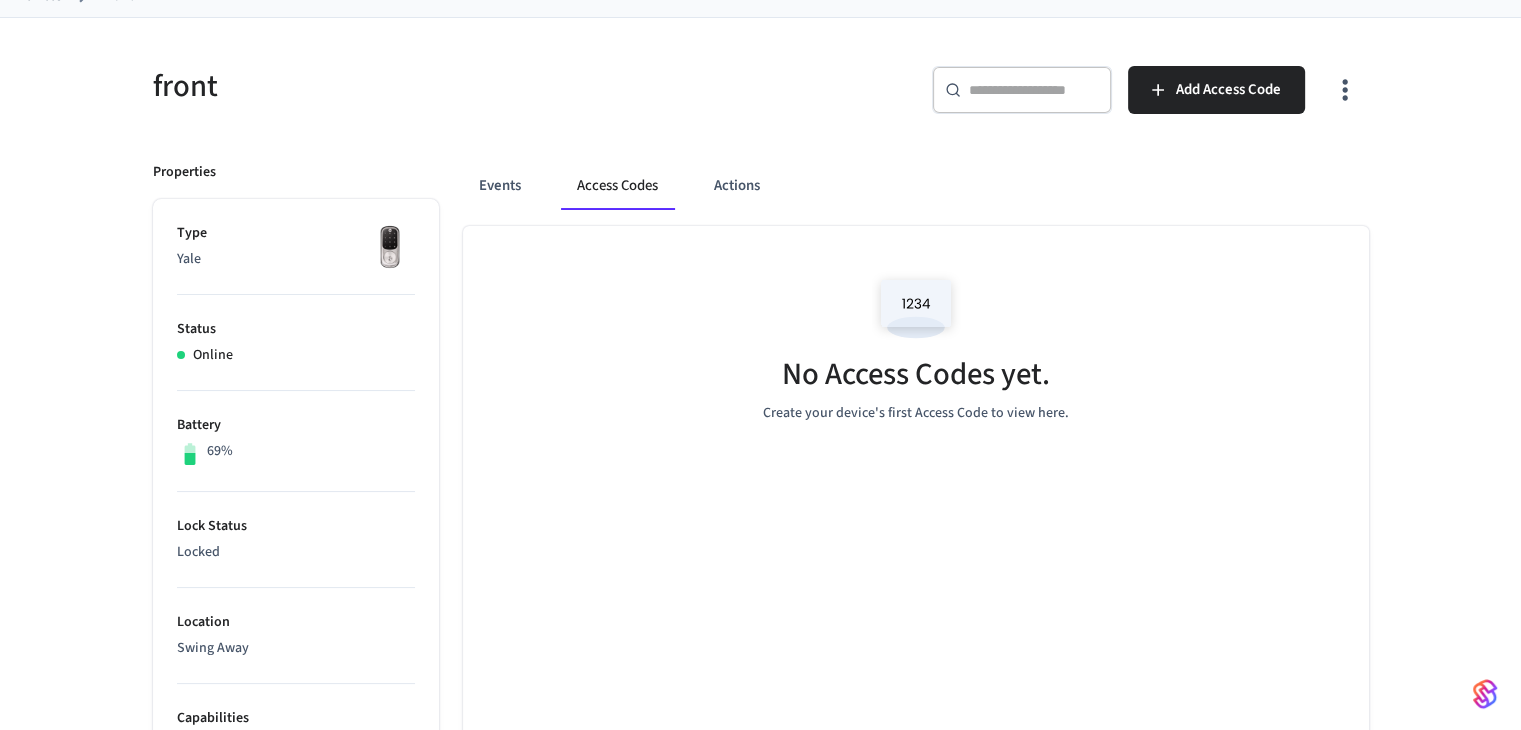 click on "No Access Codes yet." at bounding box center (916, 374) 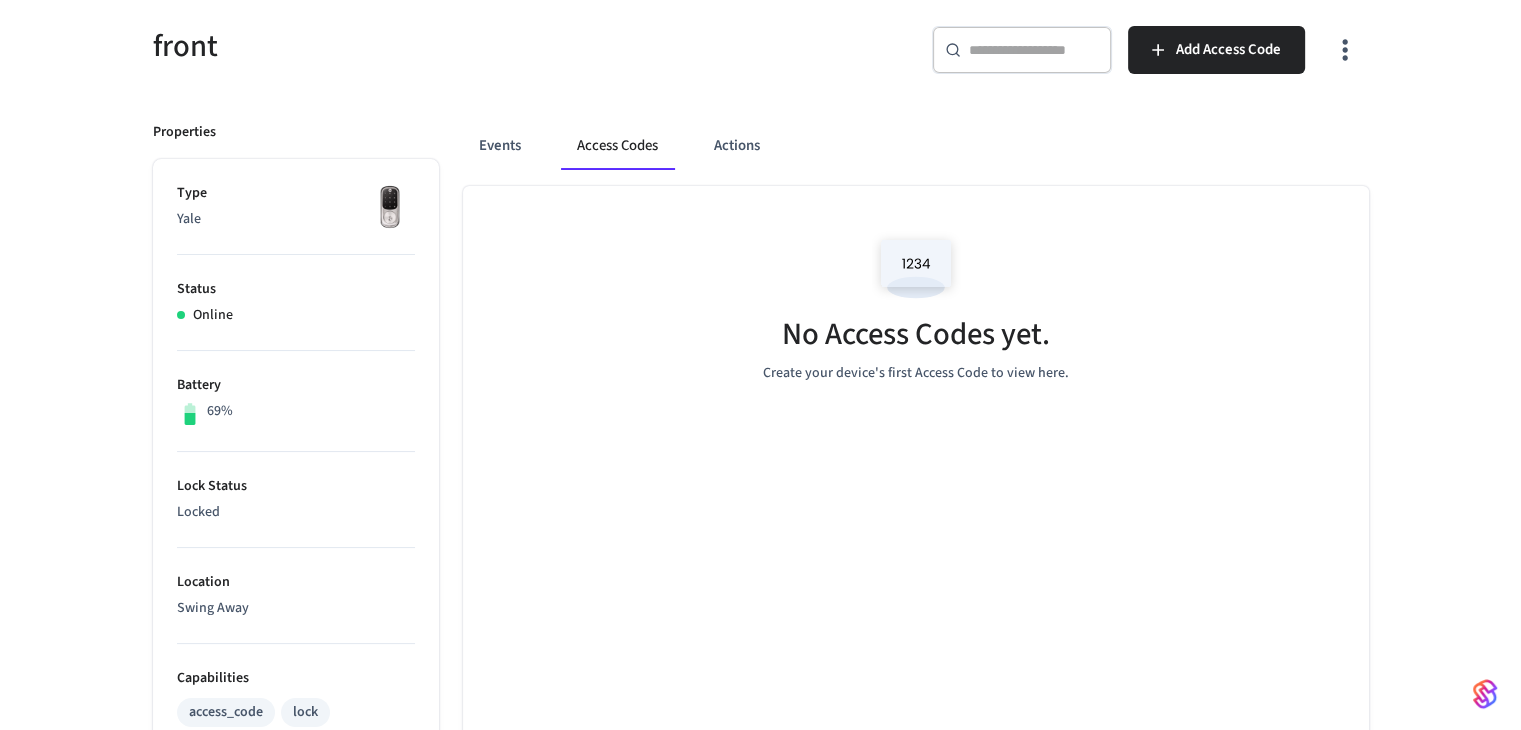 scroll, scrollTop: 130, scrollLeft: 0, axis: vertical 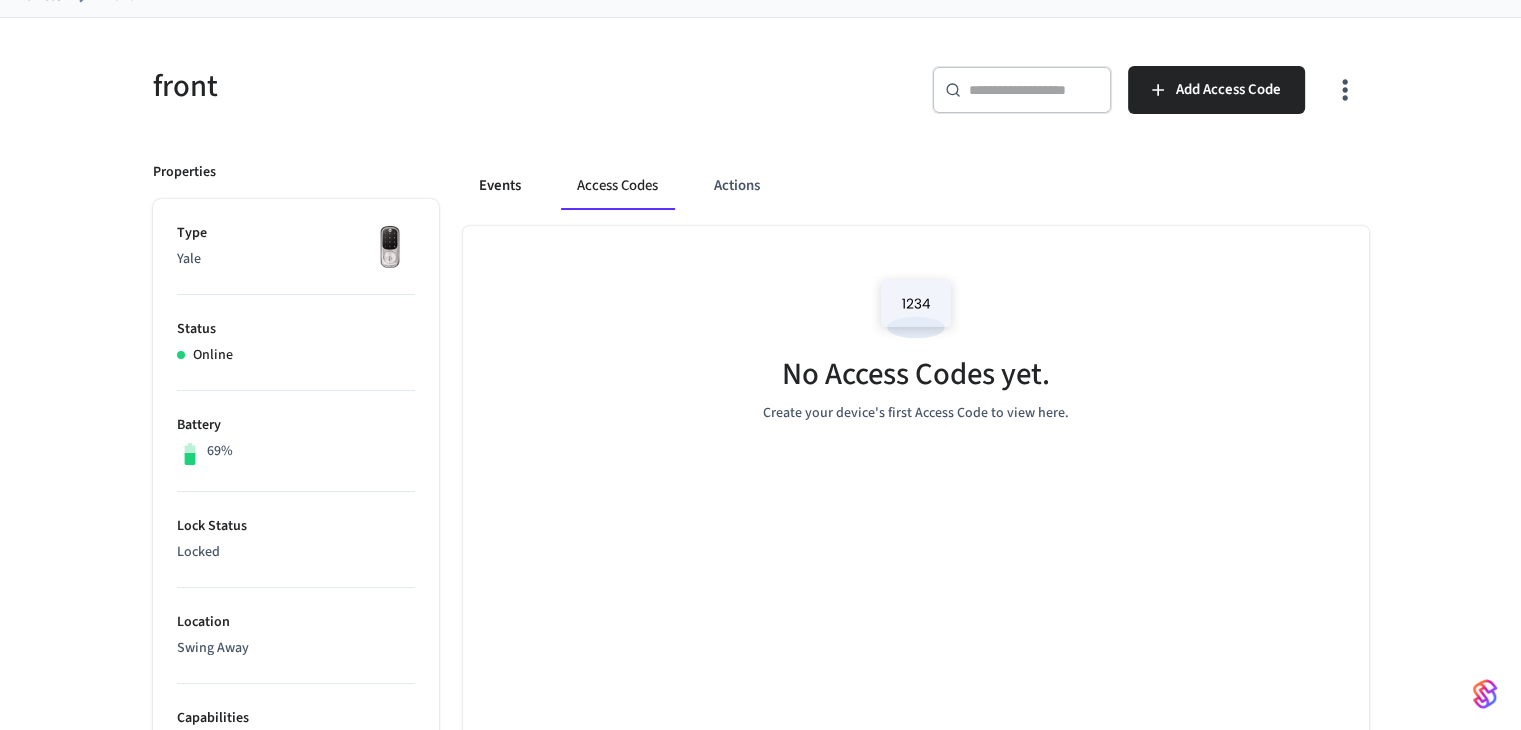 click on "Events" at bounding box center [500, 186] 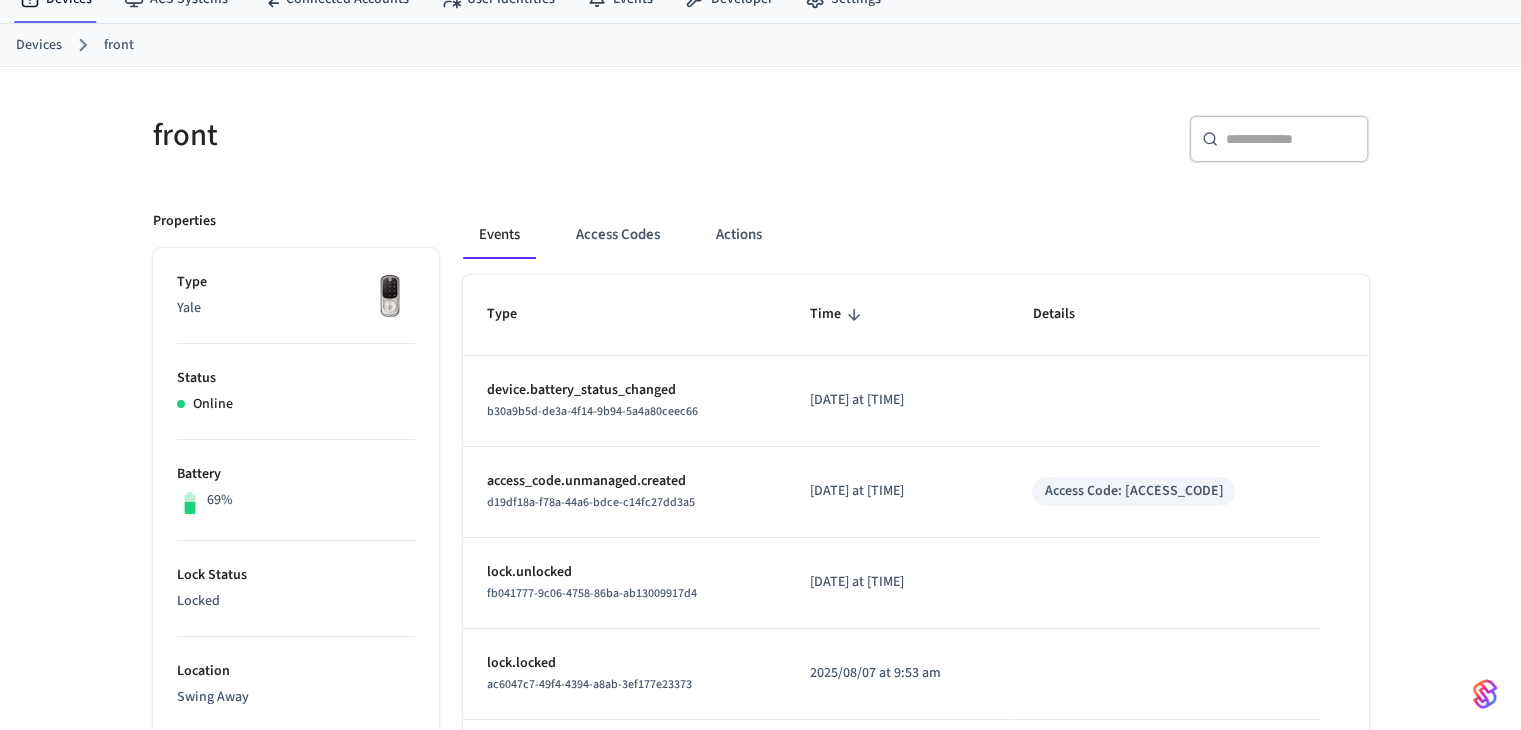scroll, scrollTop: 0, scrollLeft: 0, axis: both 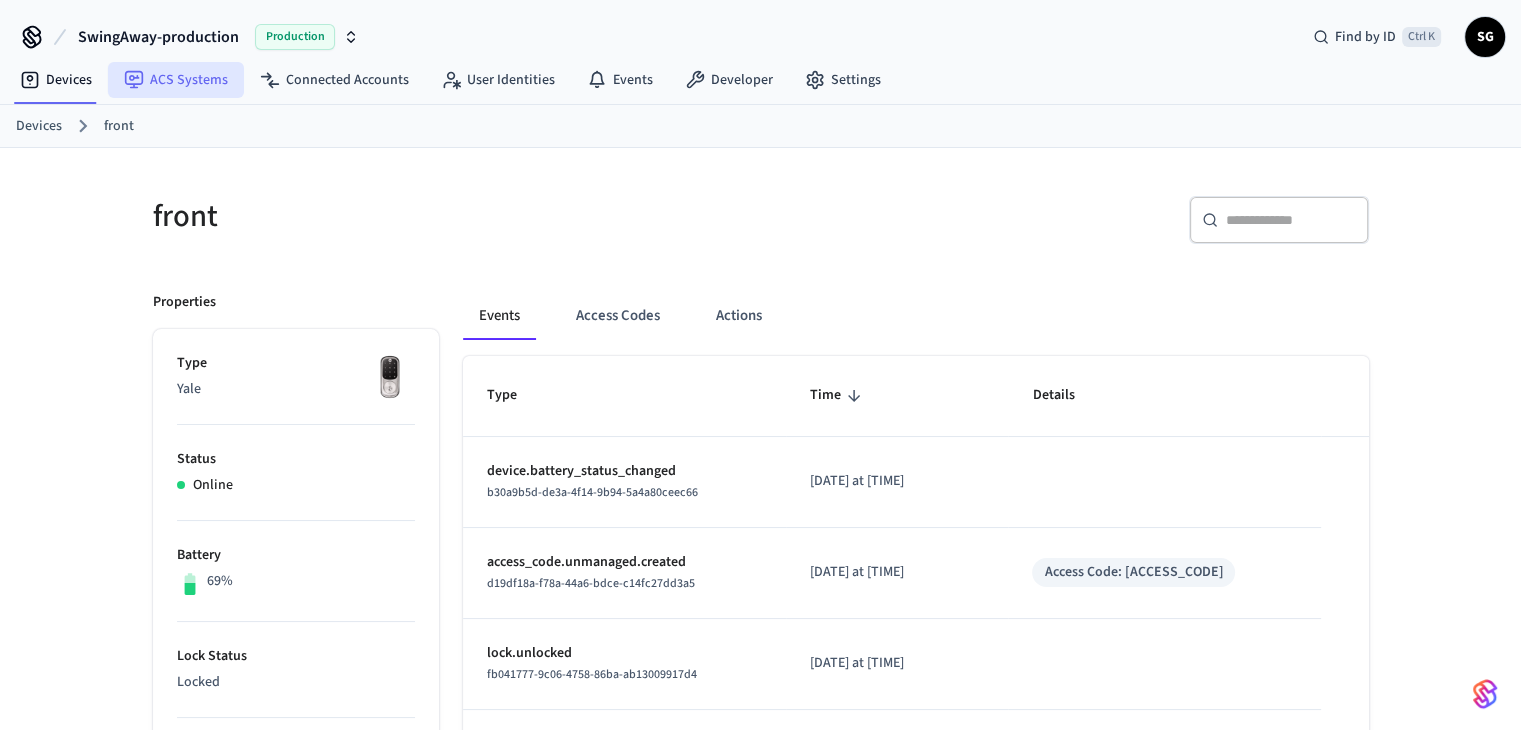 click on "ACS Systems" at bounding box center [176, 80] 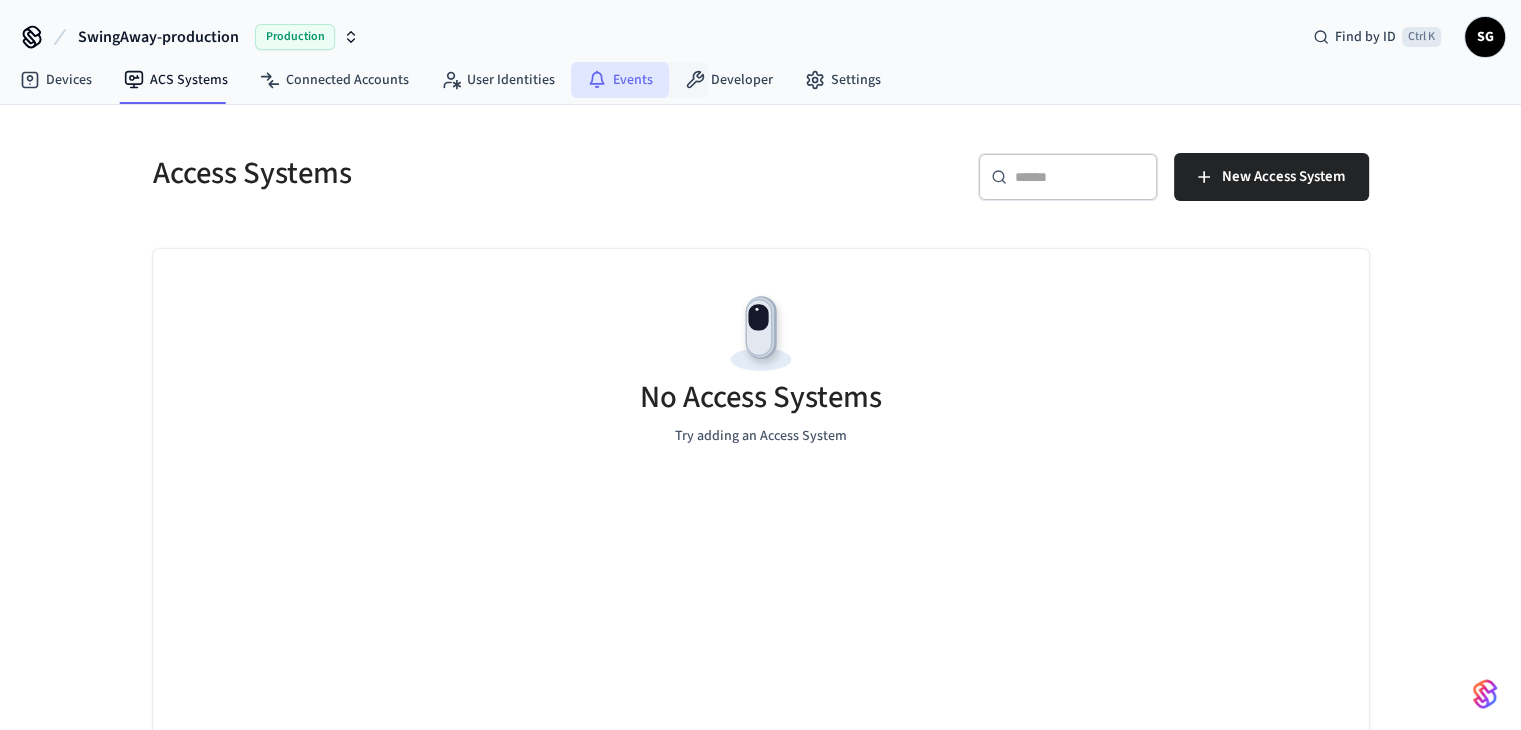 click on "Events" at bounding box center [620, 80] 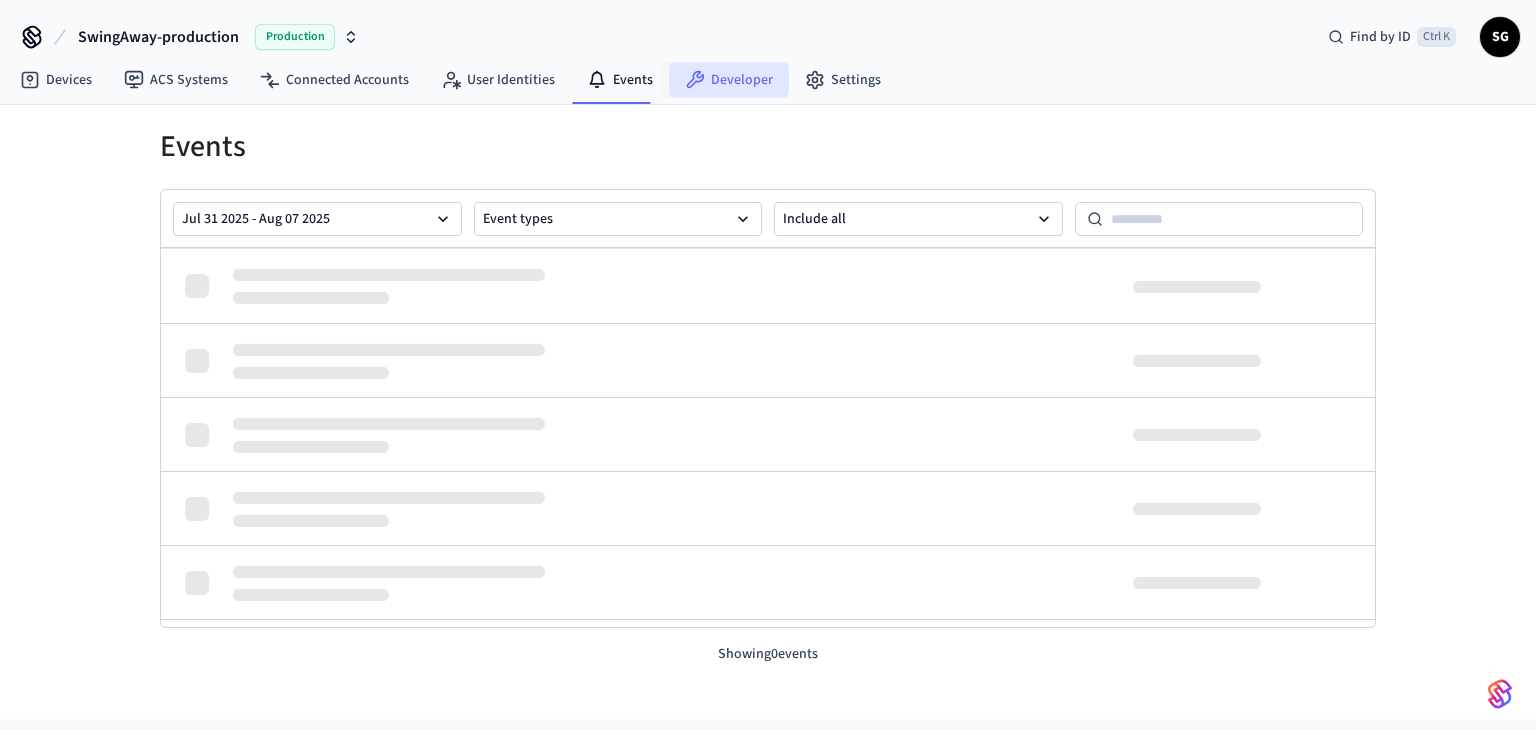 click on "Developer" at bounding box center [729, 80] 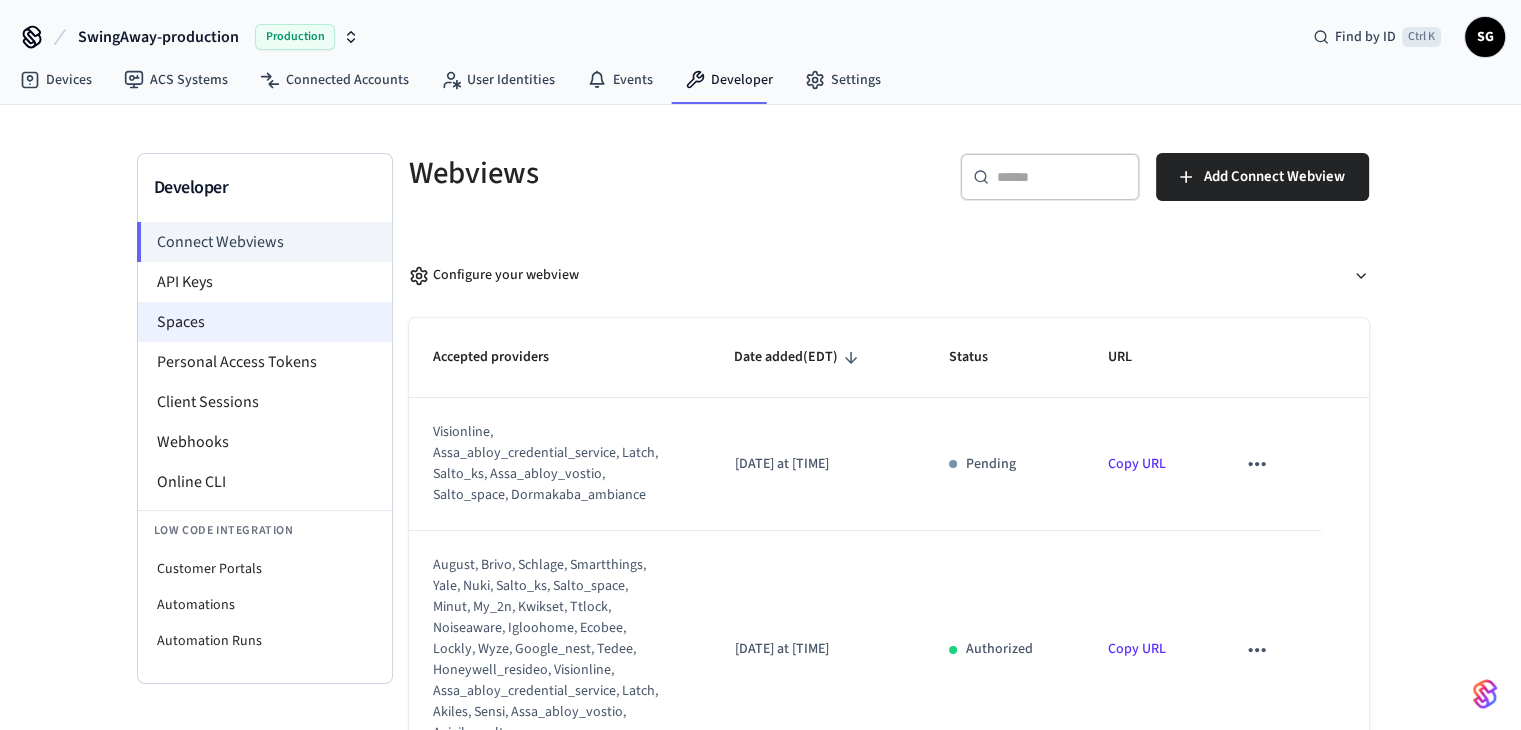 click on "Spaces" at bounding box center [265, 322] 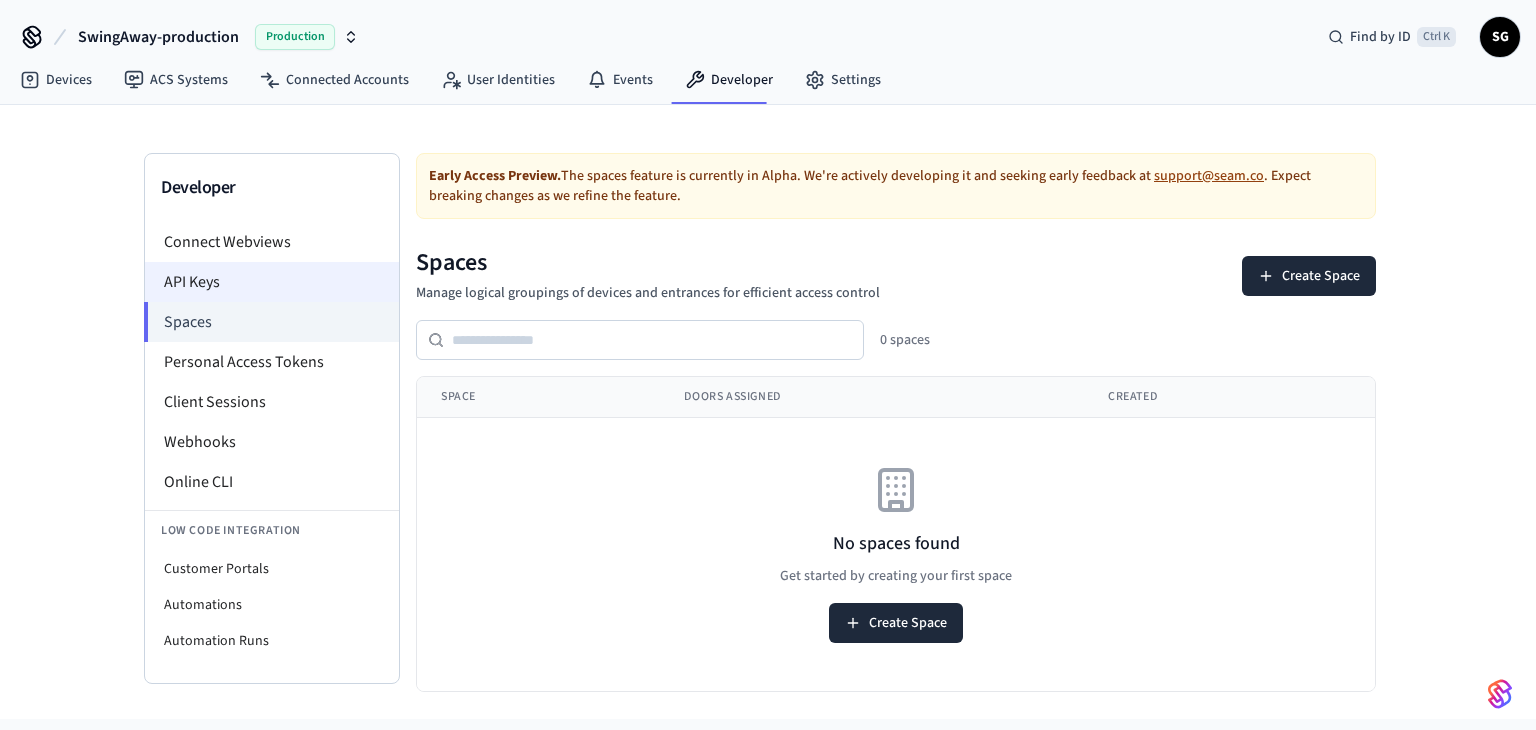 click on "API Keys" at bounding box center (272, 282) 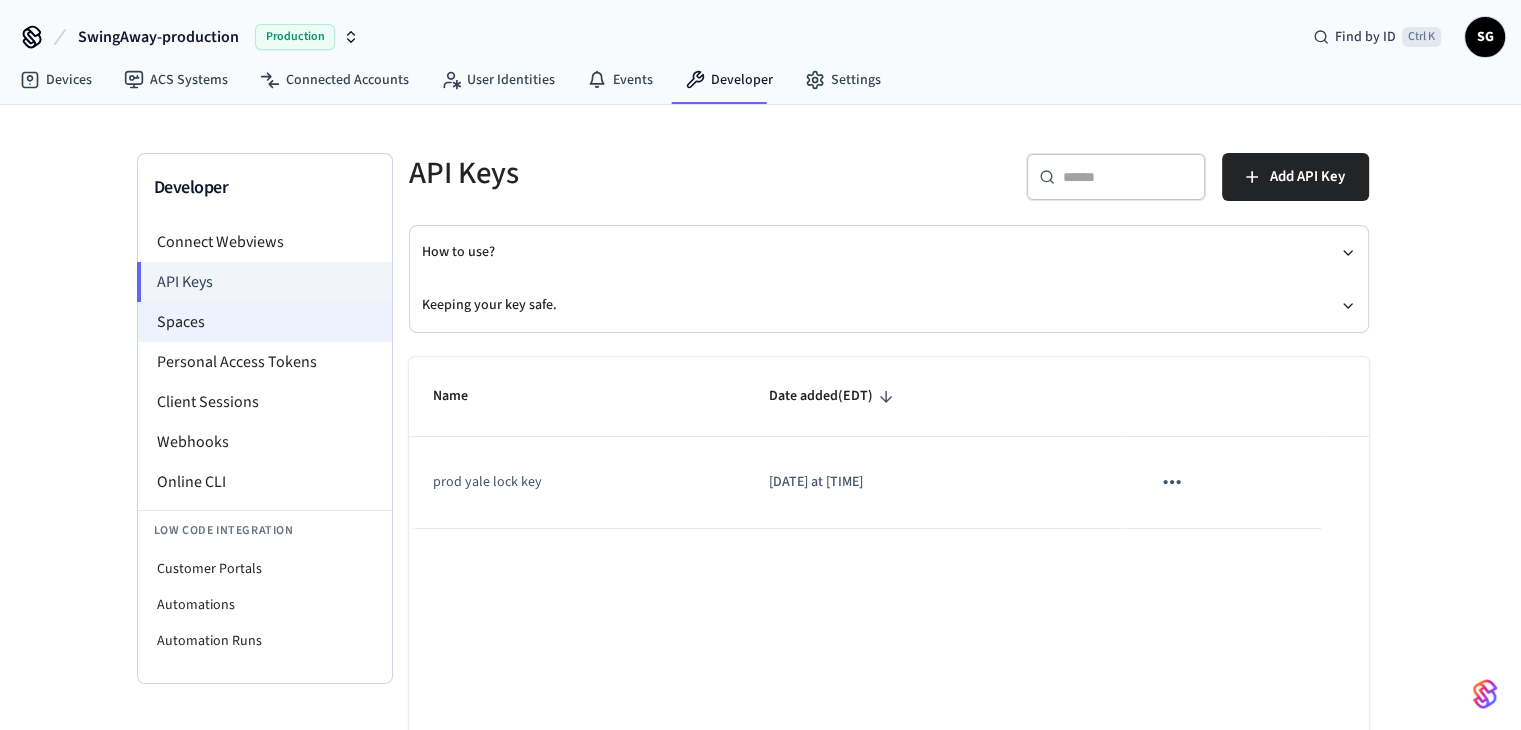 click on "Spaces" at bounding box center (265, 322) 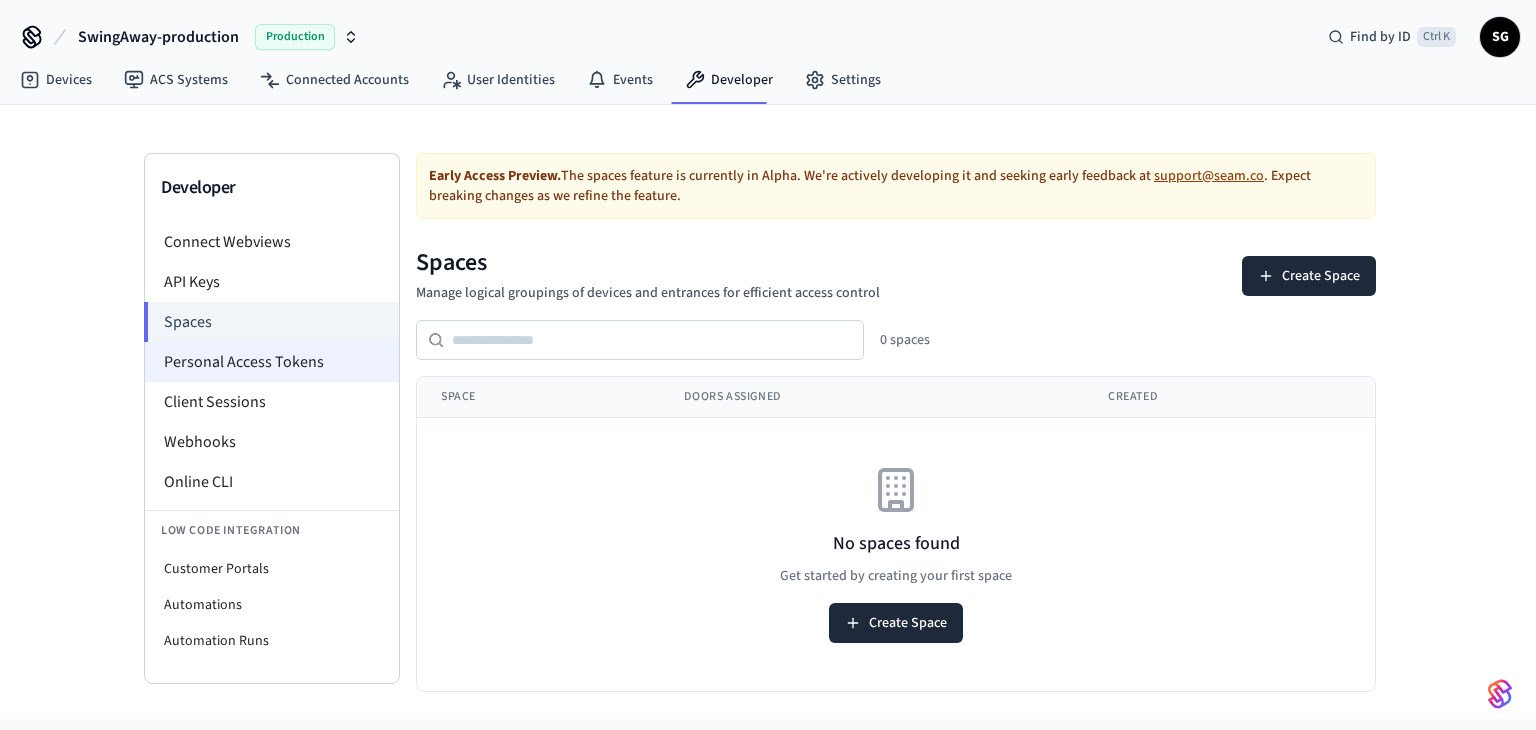 click on "Personal Access Tokens" at bounding box center [272, 362] 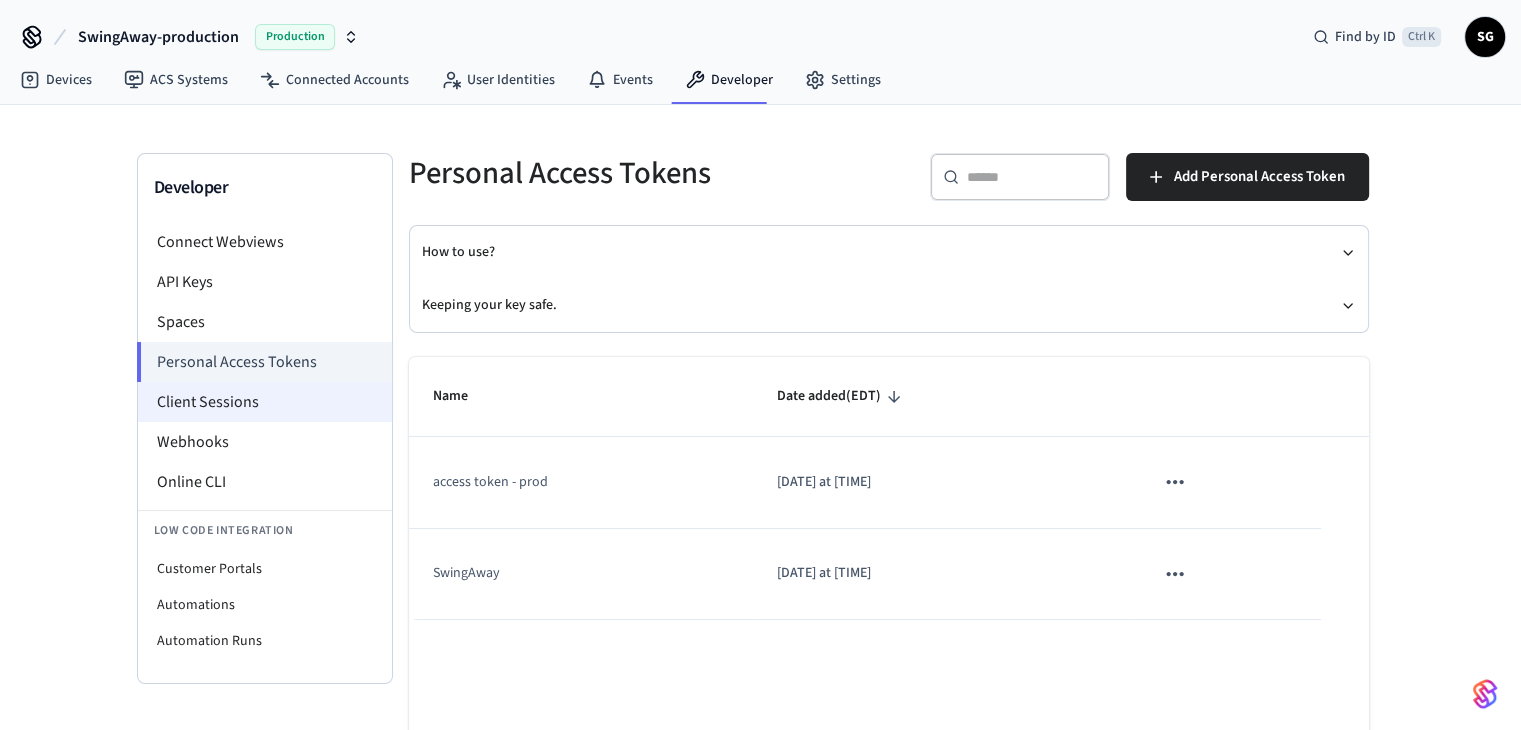 click on "Client Sessions" at bounding box center [265, 402] 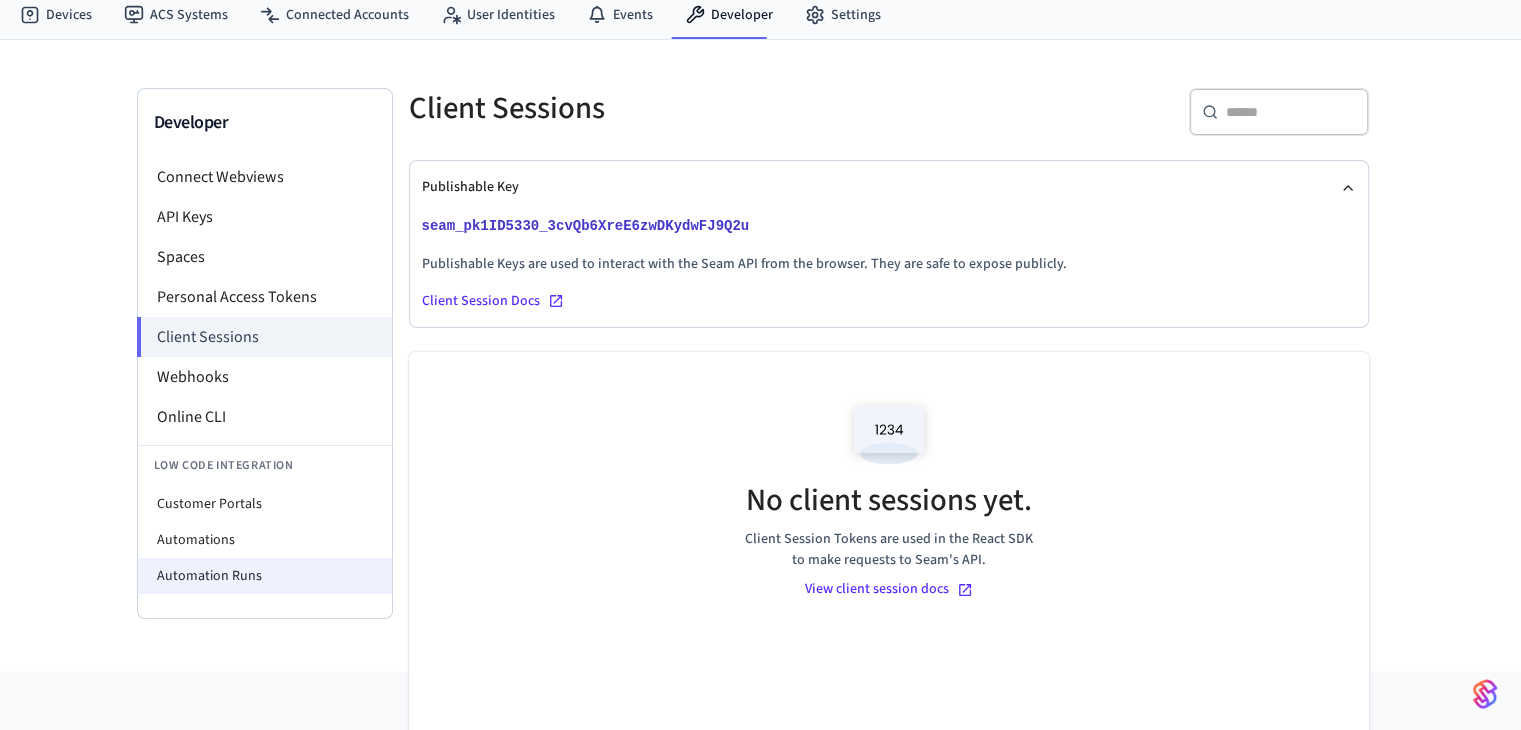 scroll, scrollTop: 100, scrollLeft: 0, axis: vertical 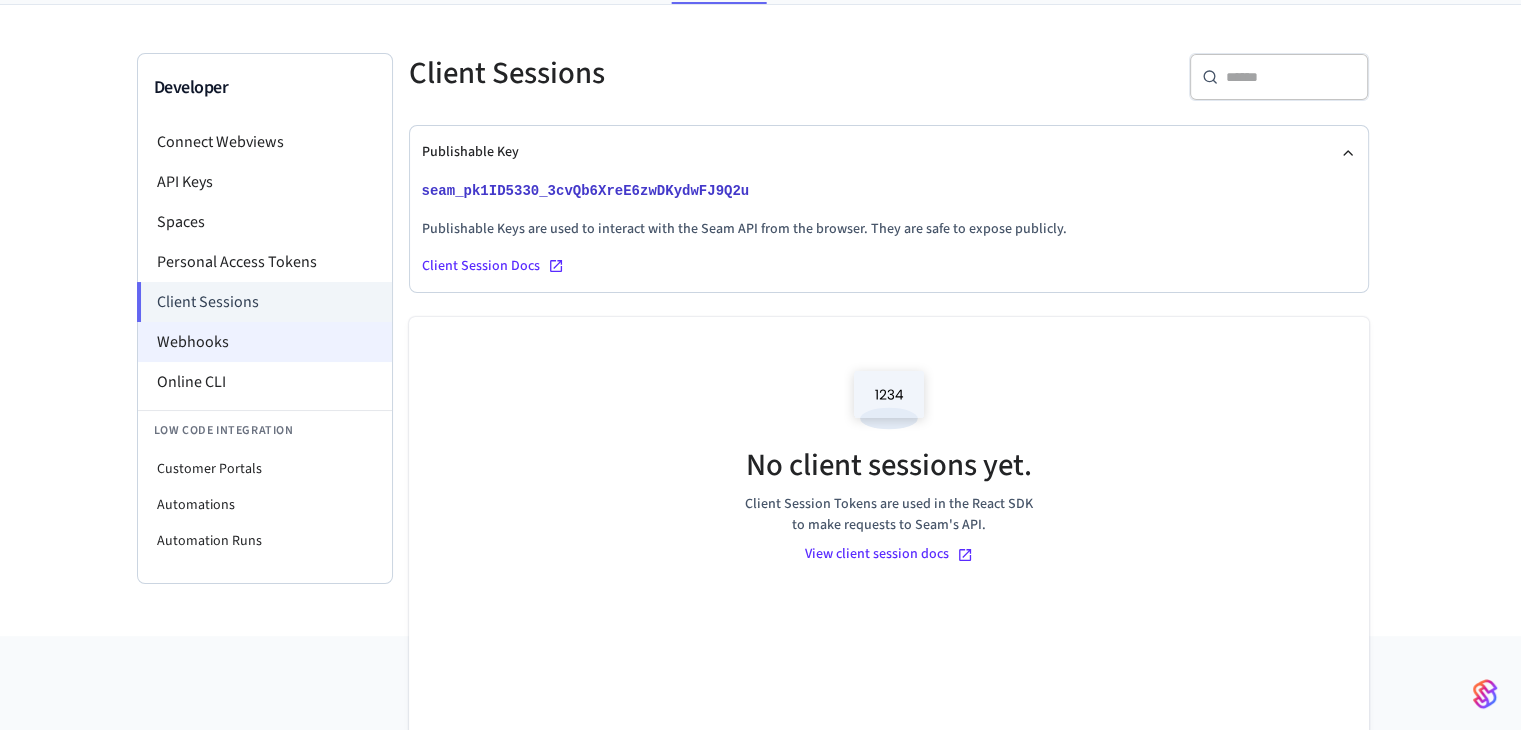 click on "Webhooks" at bounding box center (265, 342) 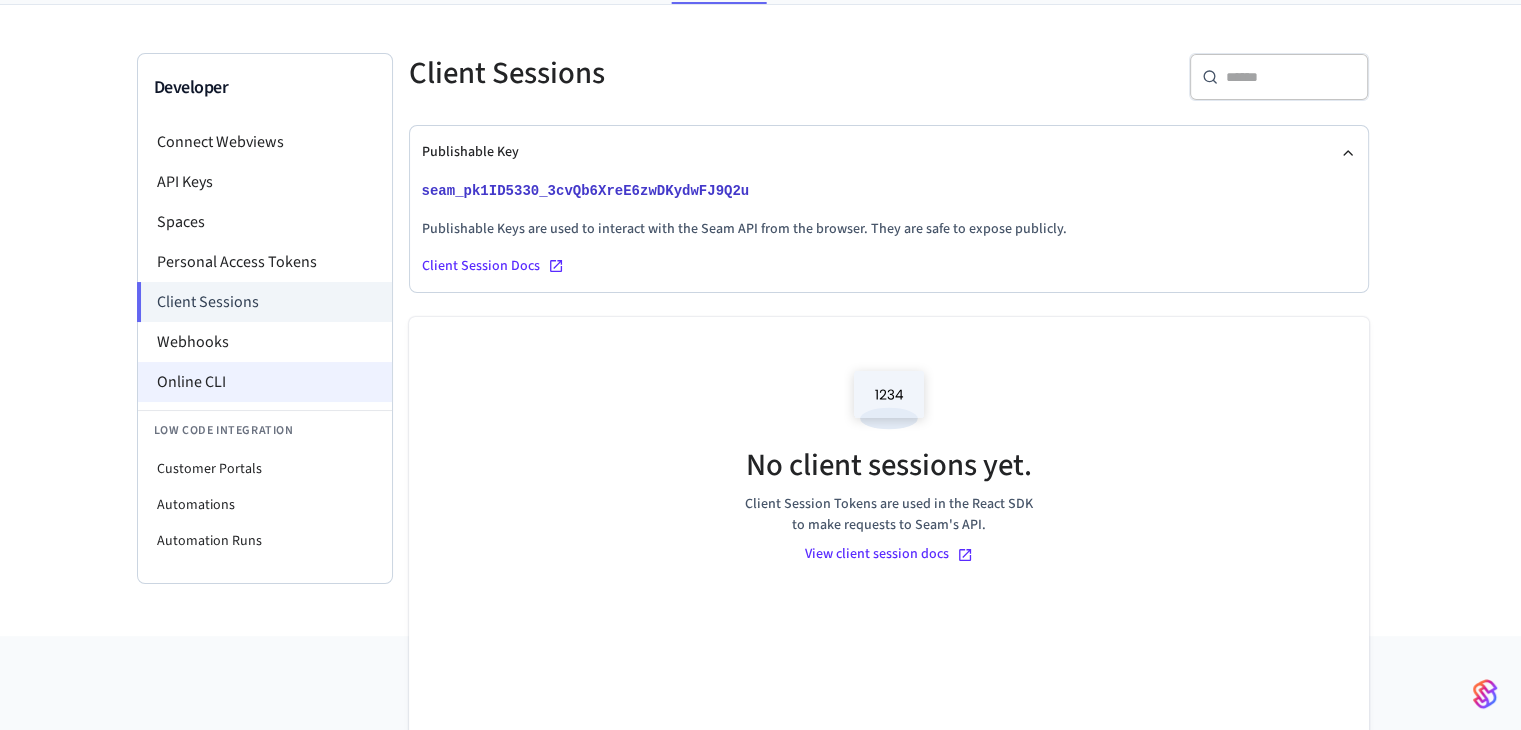 scroll, scrollTop: 0, scrollLeft: 0, axis: both 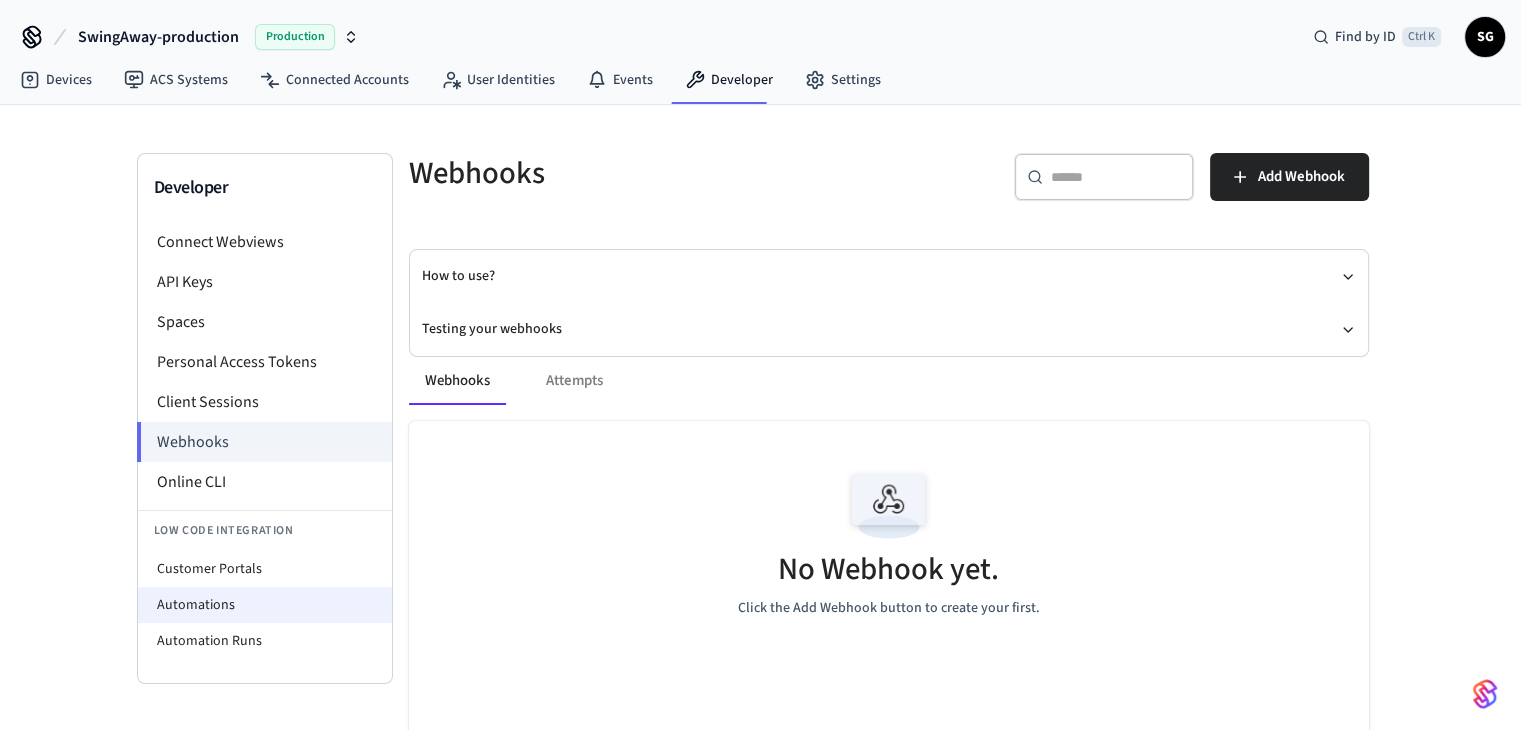 click on "Automations" at bounding box center [265, 605] 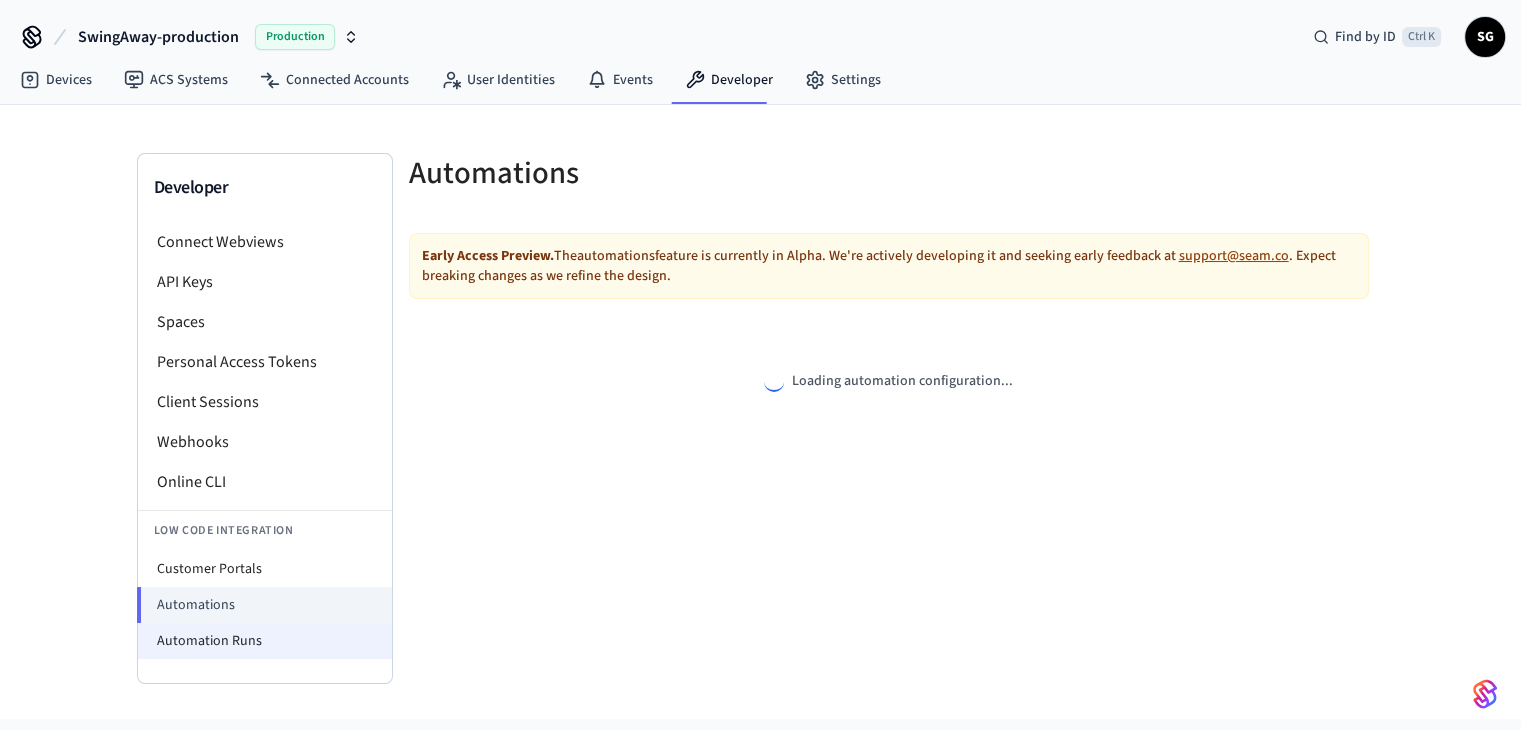 select on "**********" 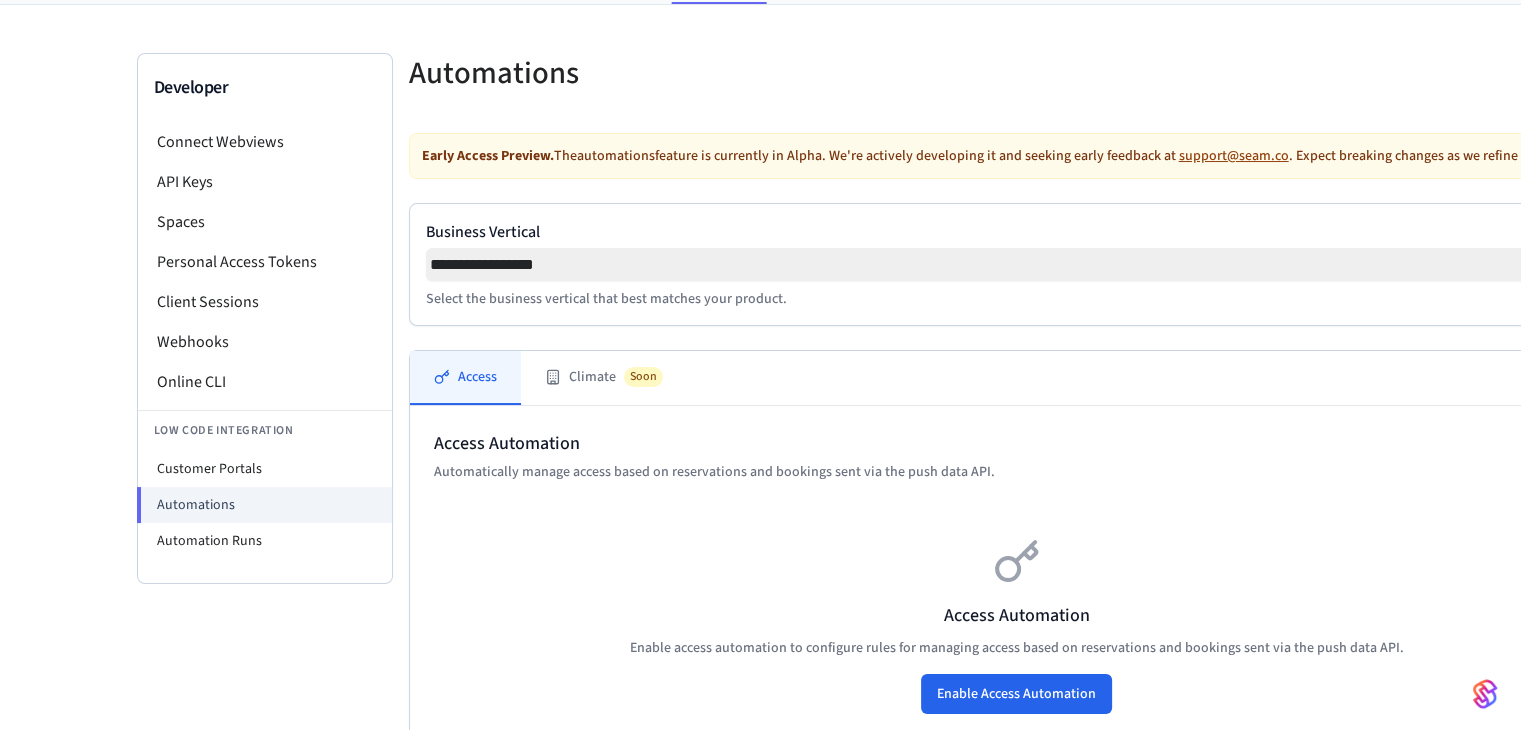 scroll, scrollTop: 200, scrollLeft: 0, axis: vertical 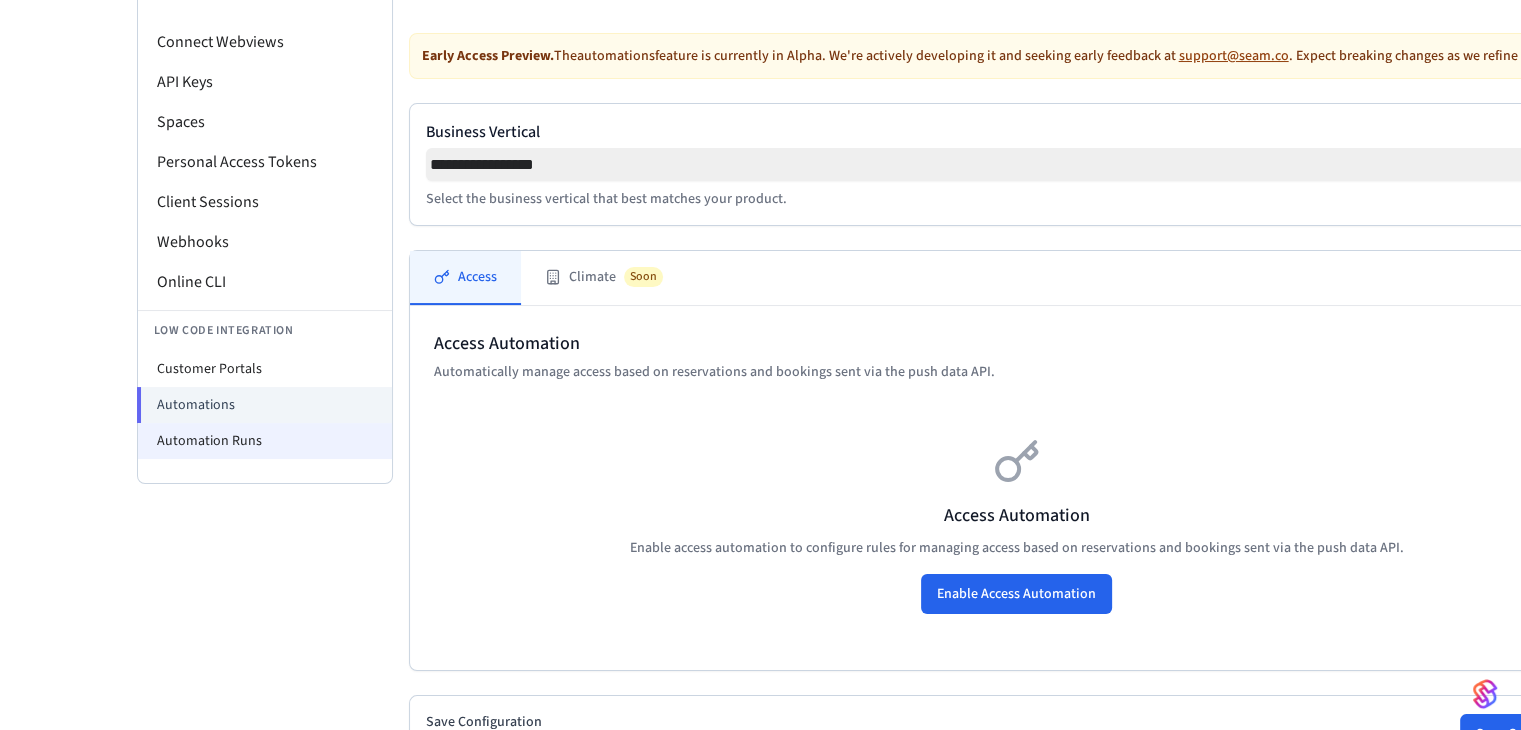 click on "Automation Runs" at bounding box center [265, 441] 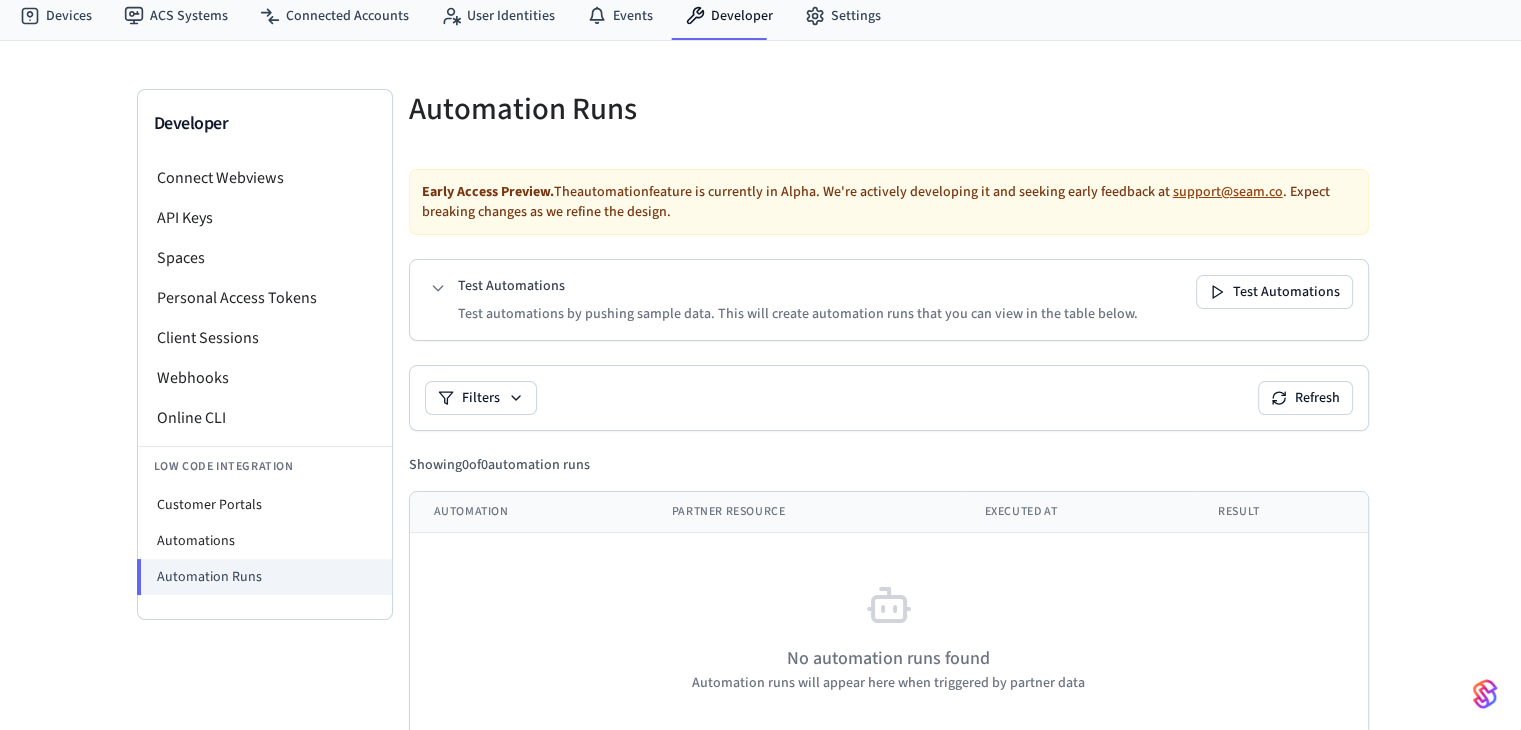 scroll, scrollTop: 106, scrollLeft: 0, axis: vertical 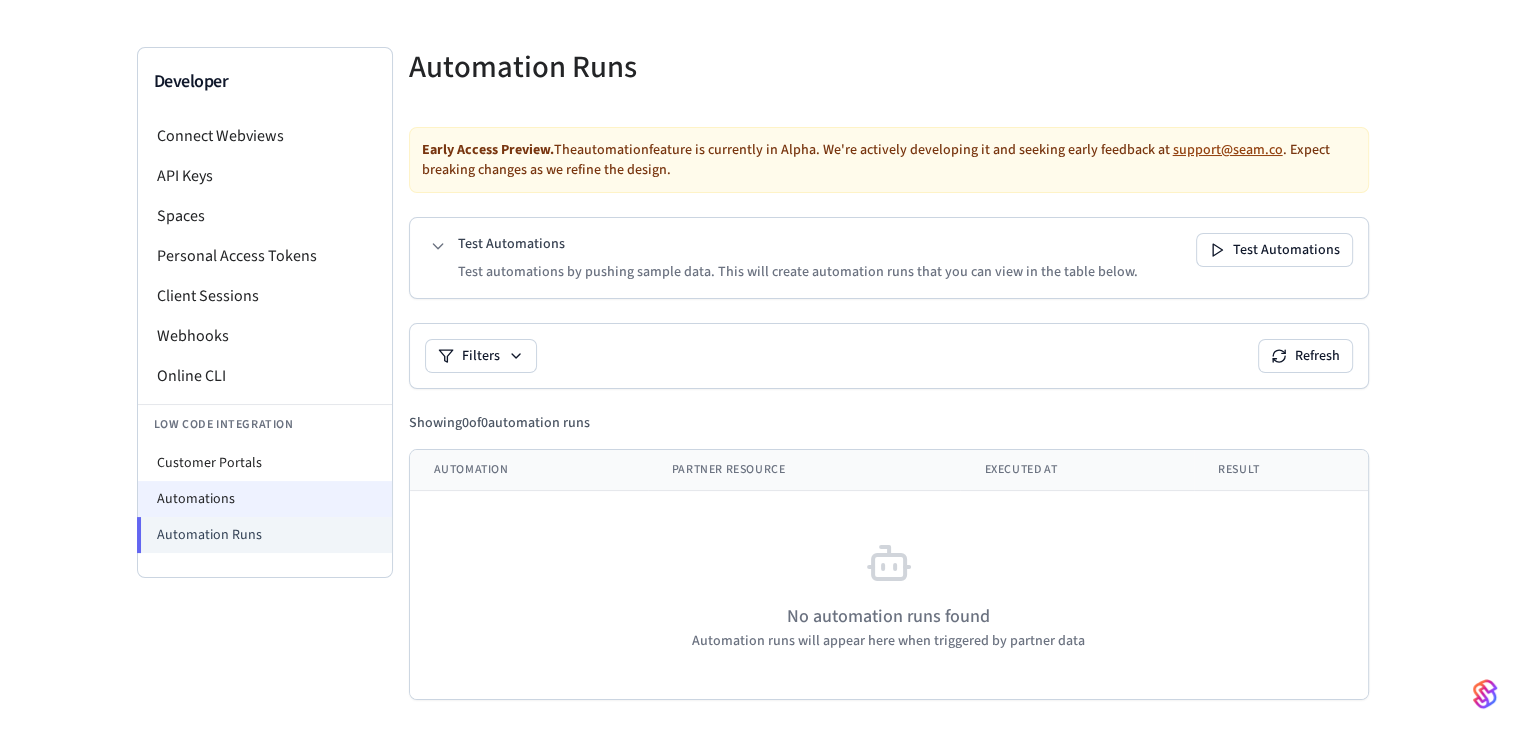 click on "Automations" at bounding box center (265, 499) 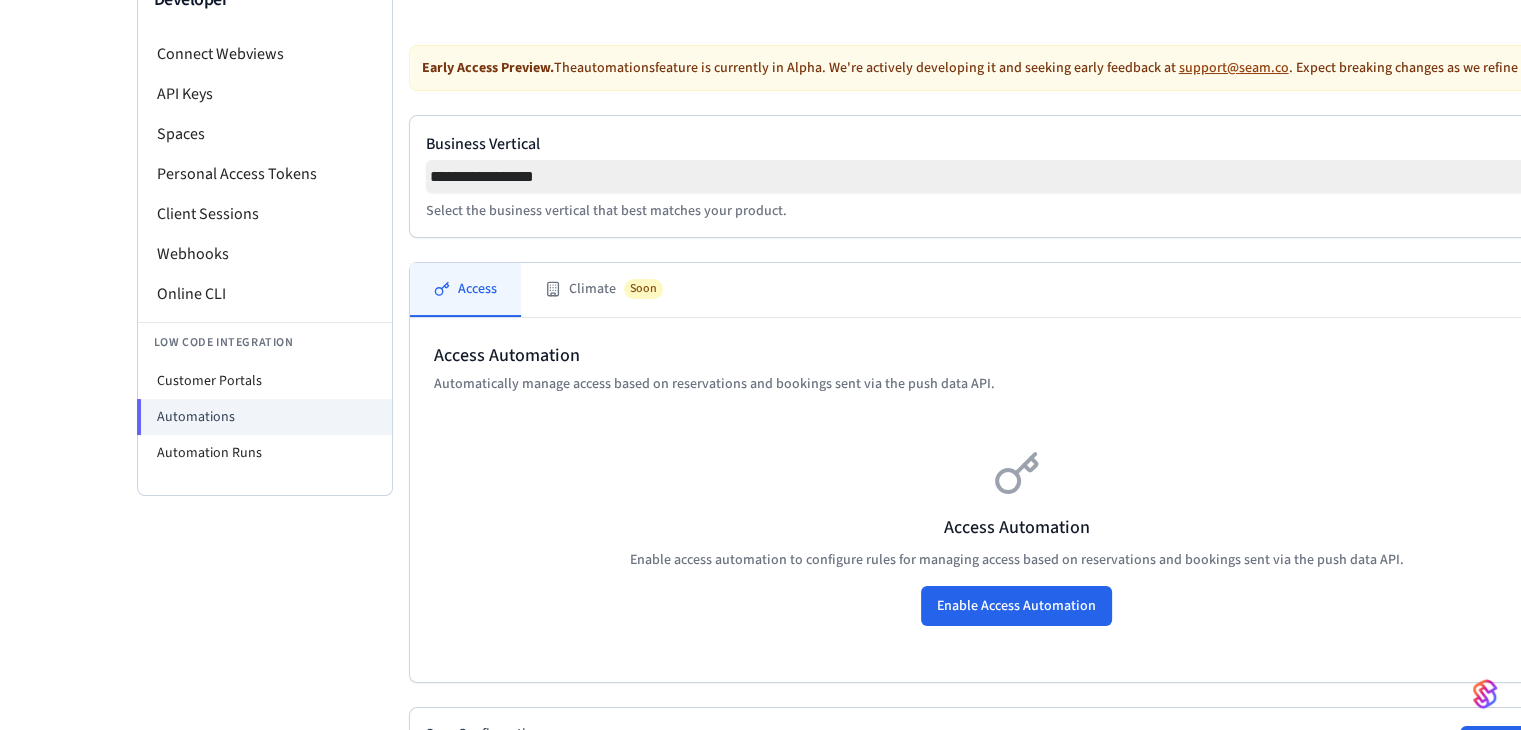 scroll, scrollTop: 200, scrollLeft: 0, axis: vertical 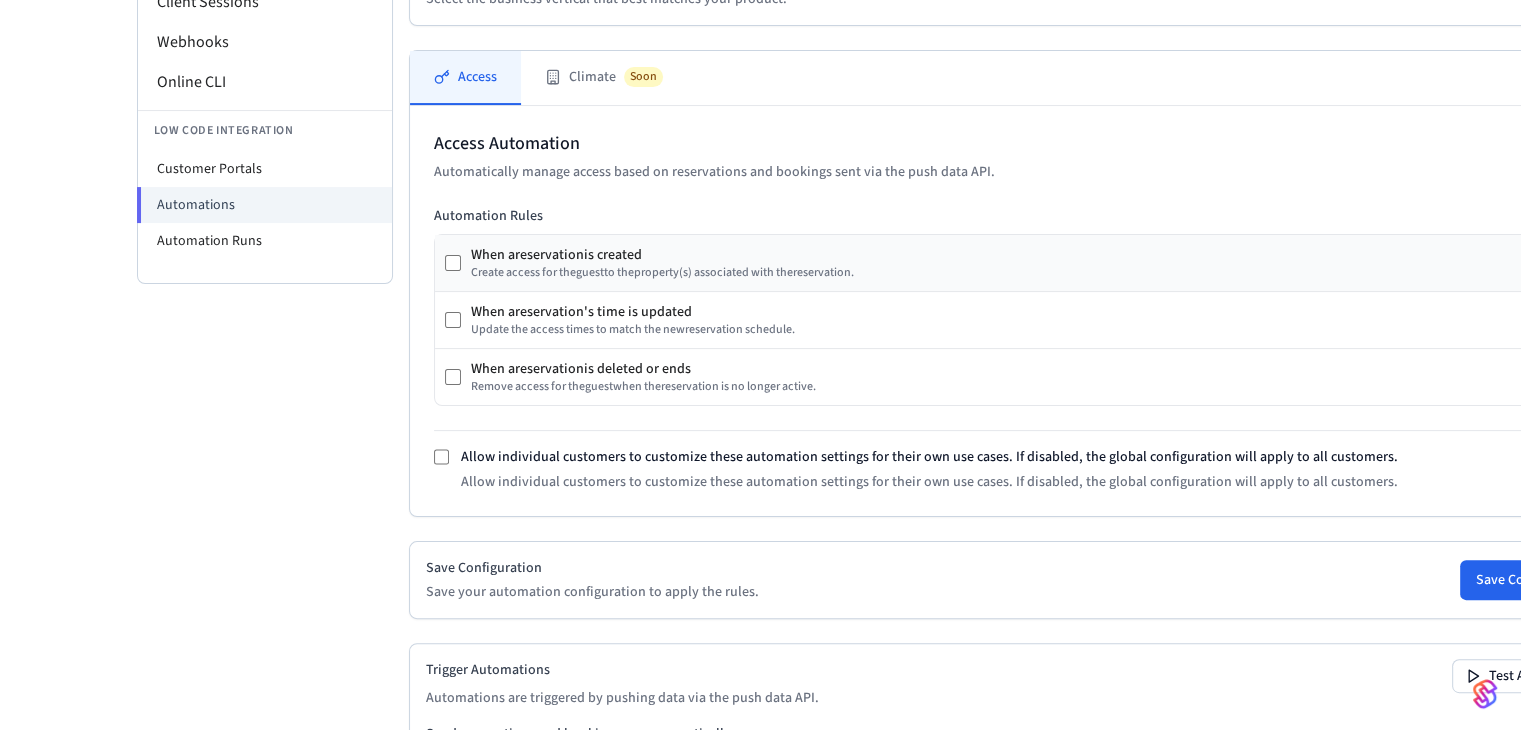 click on "When a  reservation  is created" at bounding box center [662, 255] 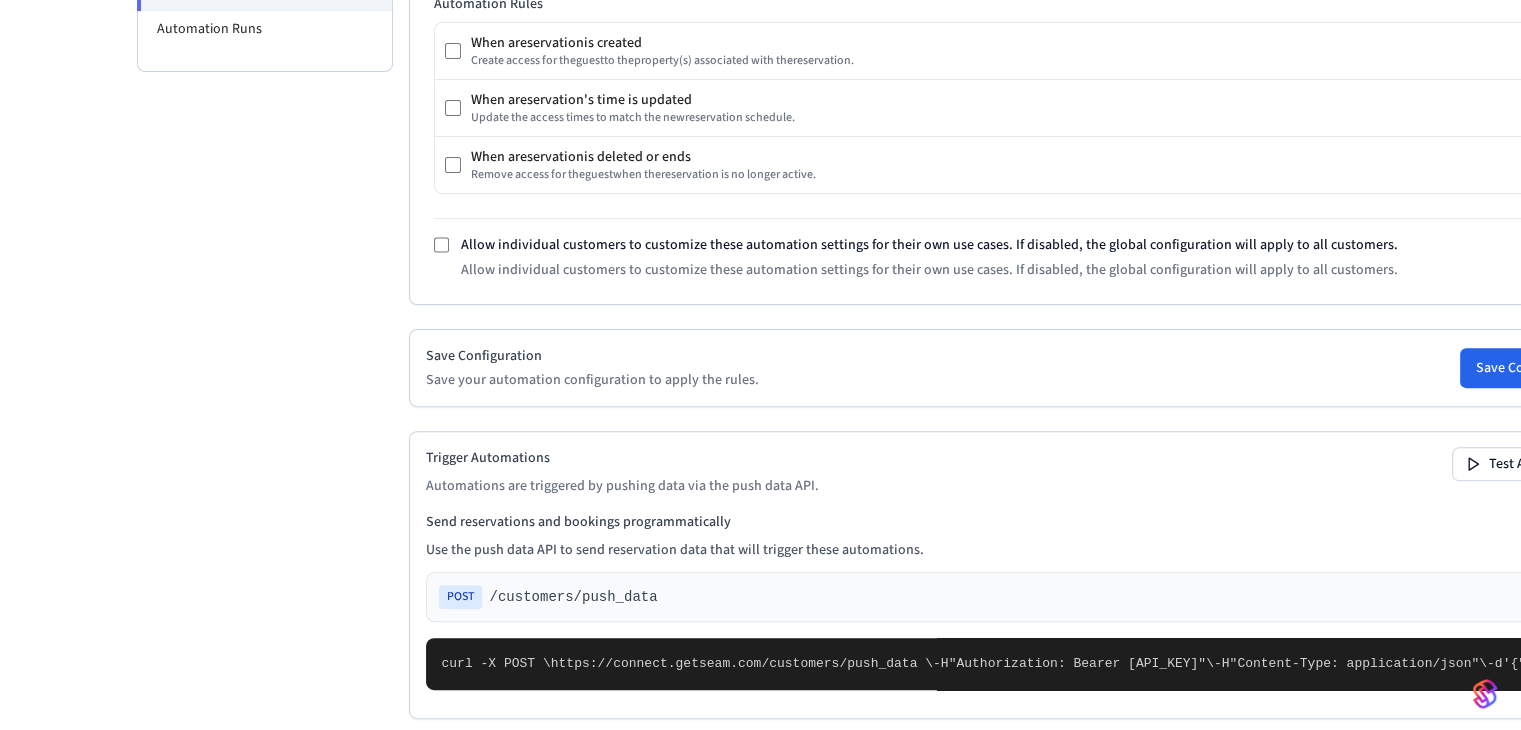scroll, scrollTop: 504, scrollLeft: 0, axis: vertical 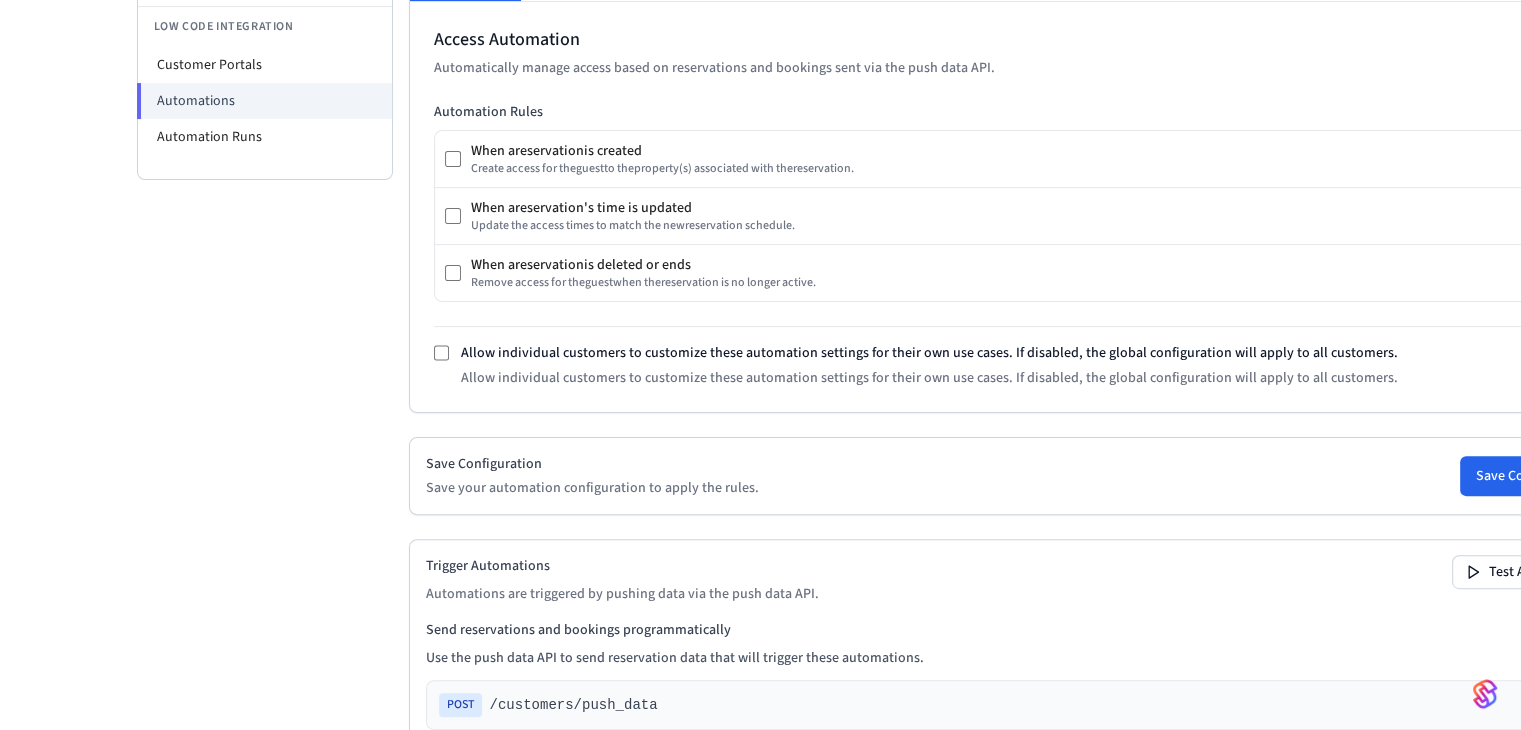 click on "Save Configuration Save your automation configuration to apply the rules. Save Configuration" at bounding box center [1017, 476] 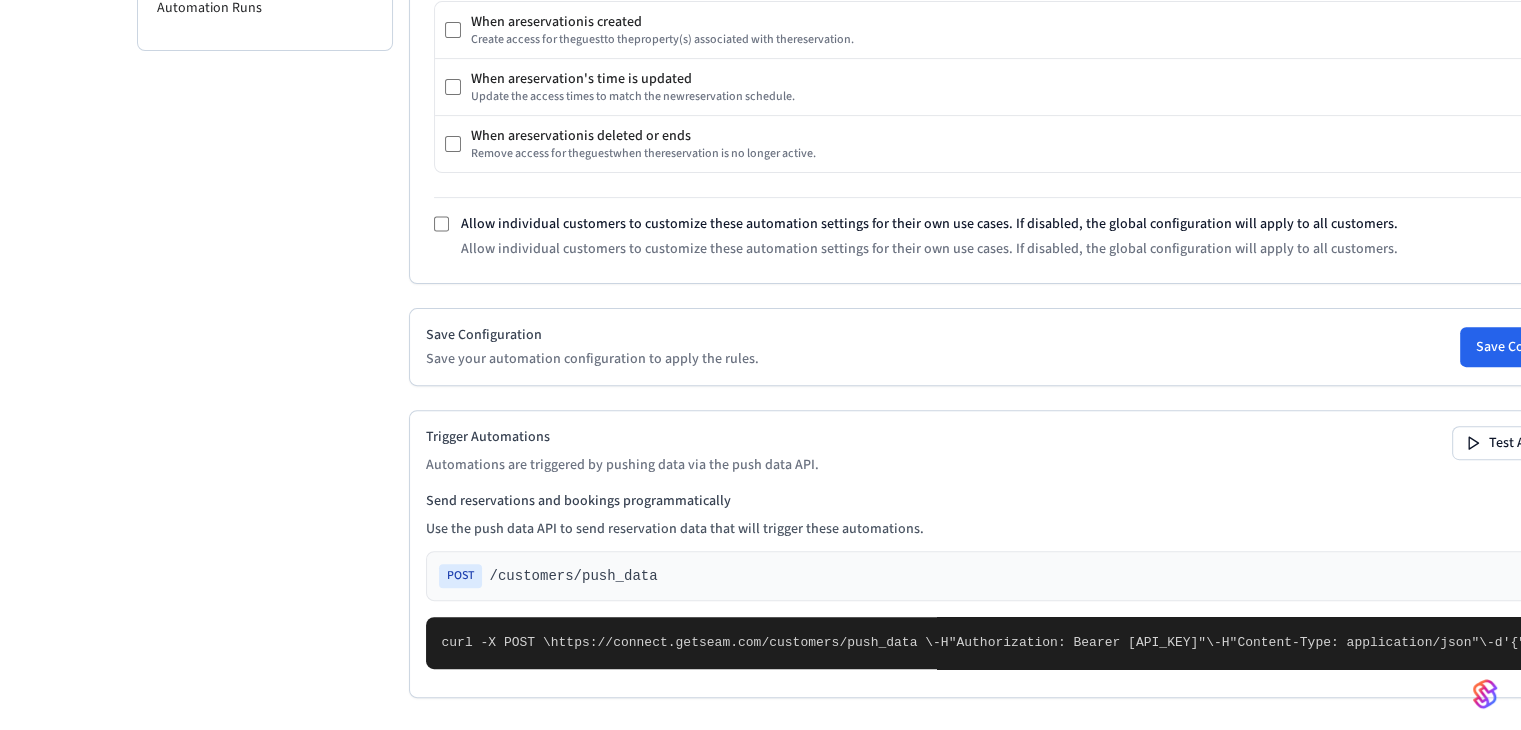 scroll, scrollTop: 1104, scrollLeft: 0, axis: vertical 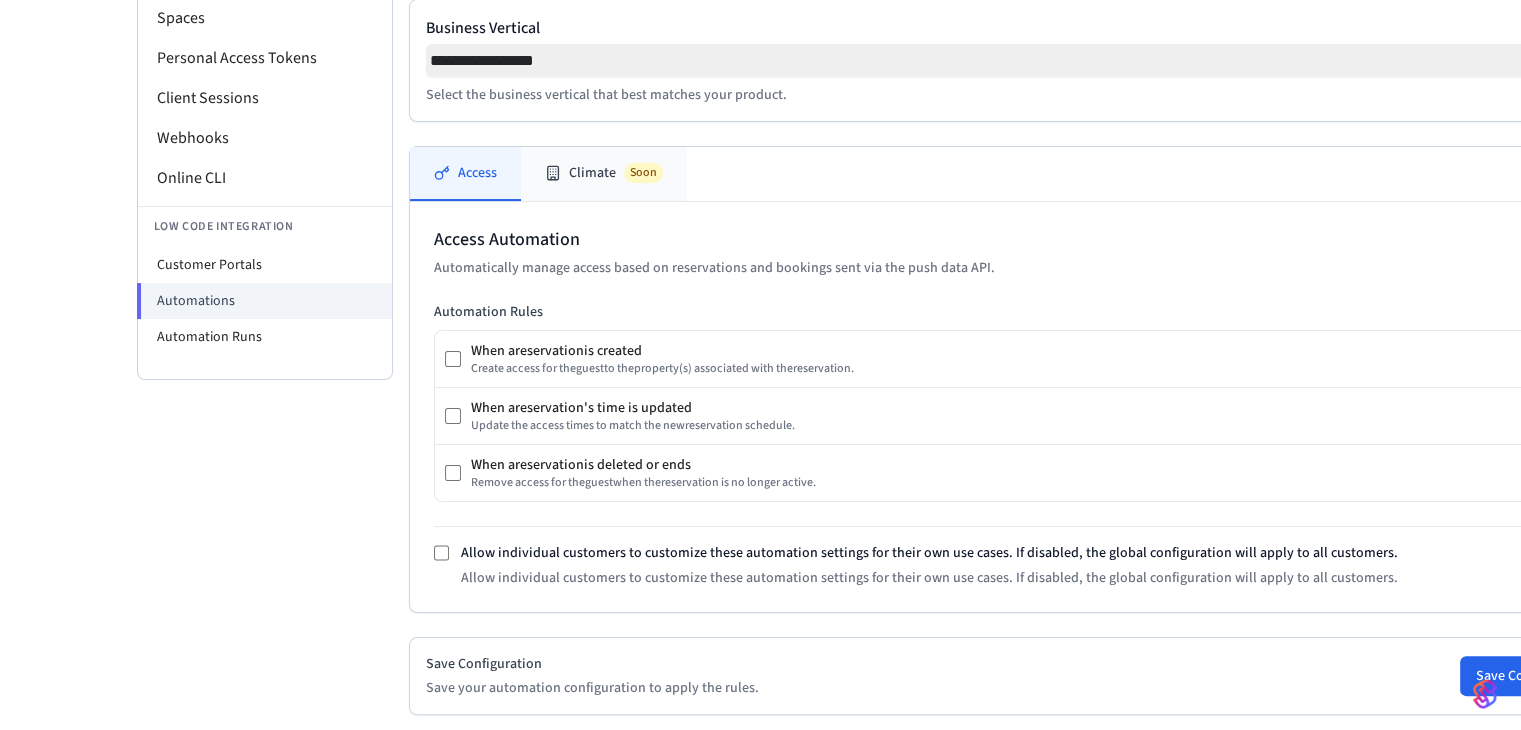click on "Climate Soon" at bounding box center [604, 174] 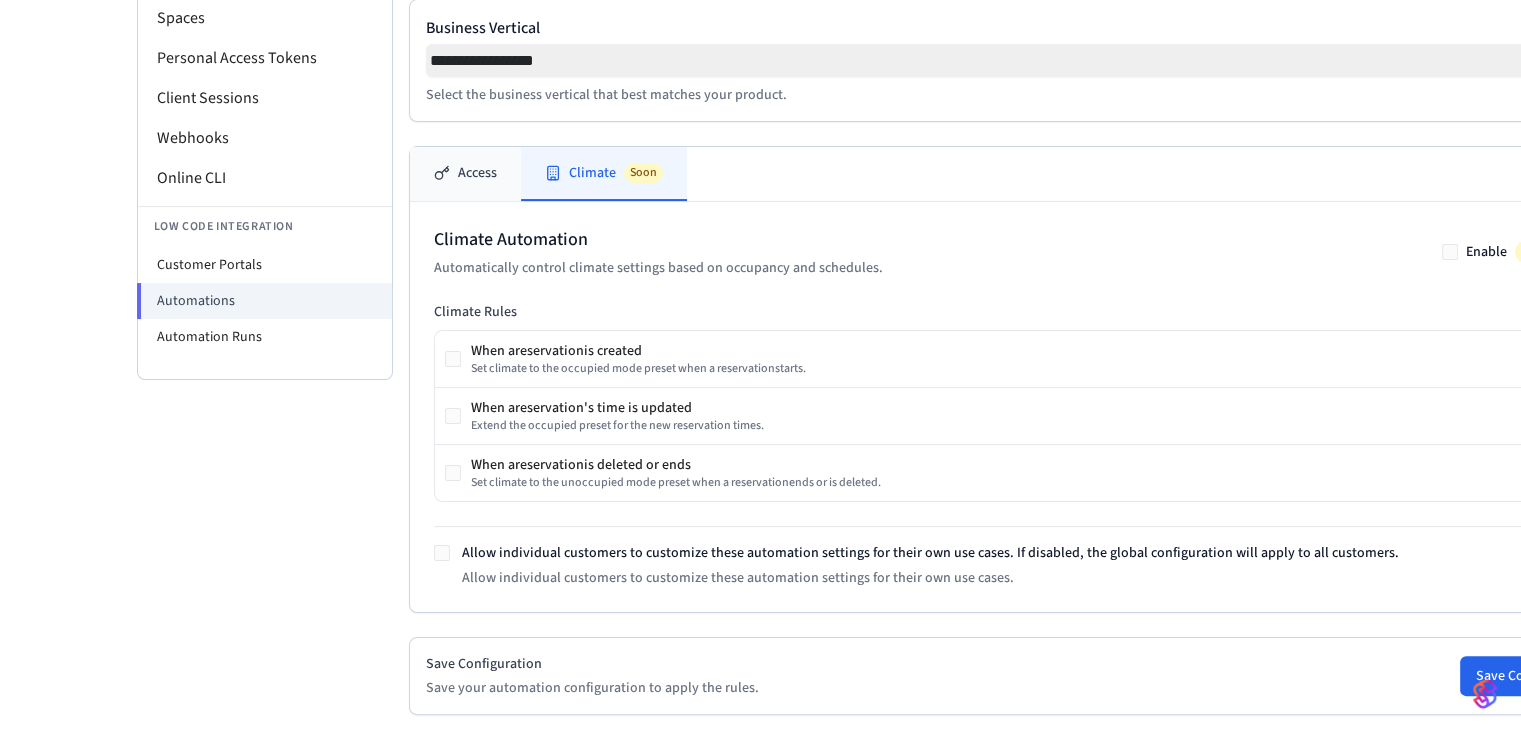 click on "Access" at bounding box center [465, 174] 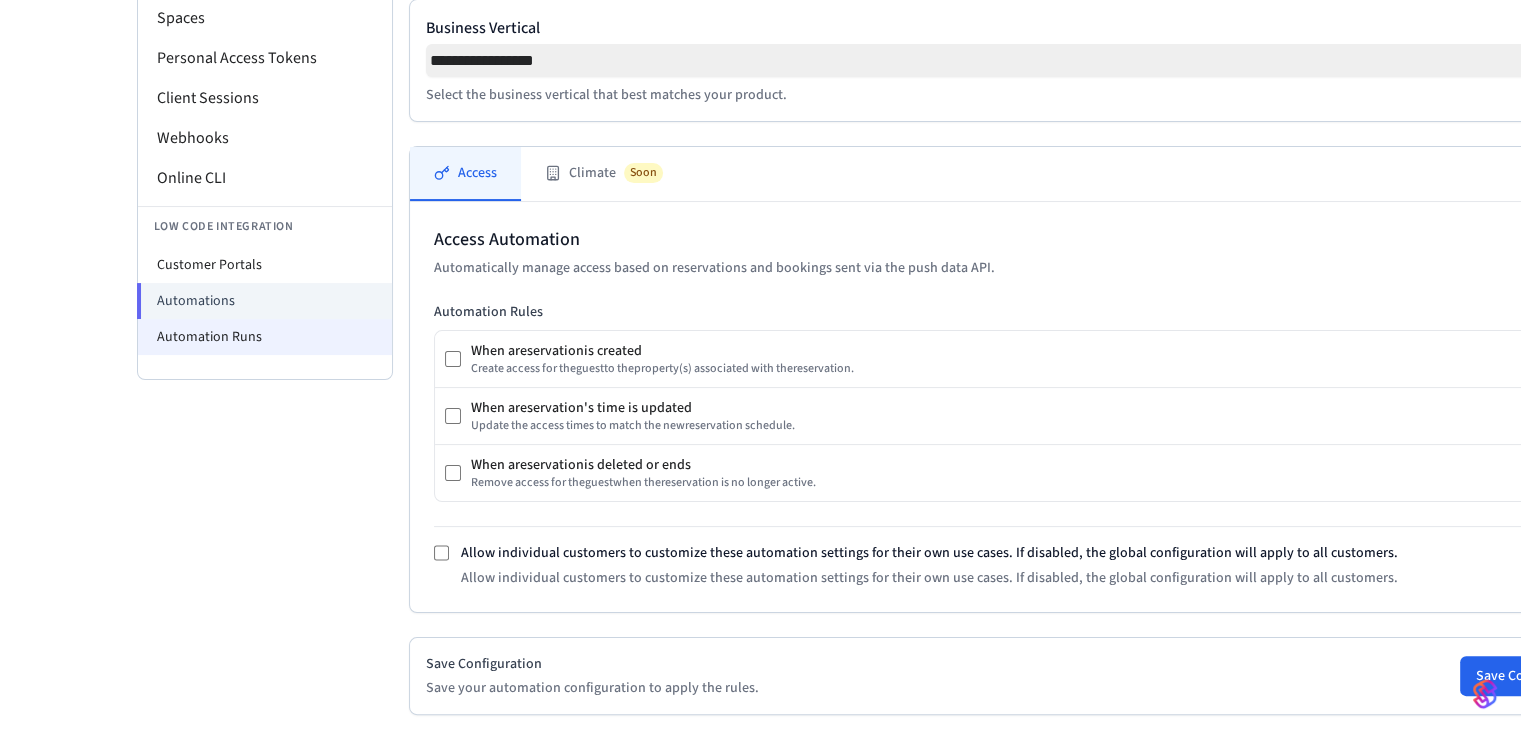 click on "Automation Runs" at bounding box center (265, 337) 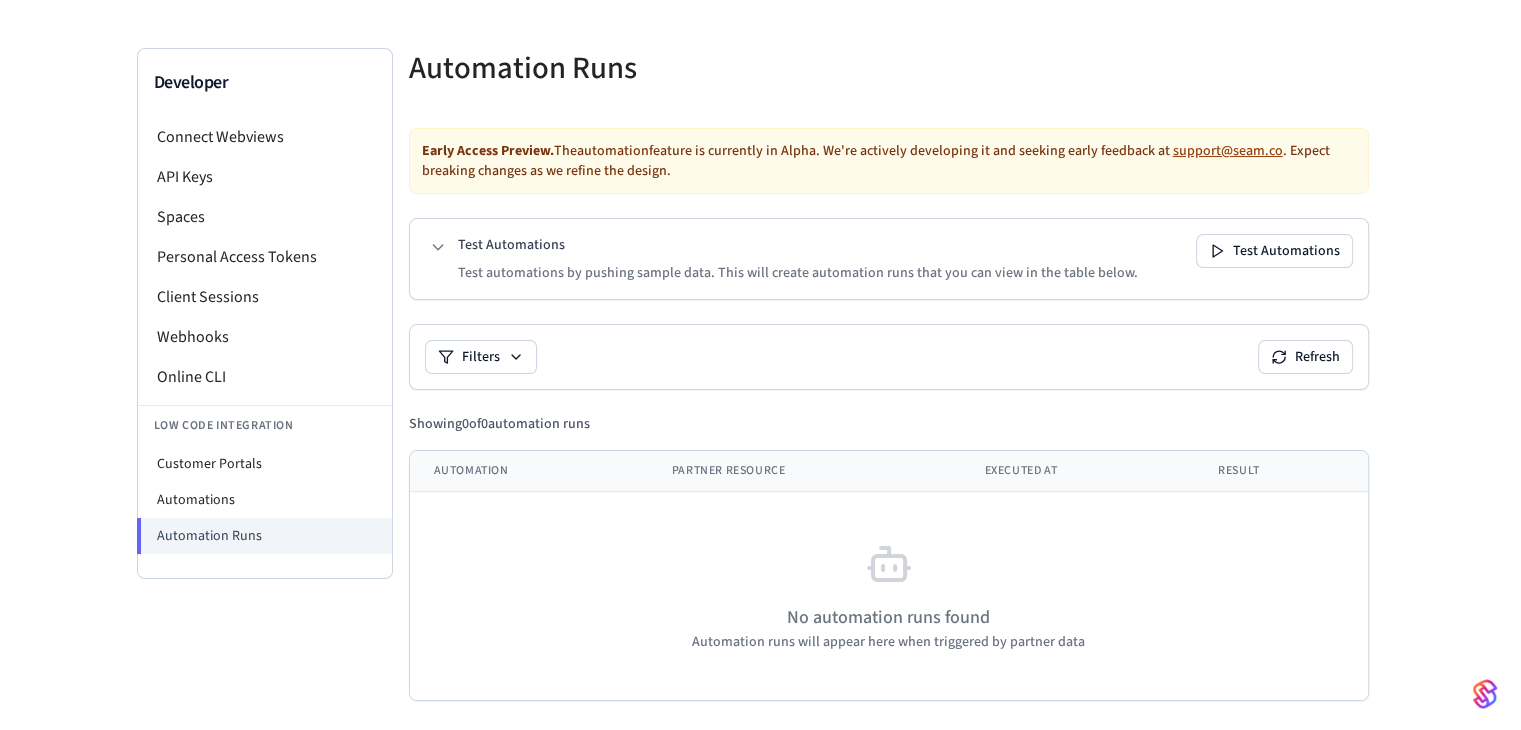 scroll, scrollTop: 106, scrollLeft: 0, axis: vertical 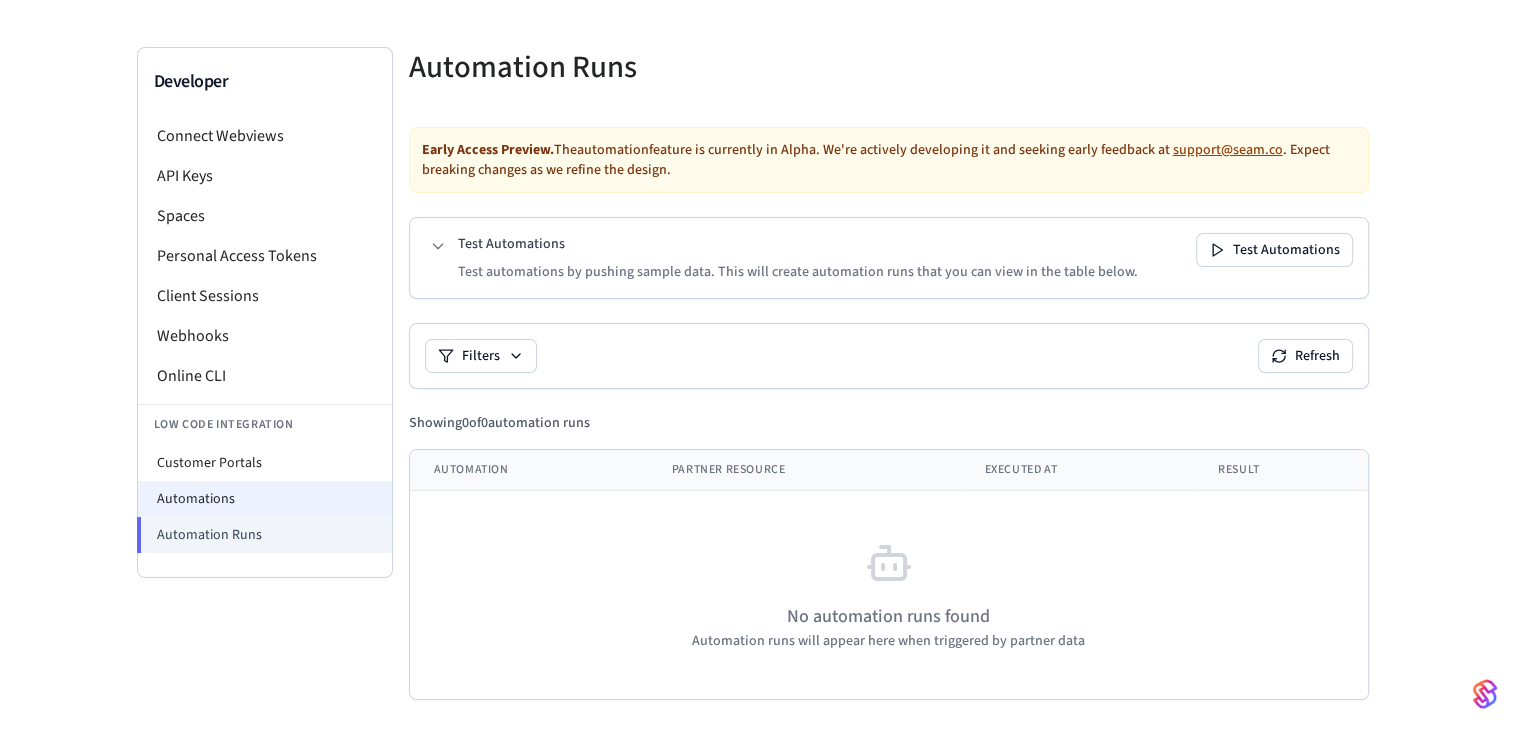 click on "Automations" at bounding box center (265, 499) 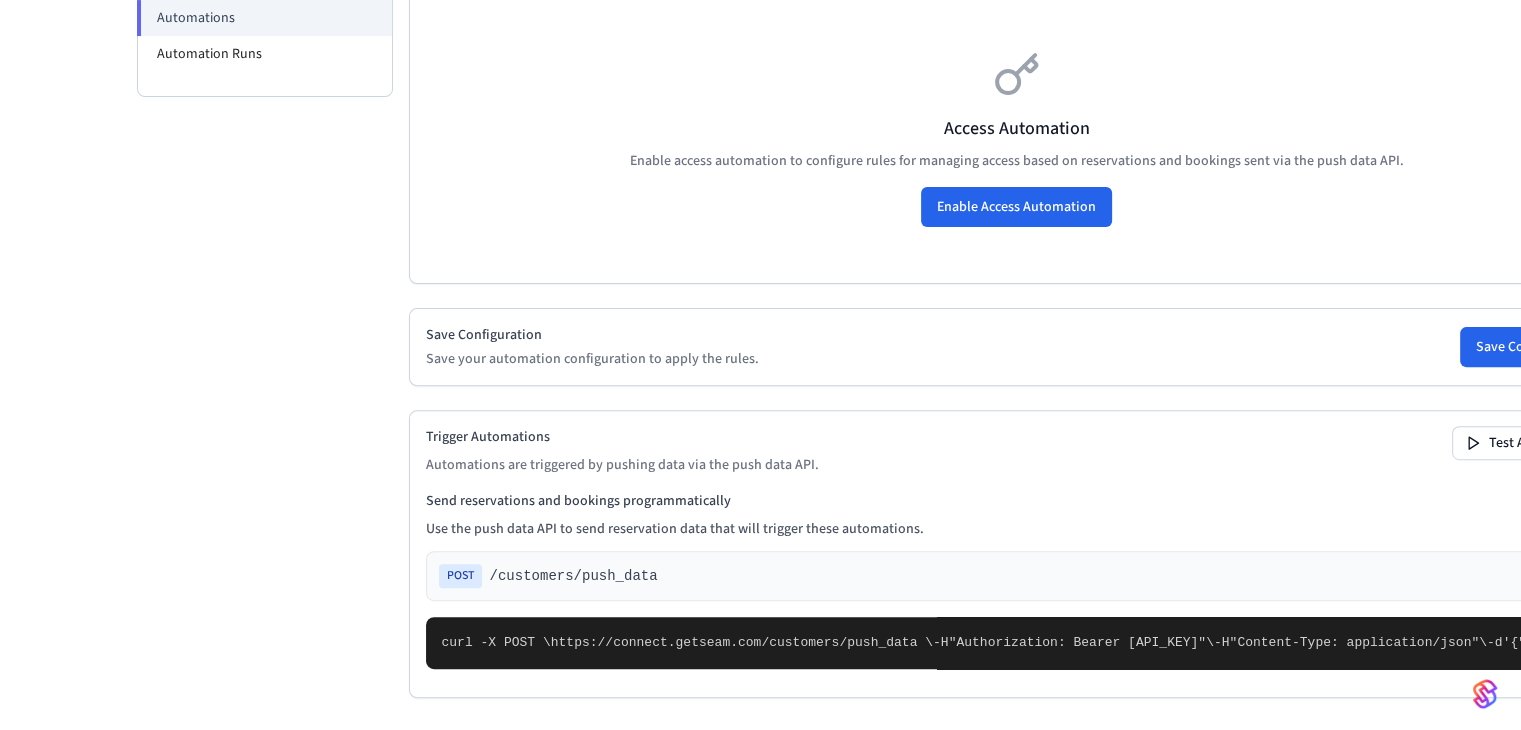 scroll, scrollTop: 900, scrollLeft: 0, axis: vertical 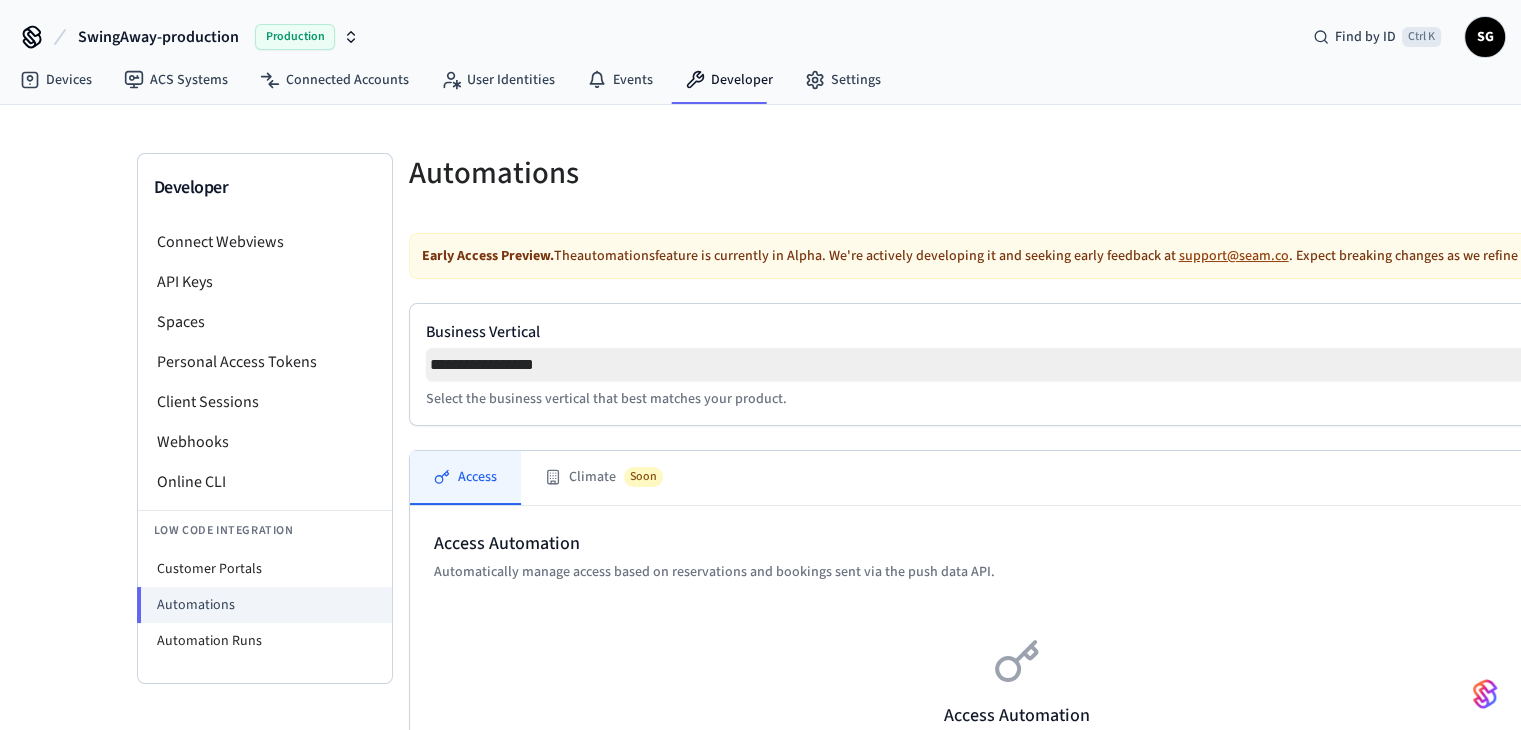 click on "**********" at bounding box center (1017, 364) 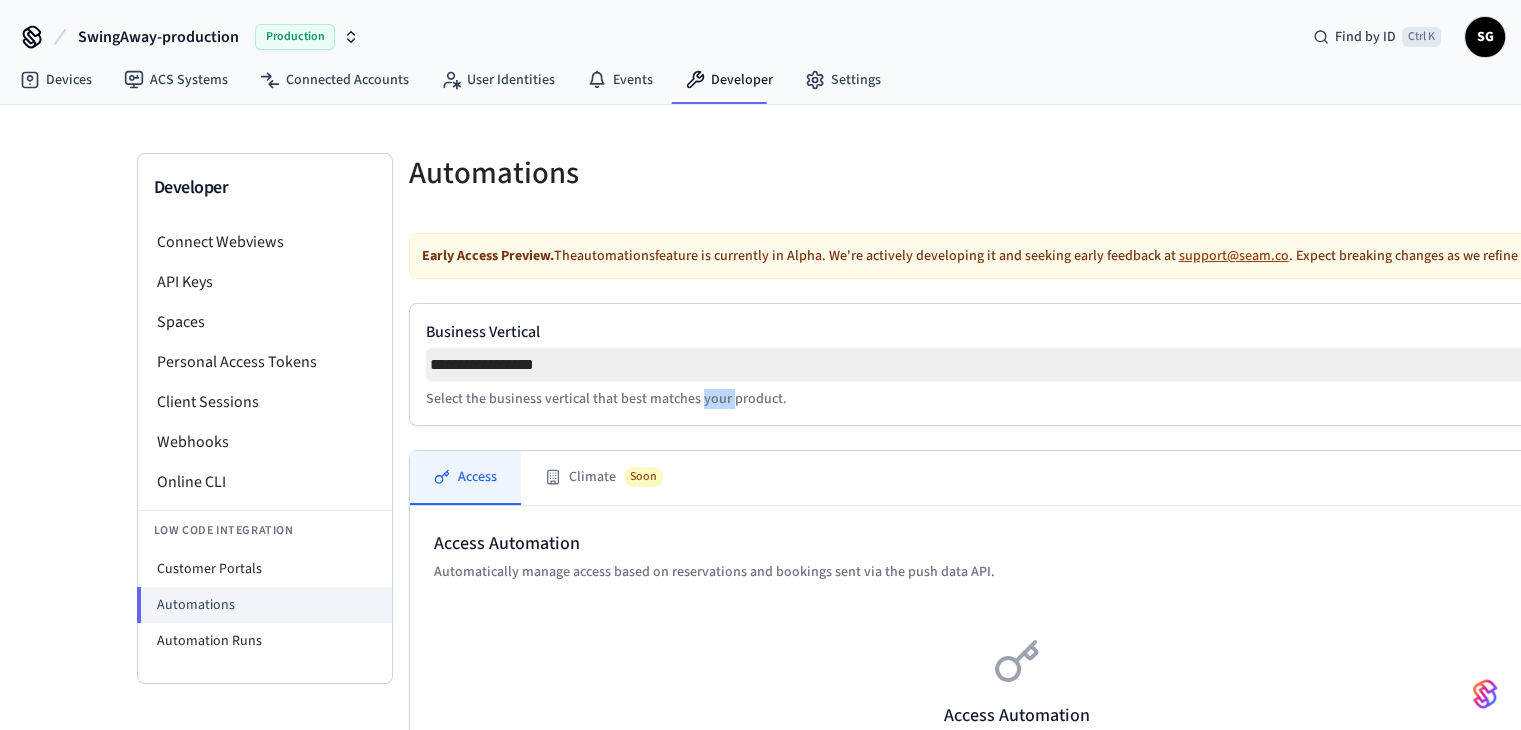 click on "Select the business vertical that best matches your product." at bounding box center [1017, 399] 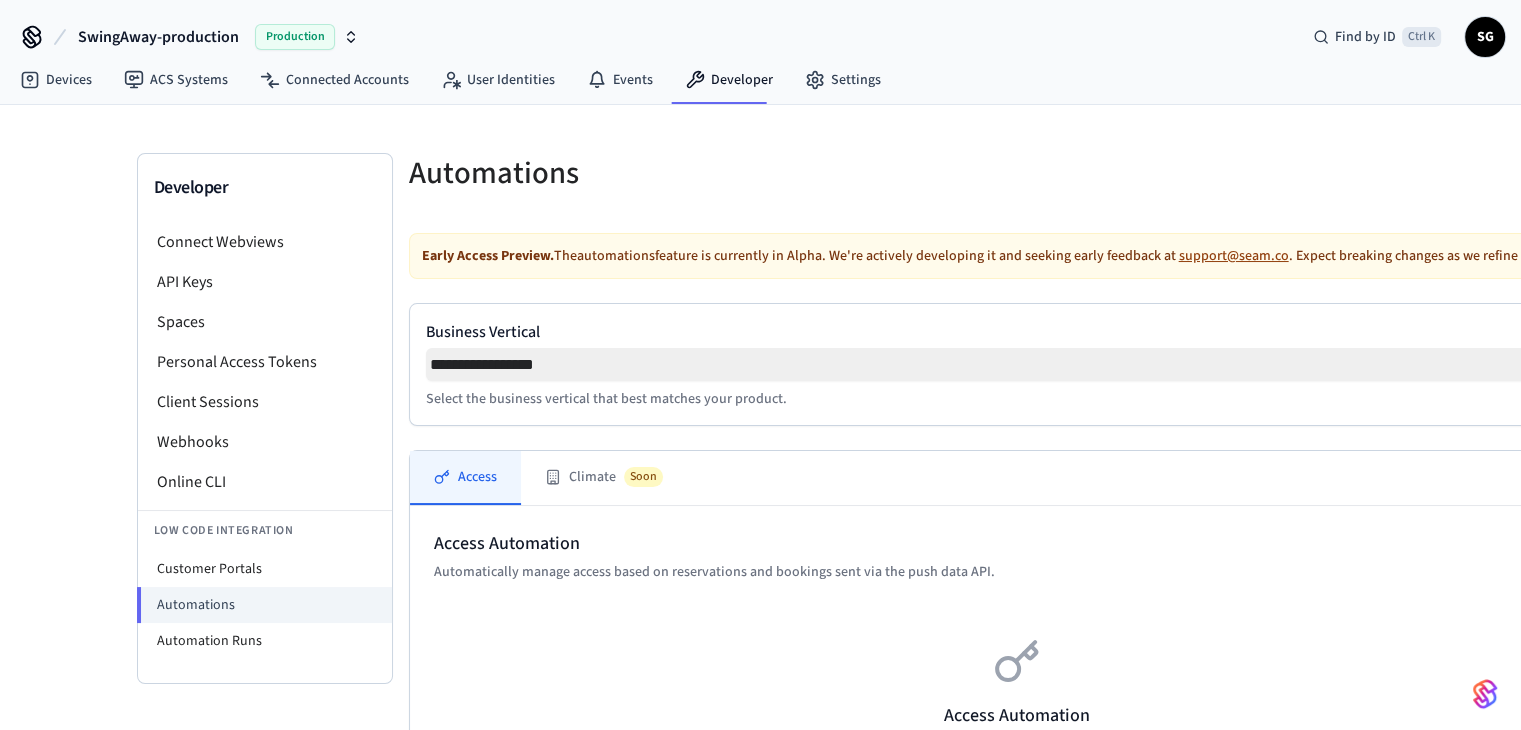 click on "**********" at bounding box center (1017, 364) 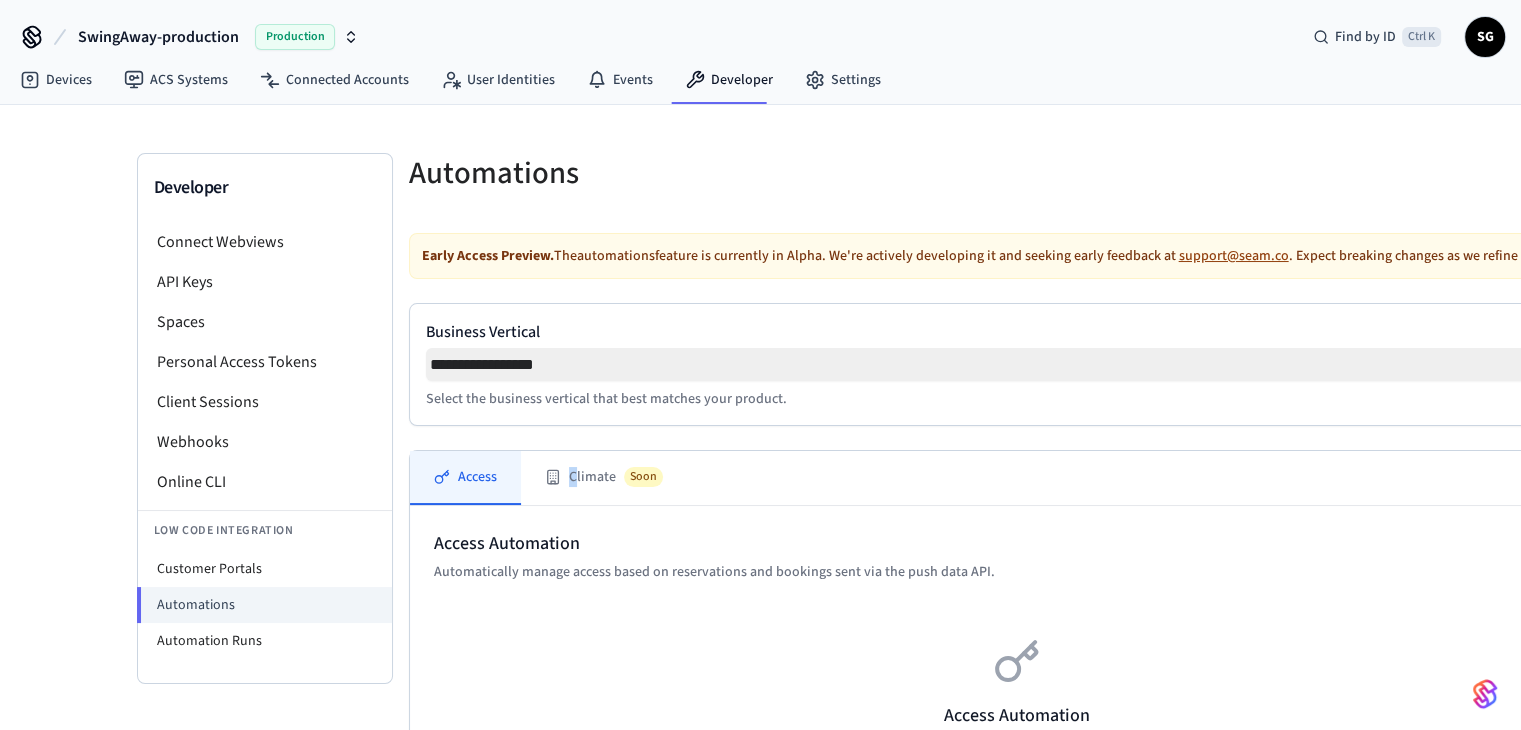 click on "**********" at bounding box center (1017, 364) 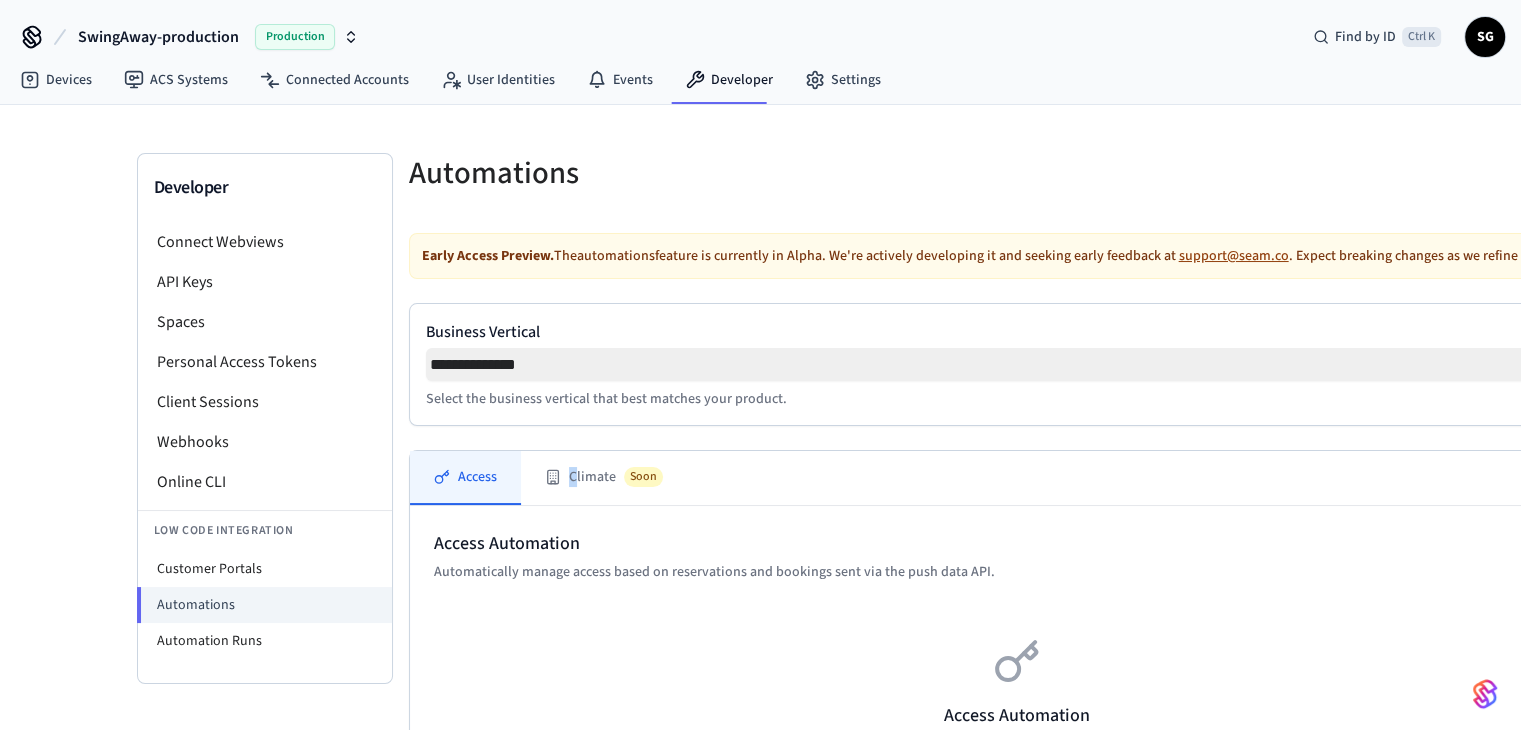 click on "**********" at bounding box center (1017, 364) 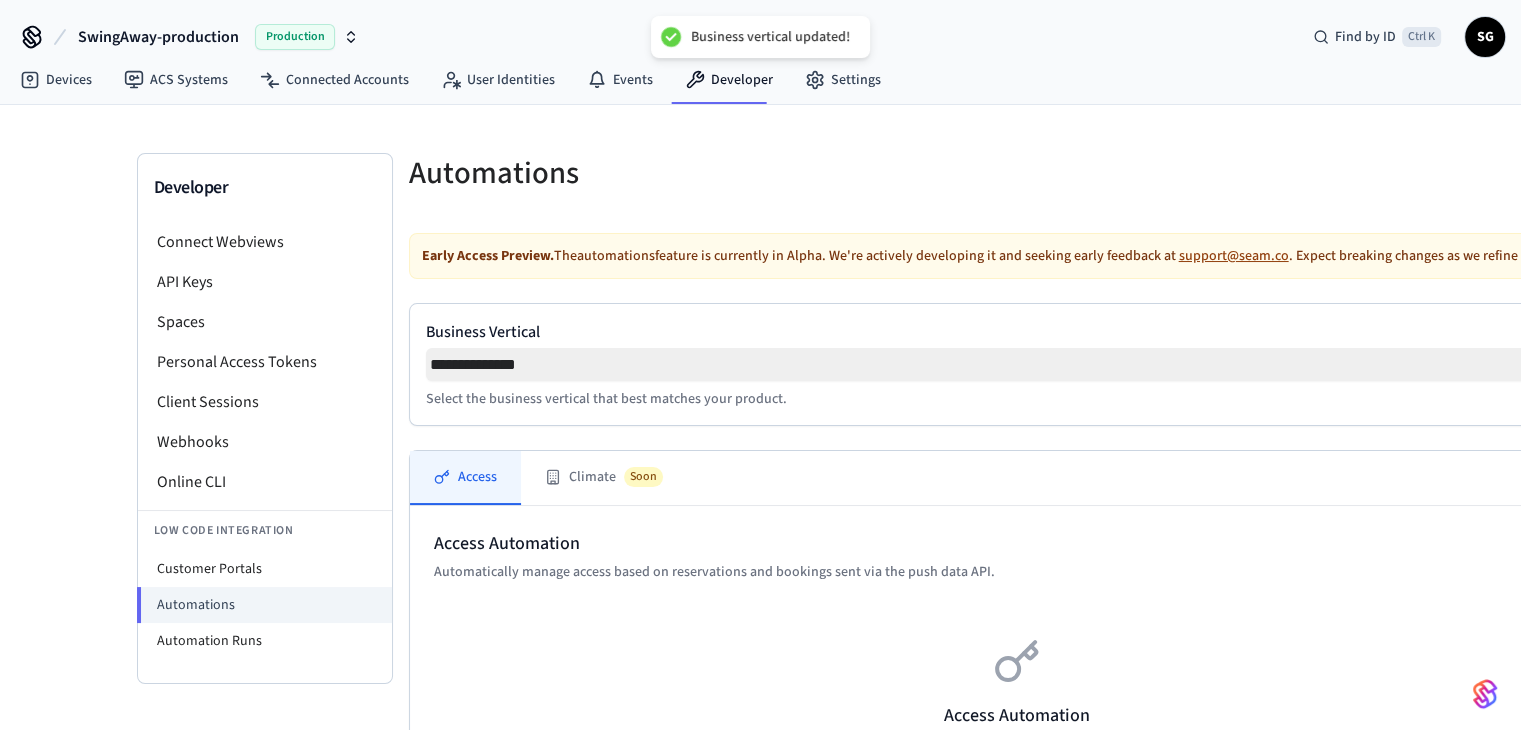 click on "**********" at bounding box center (1017, 364) 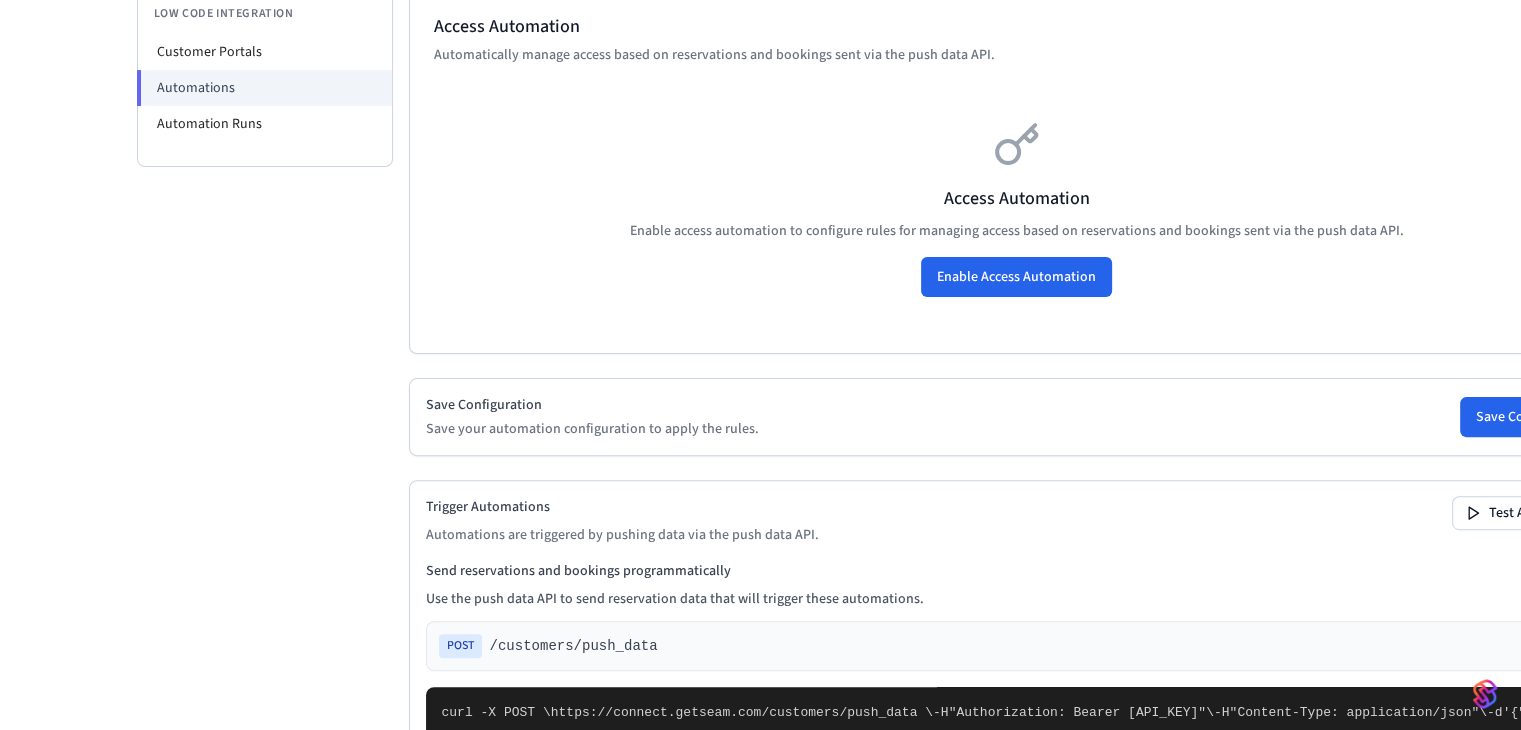 scroll, scrollTop: 400, scrollLeft: 0, axis: vertical 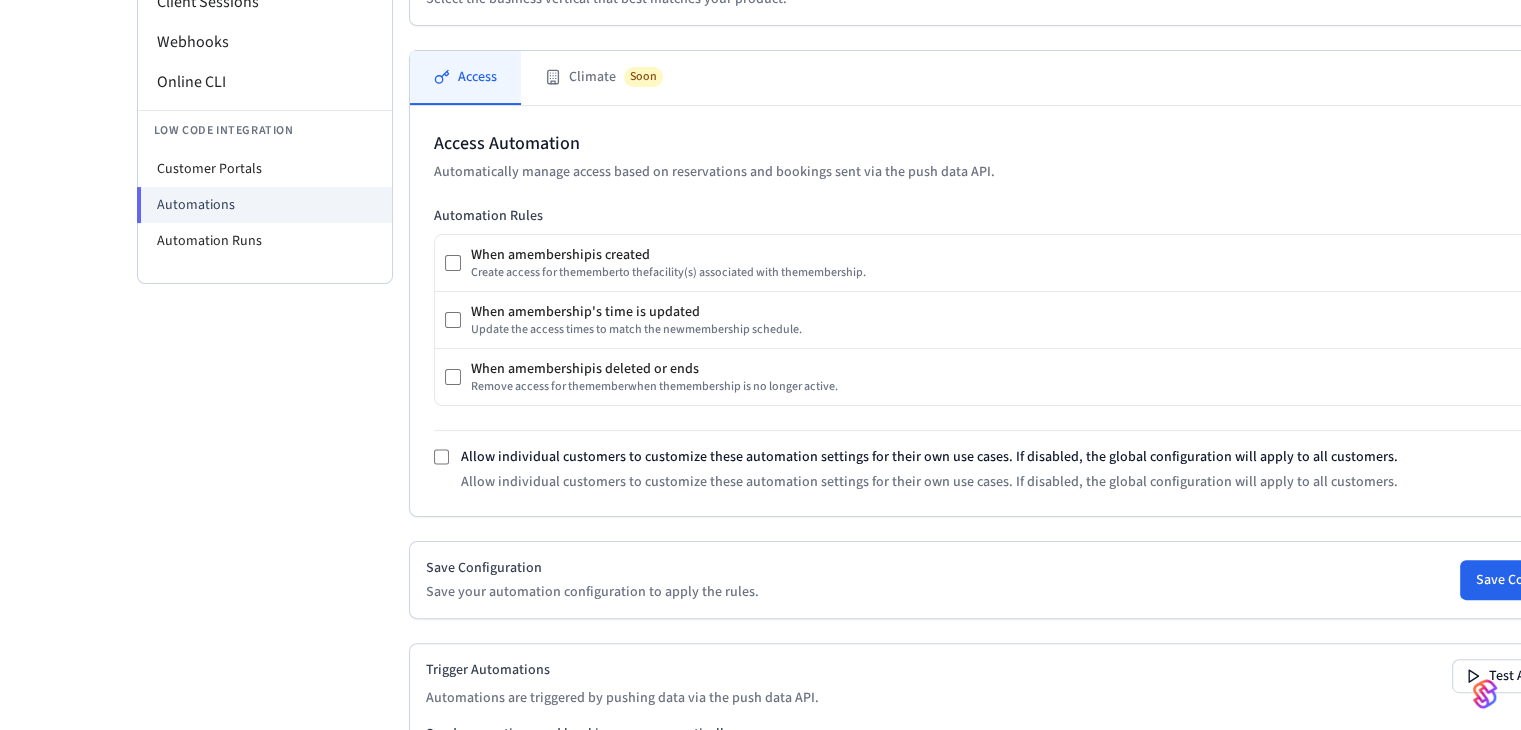 click on "Enable" at bounding box center (1567, 156) 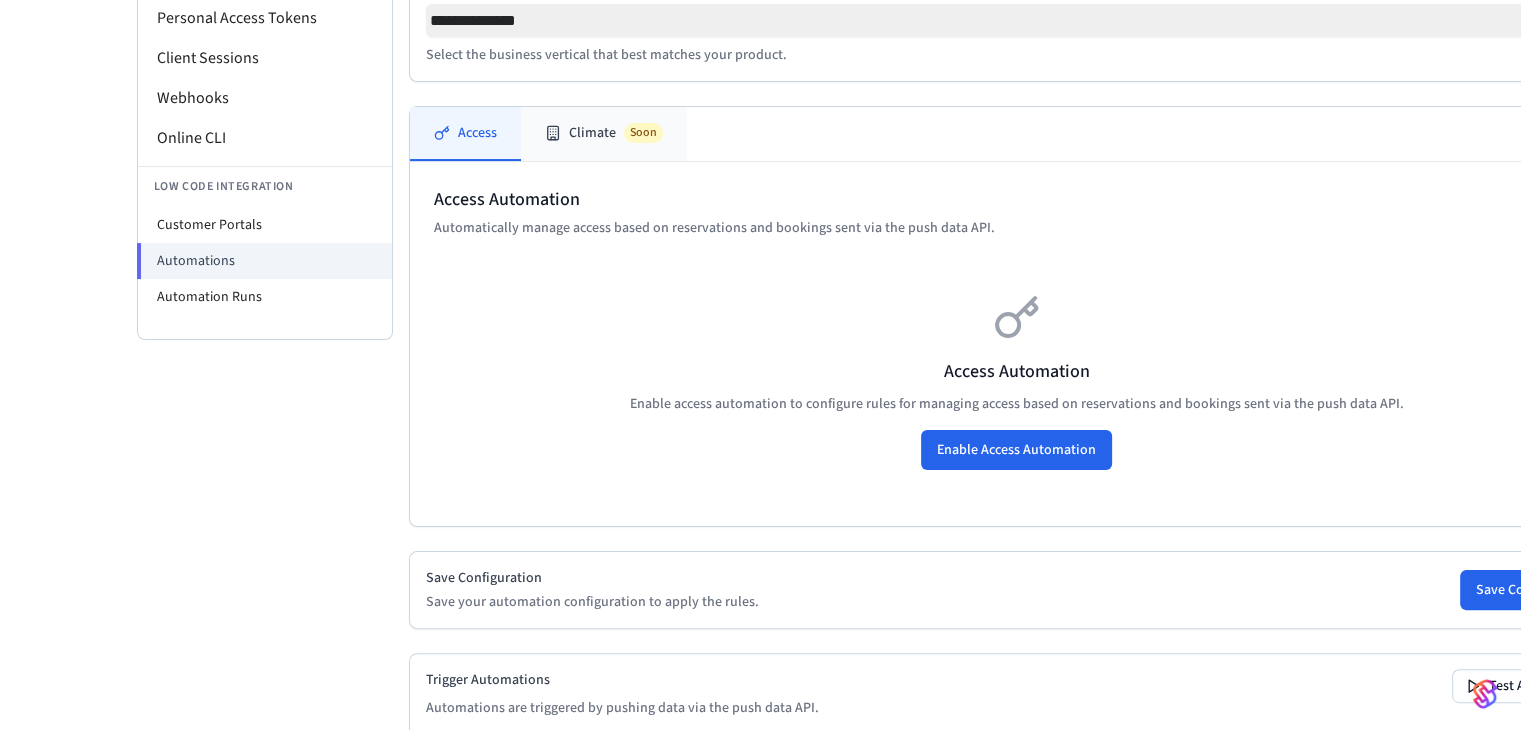 scroll, scrollTop: 300, scrollLeft: 0, axis: vertical 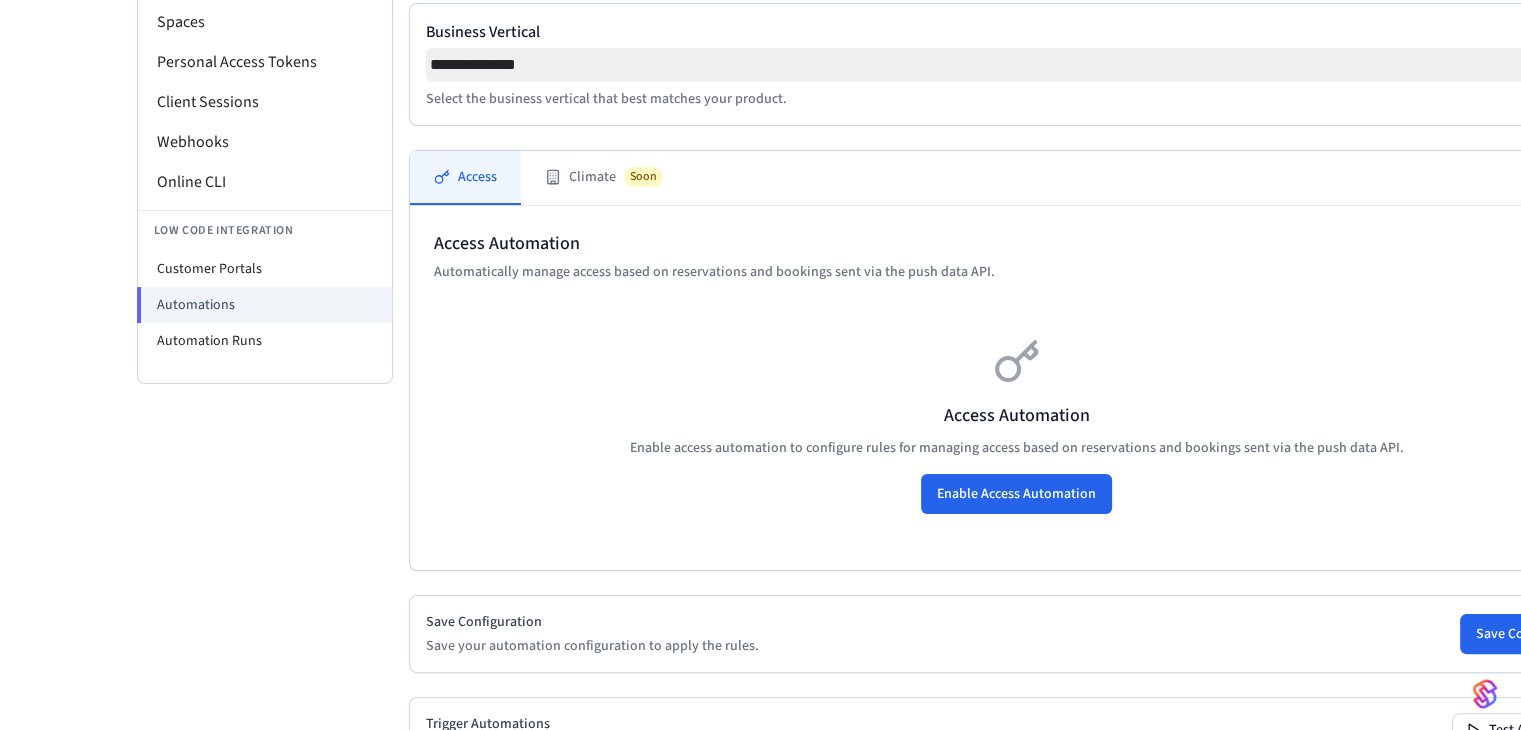 click on "**********" at bounding box center [1017, 64] 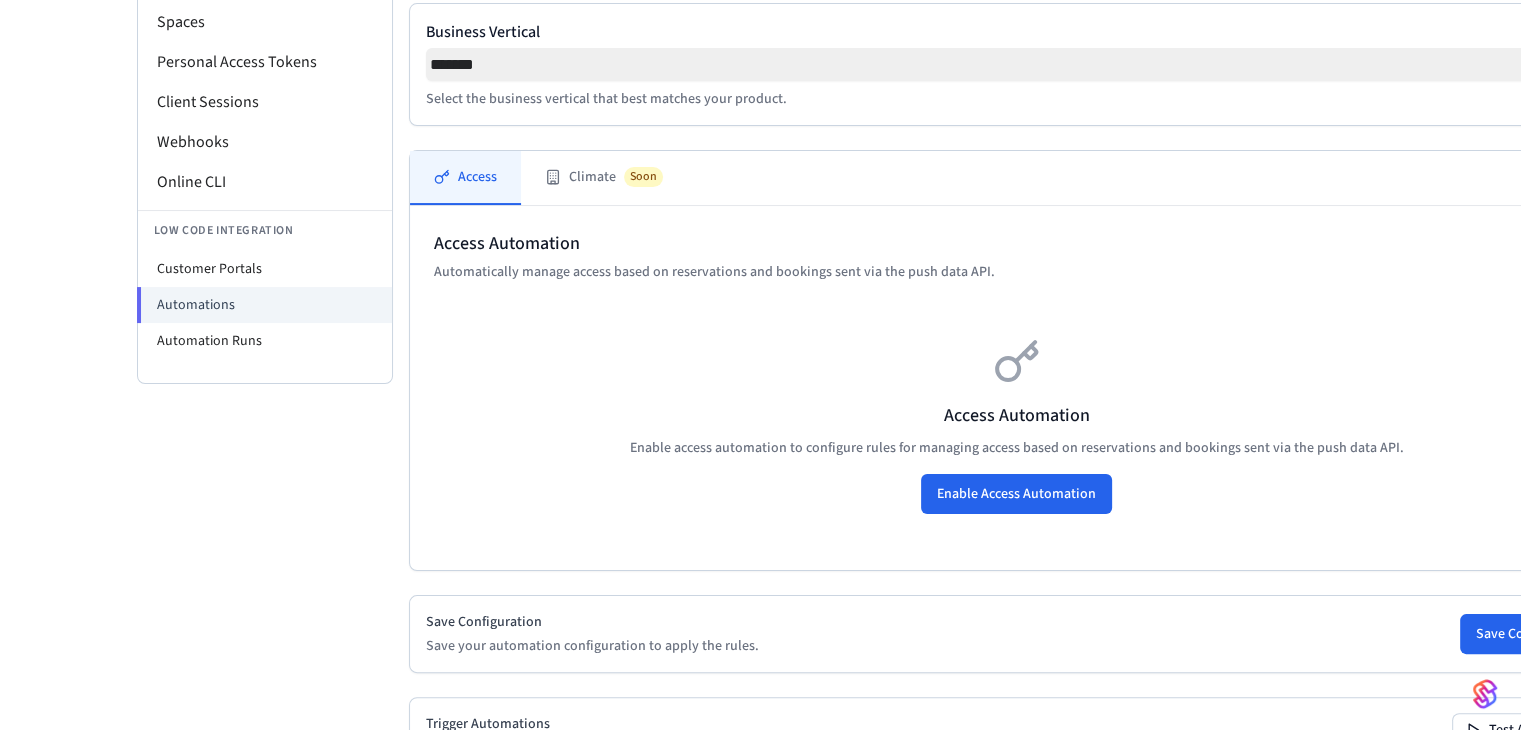 click on "**********" at bounding box center [1017, 64] 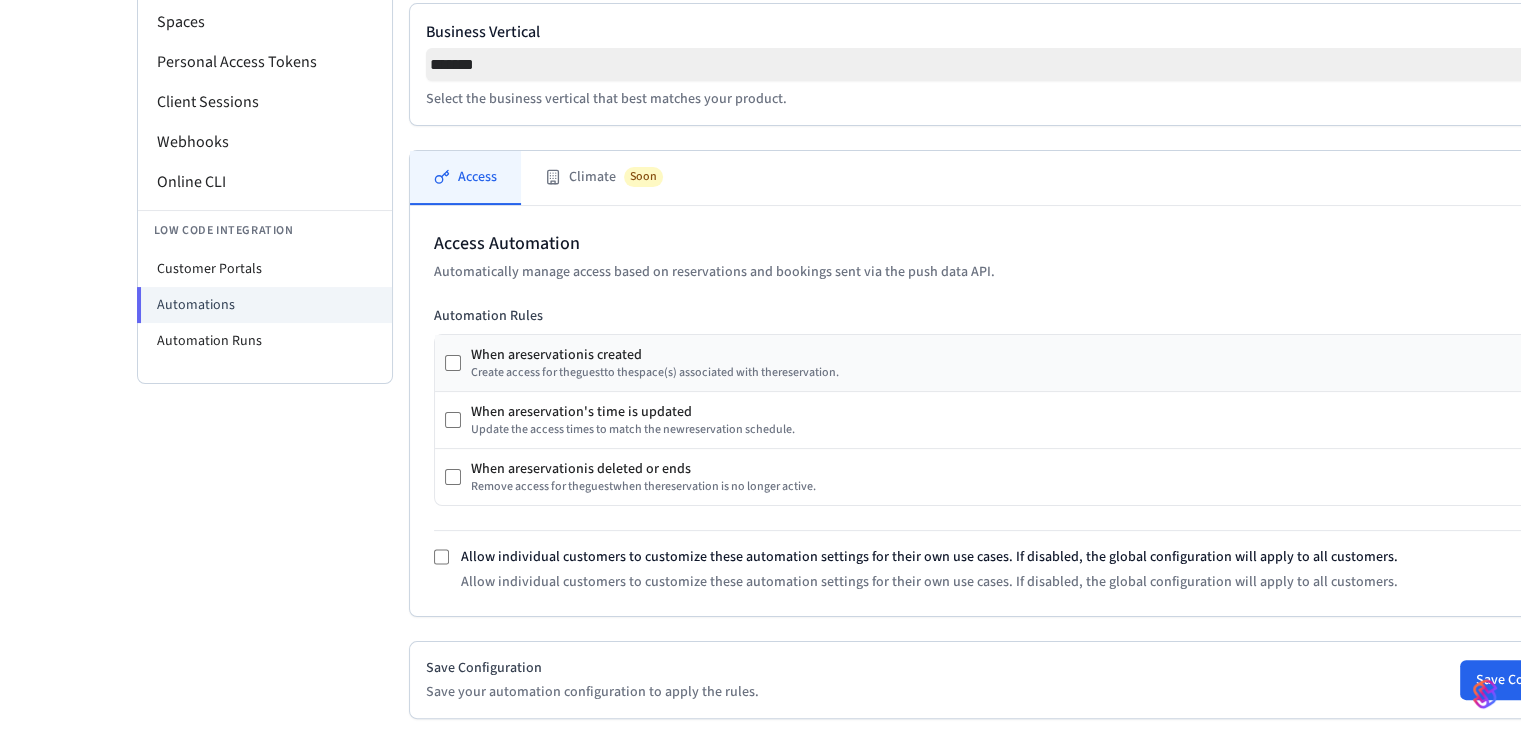 click on "When a  reservation  is created" at bounding box center (655, 355) 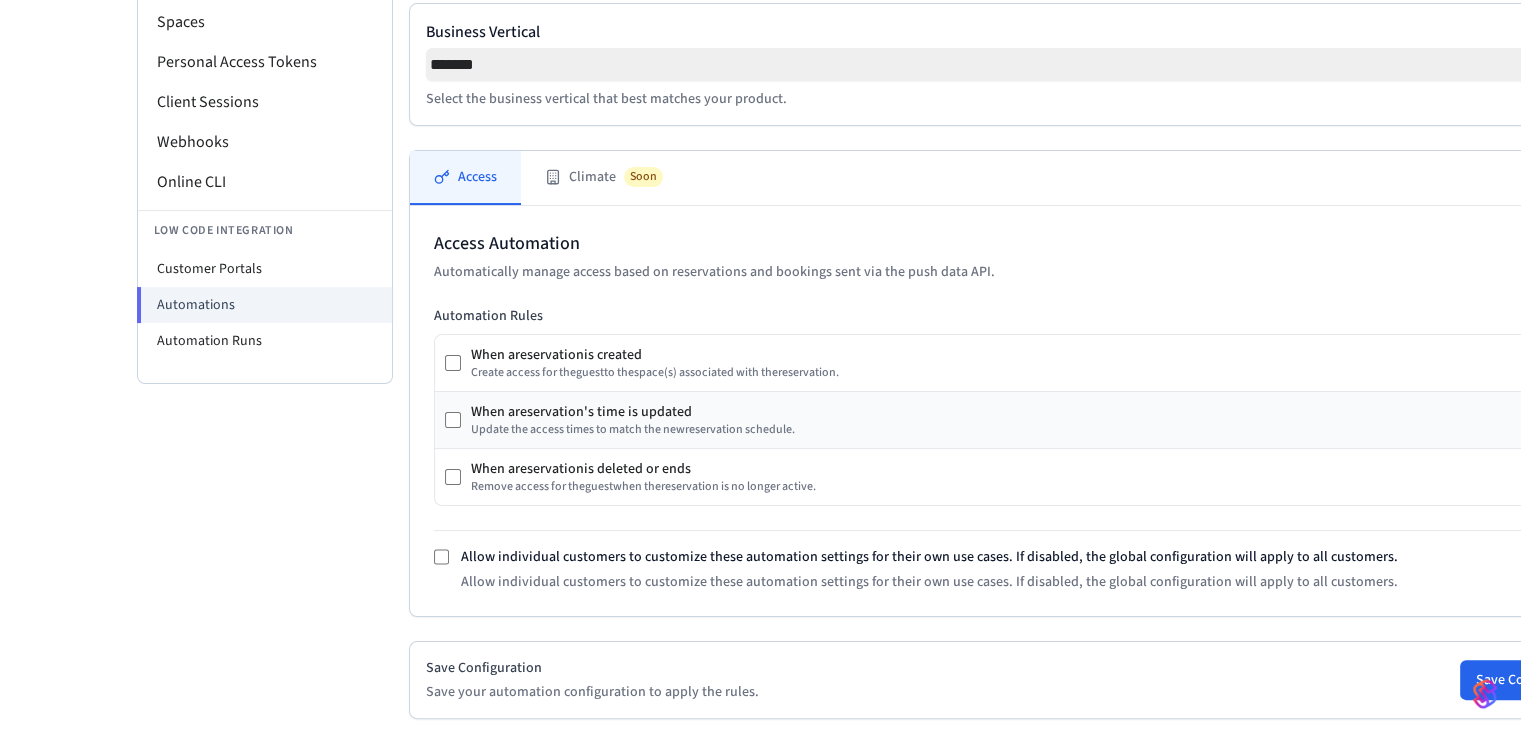 drag, startPoint x: 462, startPoint y: 436, endPoint x: 455, endPoint y: 468, distance: 32.75668 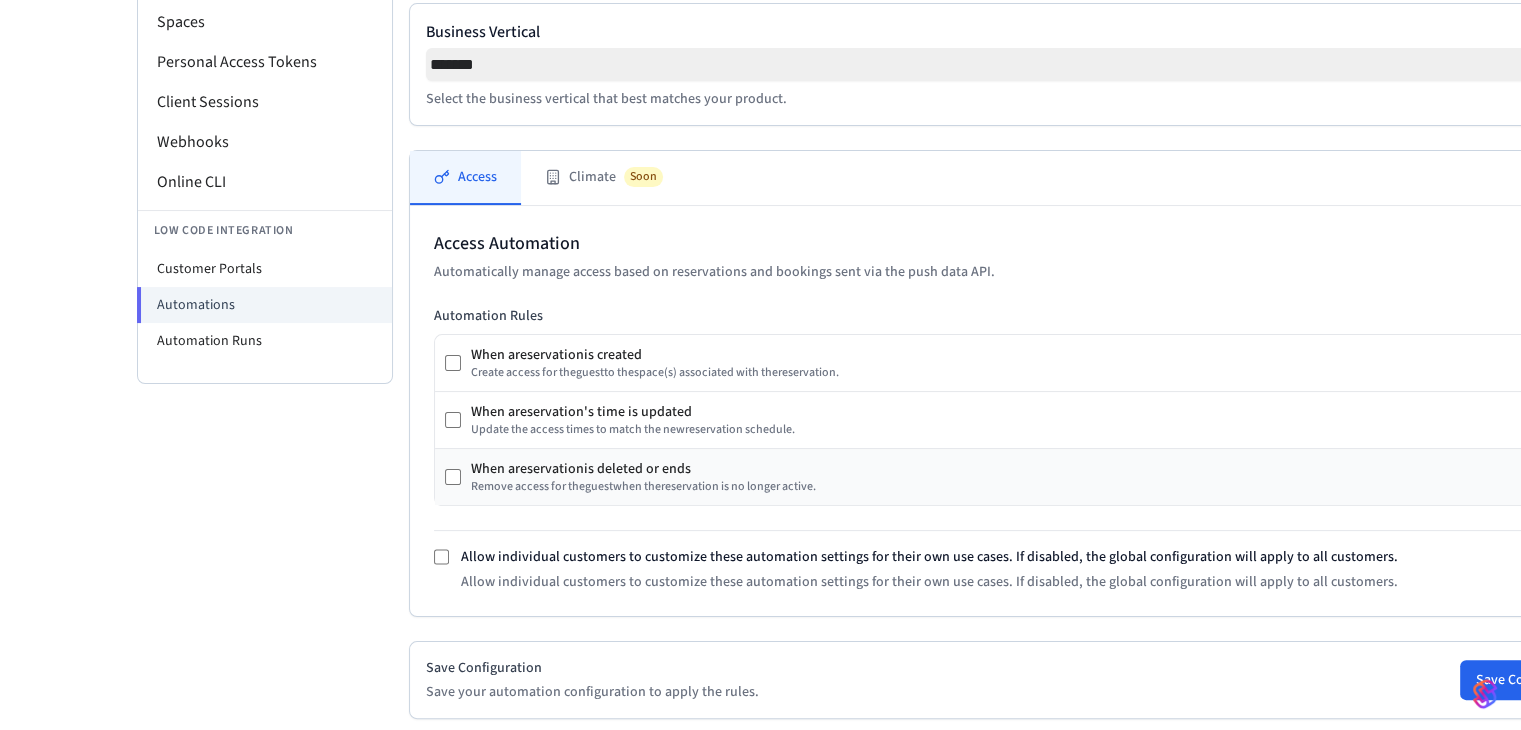 click on "When a  reservation  is deleted or ends Remove access for the  guest  when the  reservation   is no longer active." at bounding box center (630, 477) 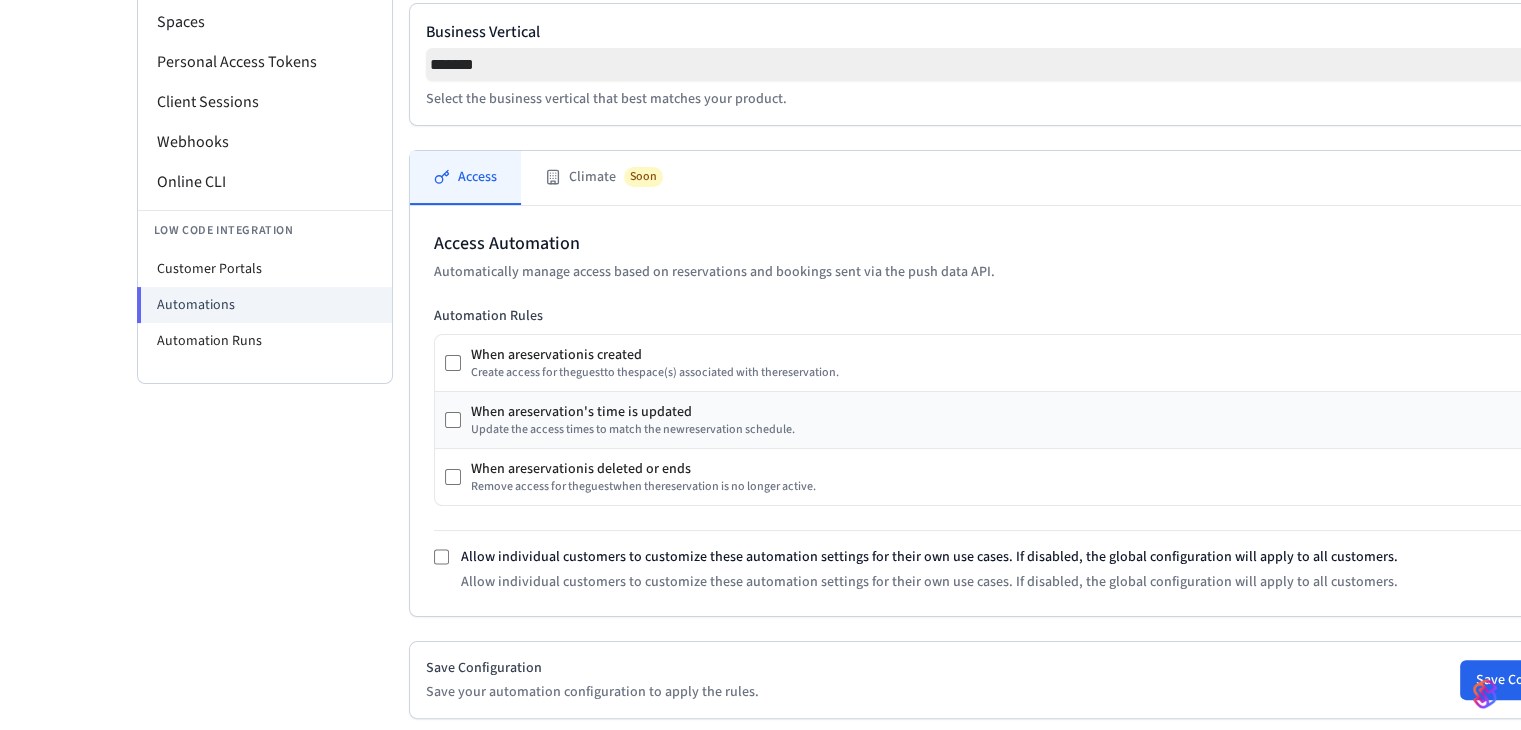 click on "When a  reservation 's time is updated Update the access times to match the new  reservation   schedule." at bounding box center [1017, 420] 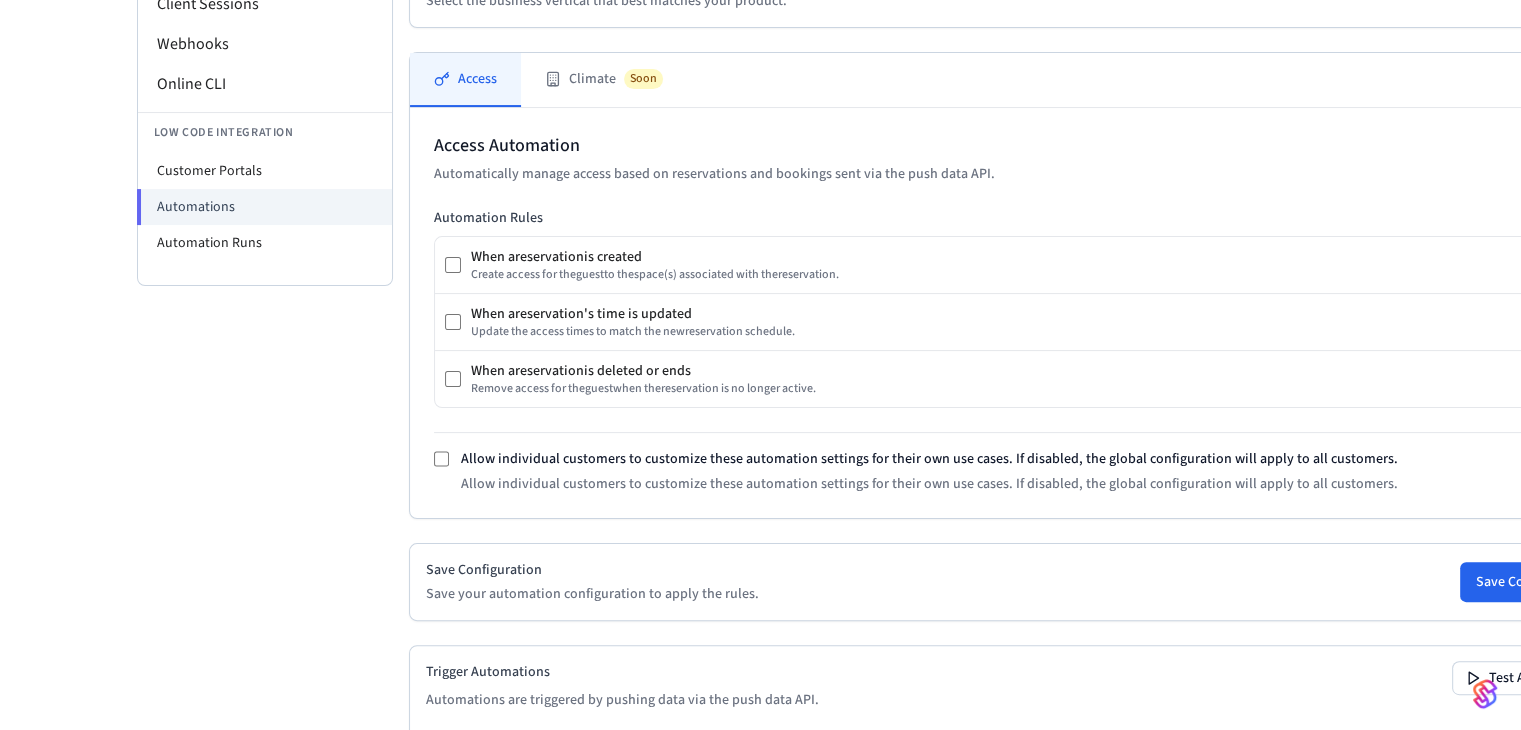 scroll, scrollTop: 500, scrollLeft: 0, axis: vertical 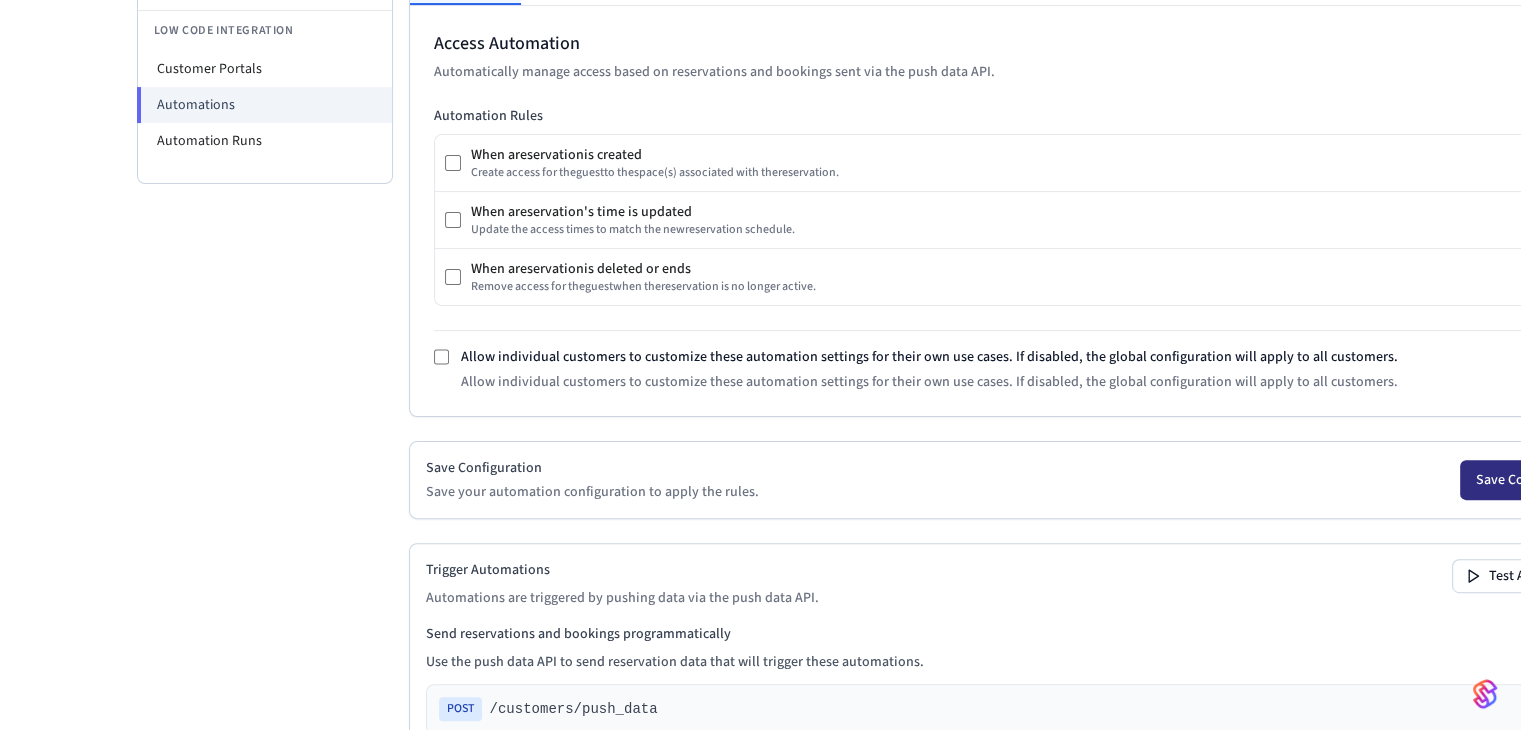 click on "Save Configuration" at bounding box center (1534, 480) 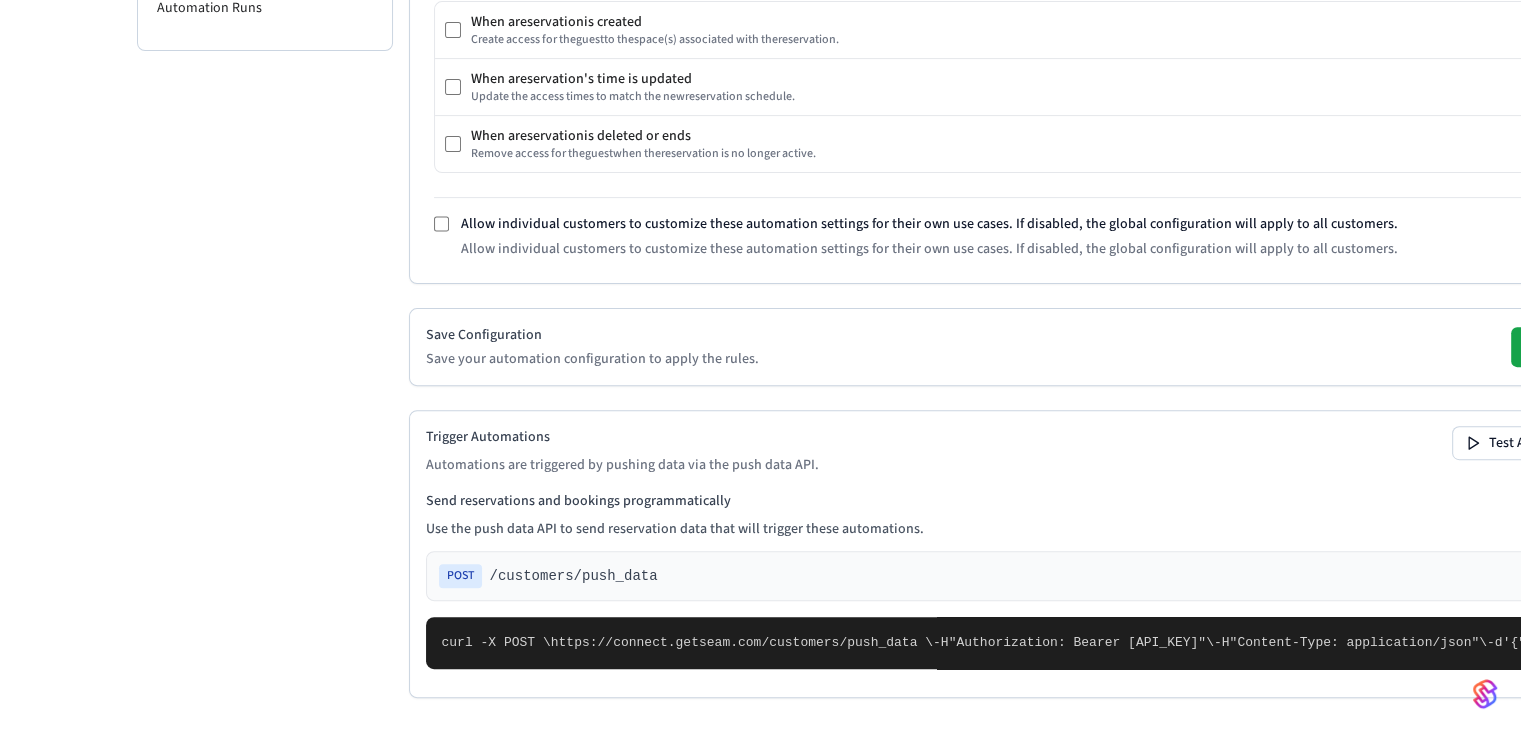 scroll, scrollTop: 800, scrollLeft: 0, axis: vertical 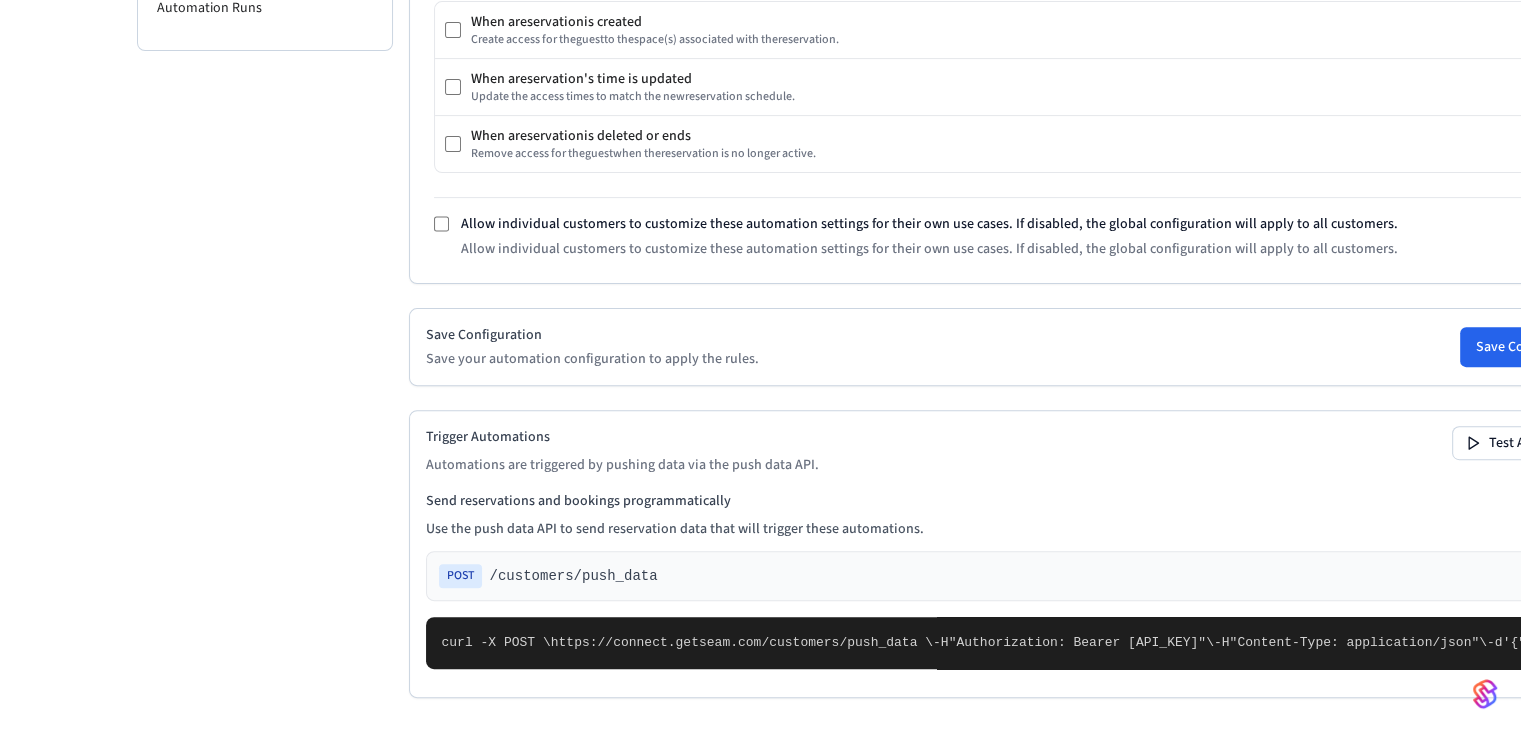 click on "Automations are triggered by pushing data via the push data API." at bounding box center [622, 465] 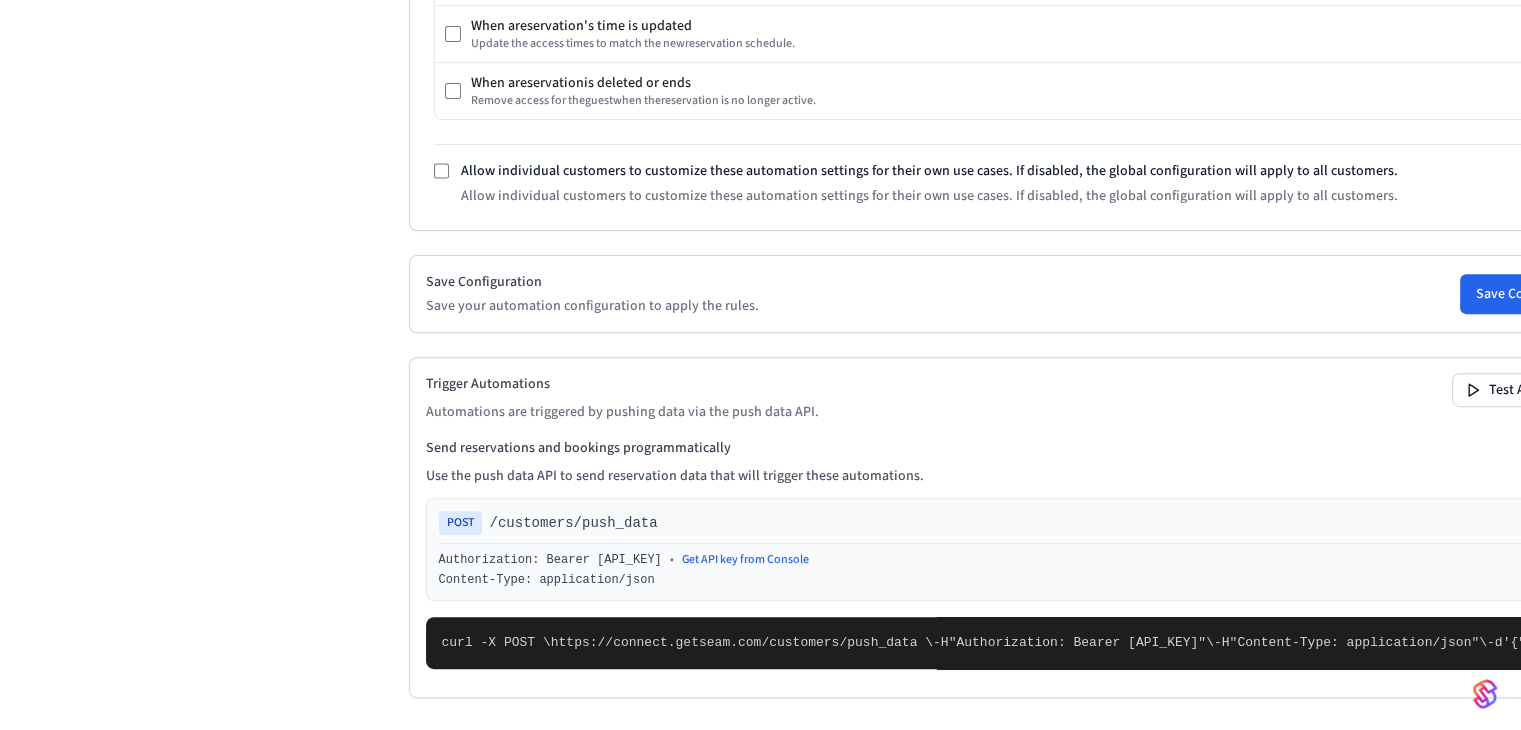 scroll, scrollTop: 900, scrollLeft: 0, axis: vertical 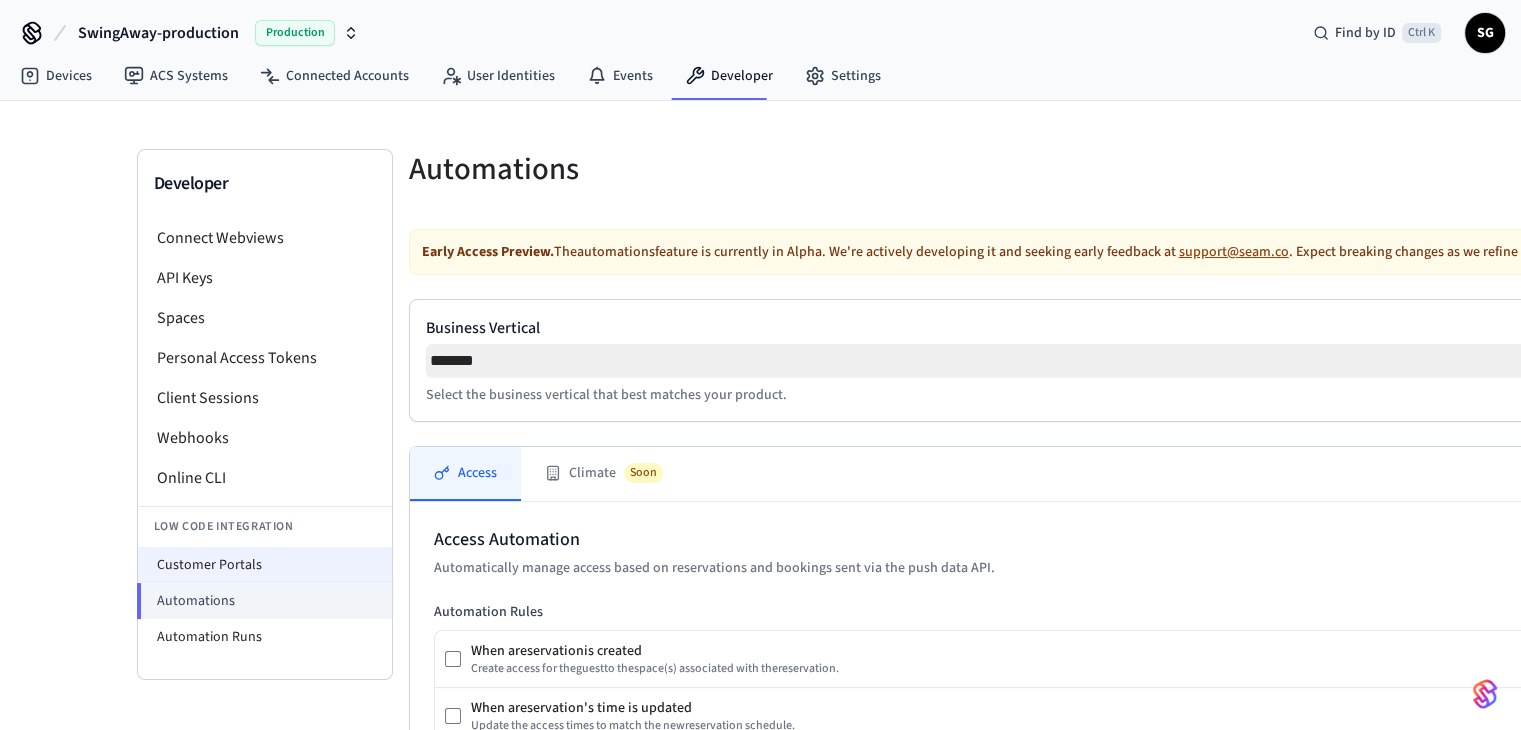 drag, startPoint x: 274, startPoint y: 529, endPoint x: 252, endPoint y: 553, distance: 32.55764 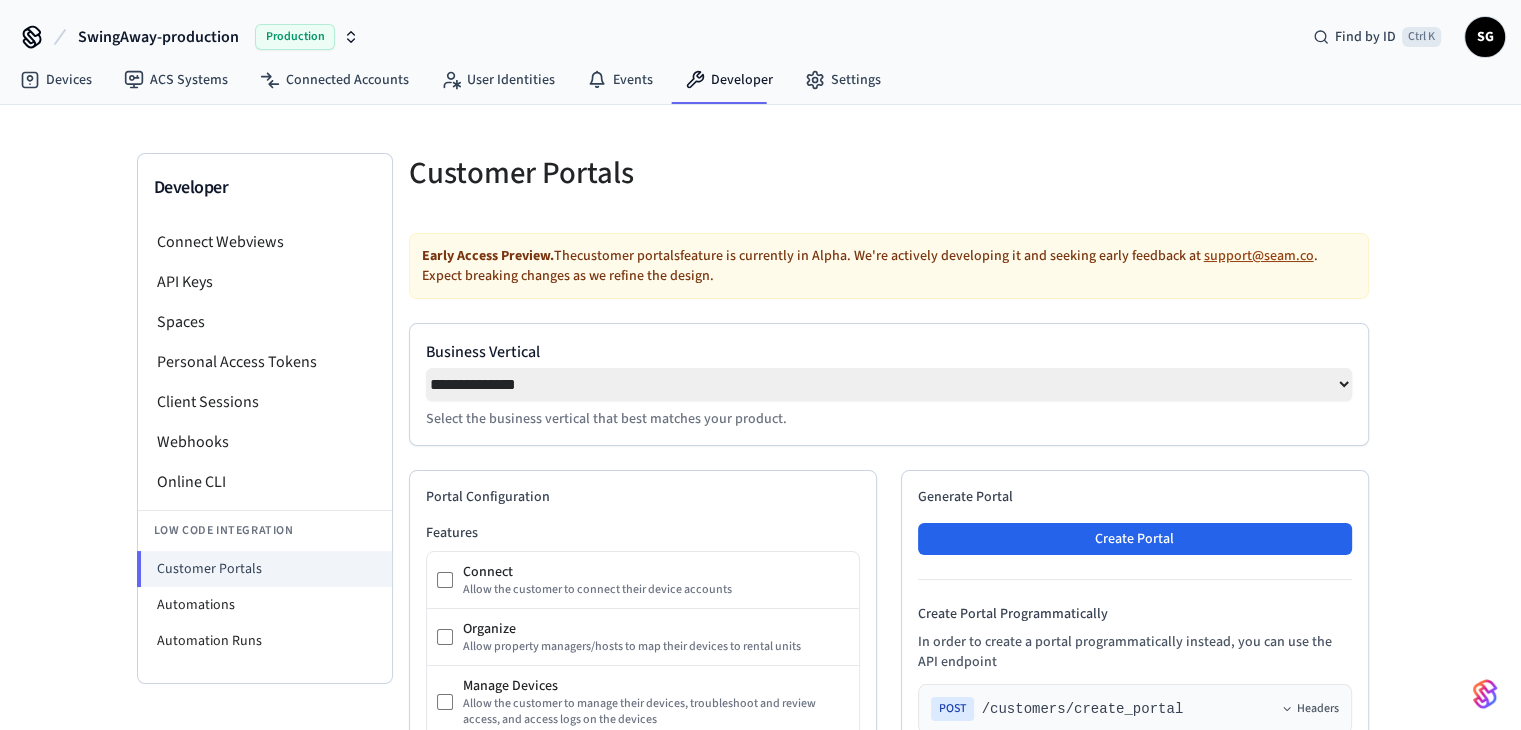 scroll, scrollTop: 100, scrollLeft: 0, axis: vertical 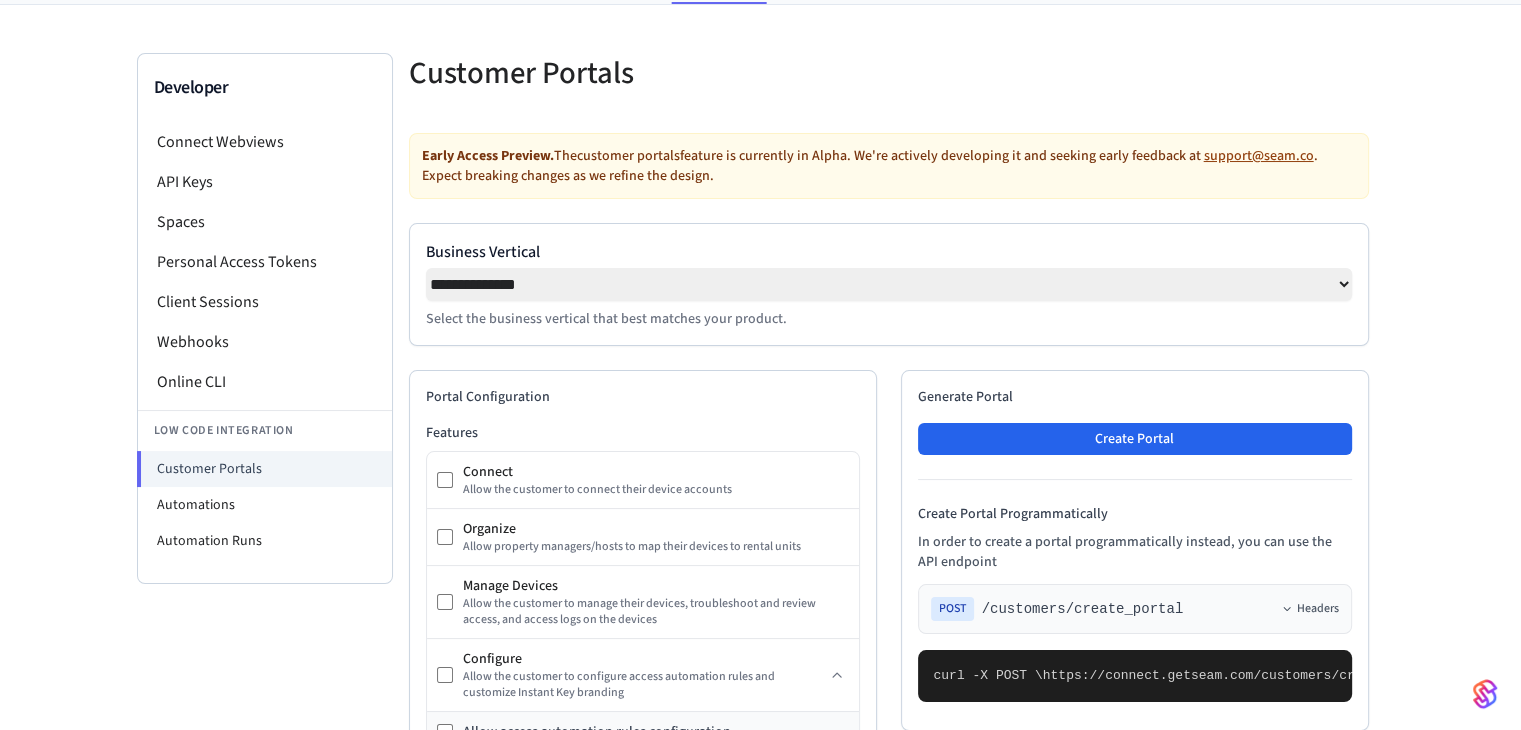 click on "**********" at bounding box center [889, 284] 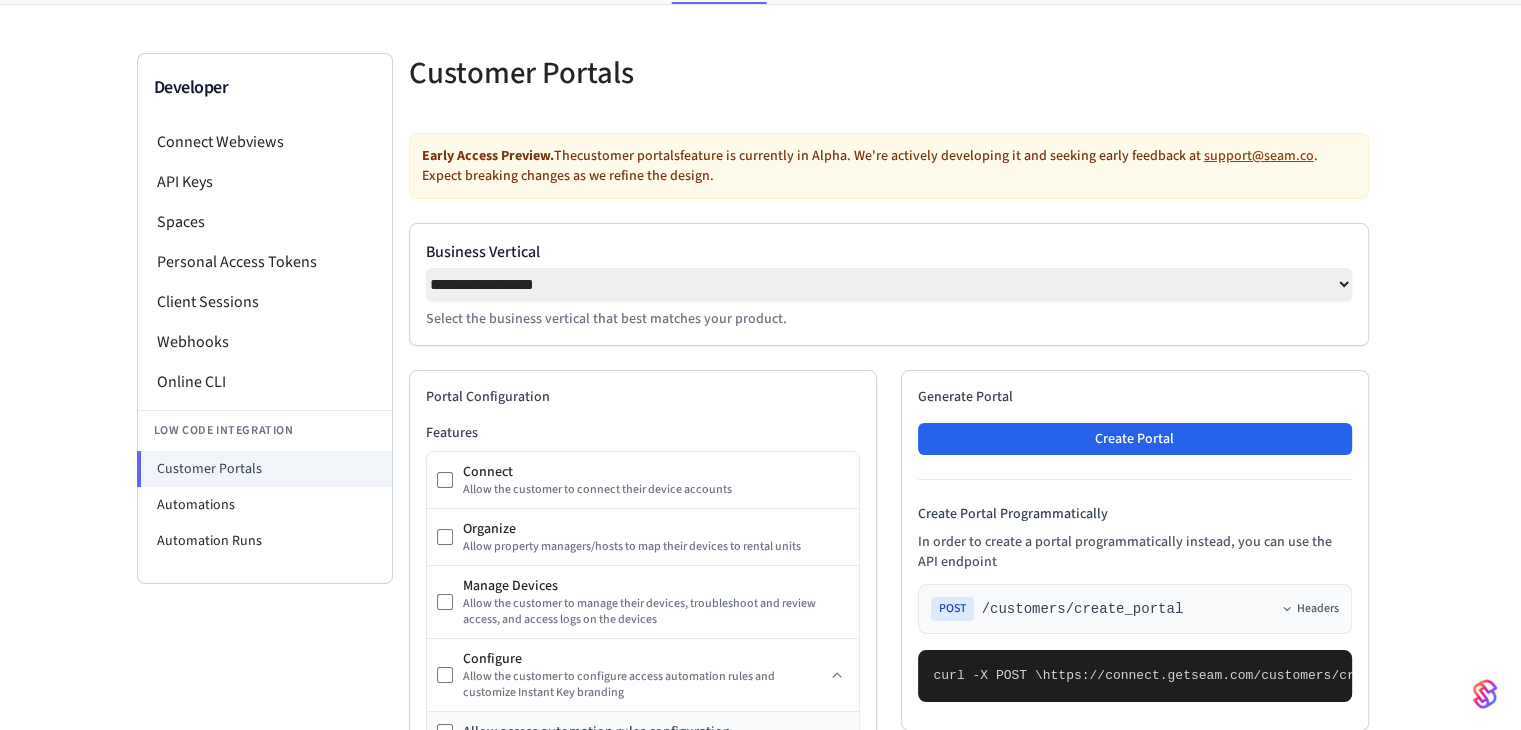 click on "**********" at bounding box center (889, 284) 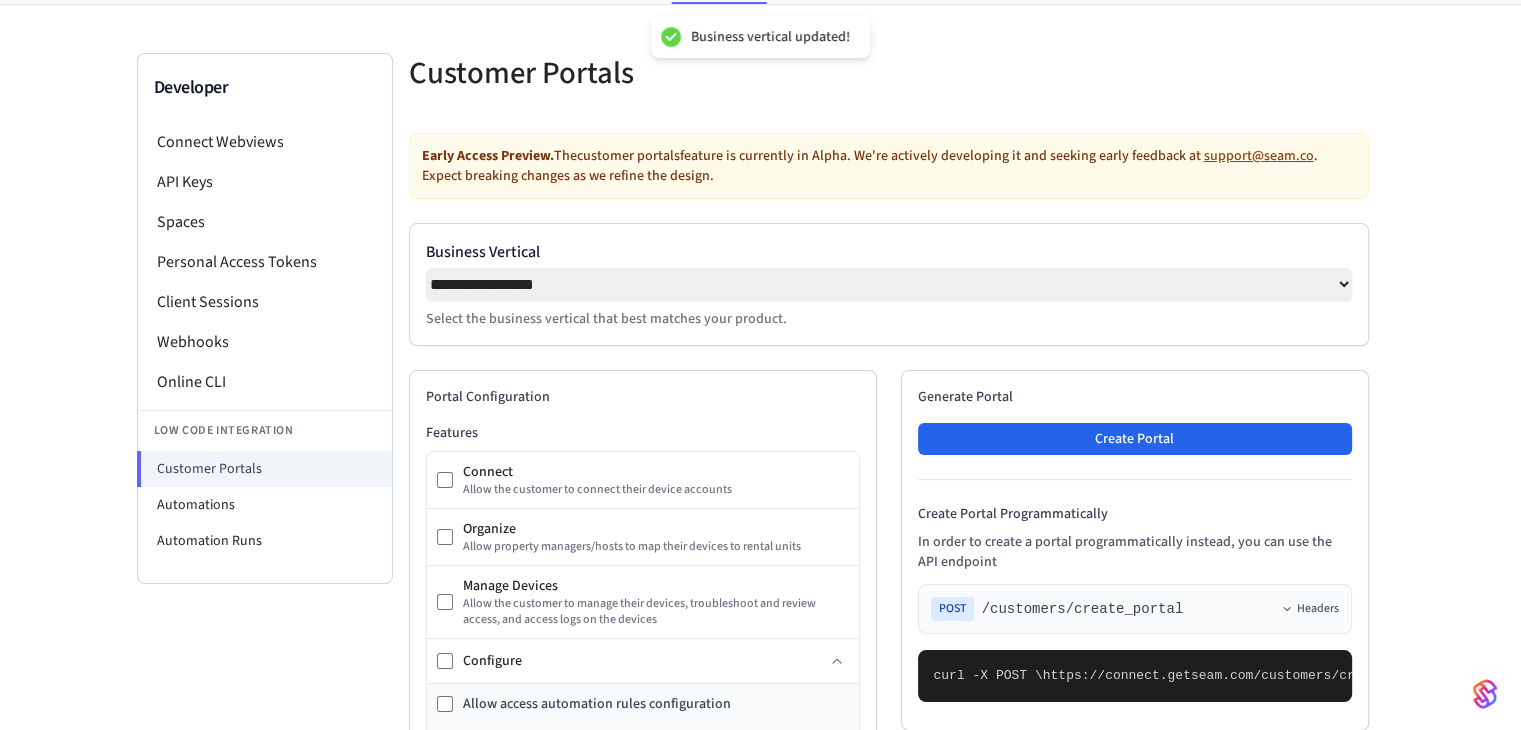 click on "**********" at bounding box center (889, 771) 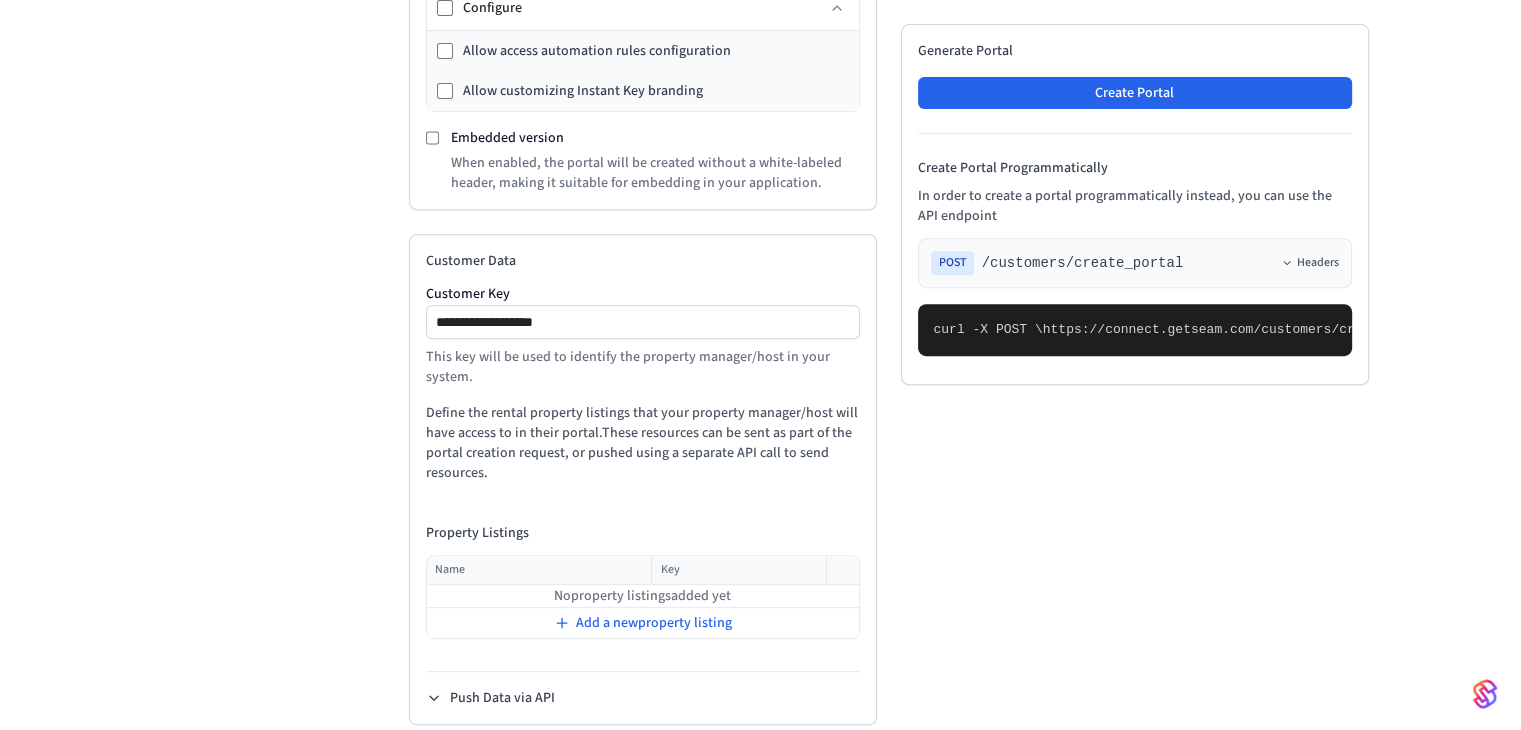 scroll, scrollTop: 783, scrollLeft: 0, axis: vertical 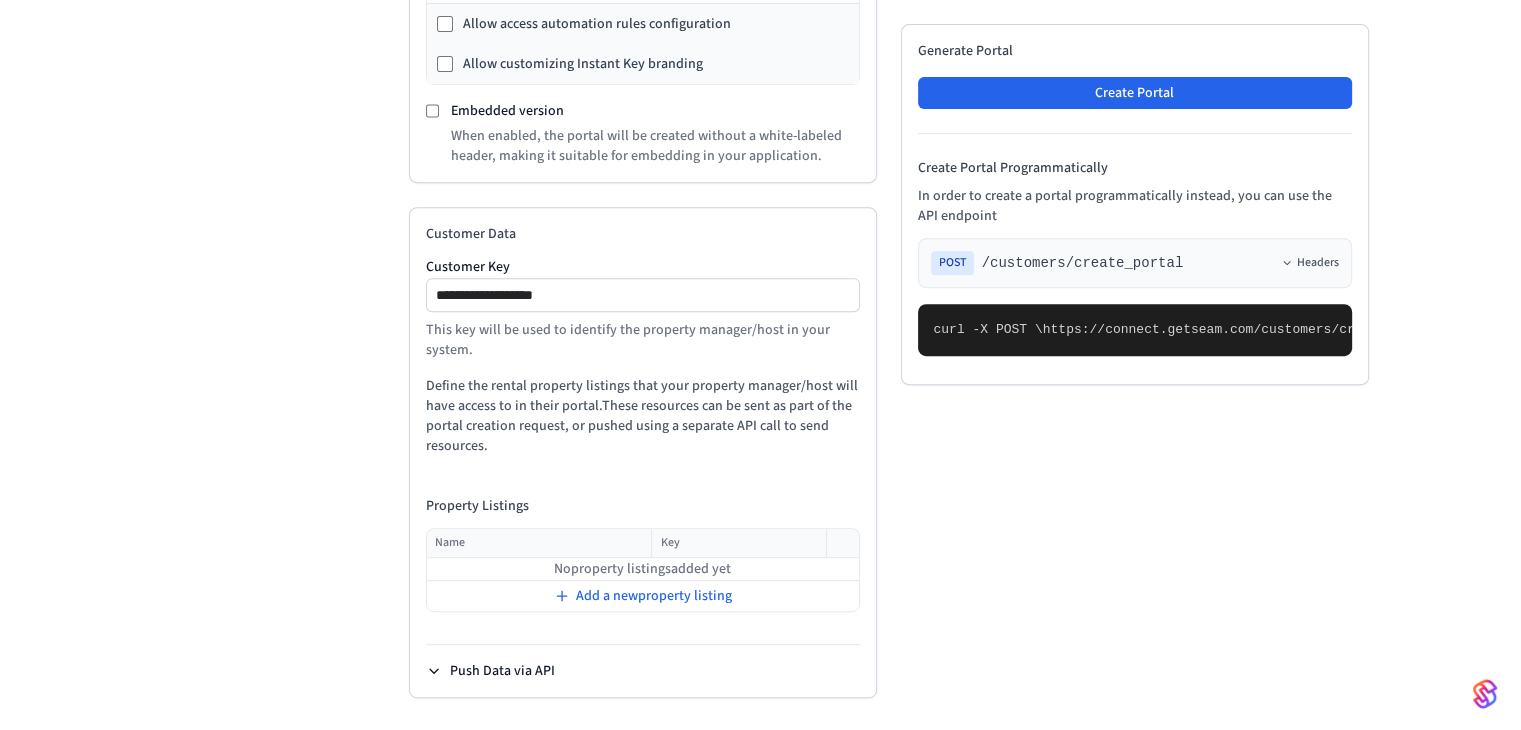 click on "Push Data via API" at bounding box center [490, 671] 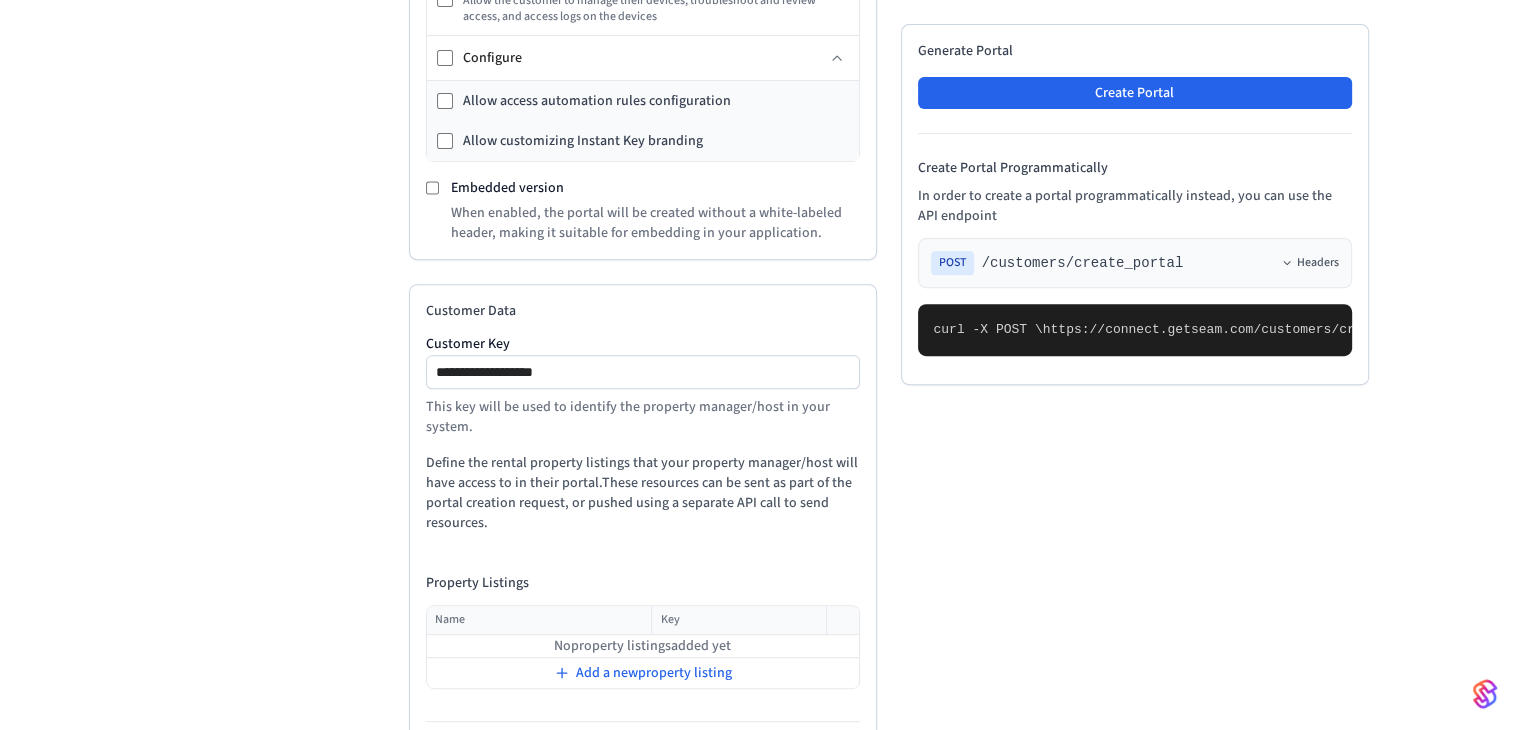 scroll, scrollTop: 728, scrollLeft: 0, axis: vertical 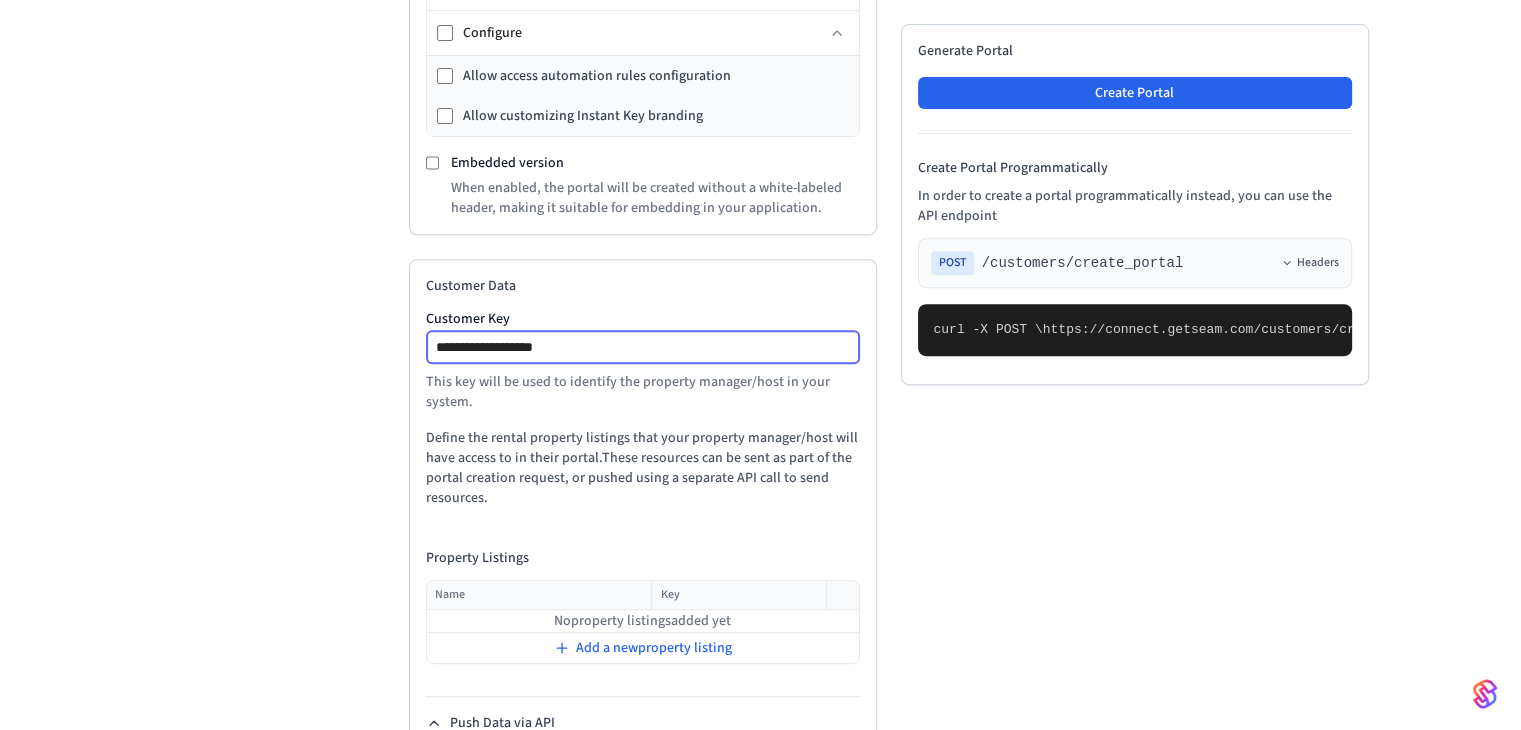 click on "**********" at bounding box center [644, 347] 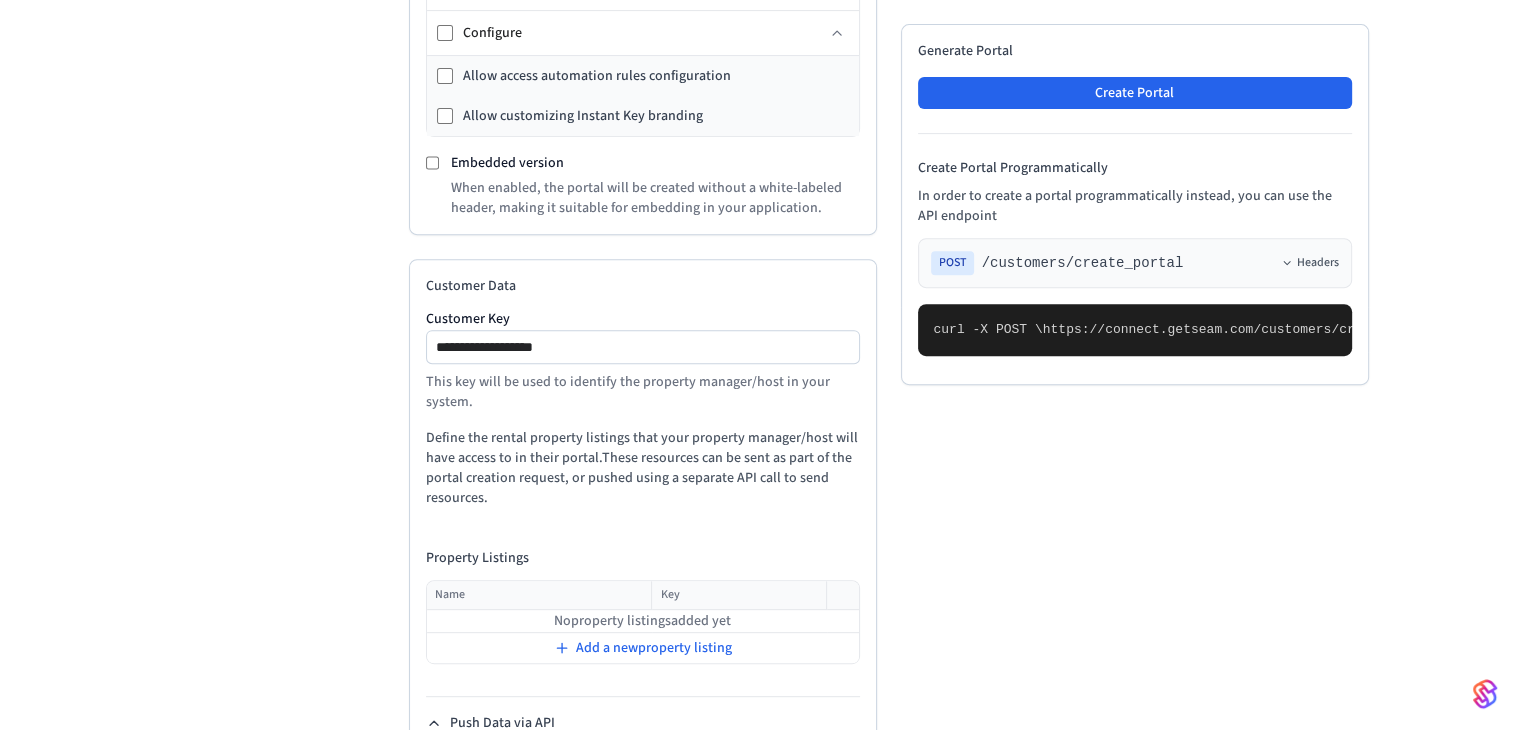 click on "This key will be used to identify the   property manager/host   in your system." at bounding box center [643, 392] 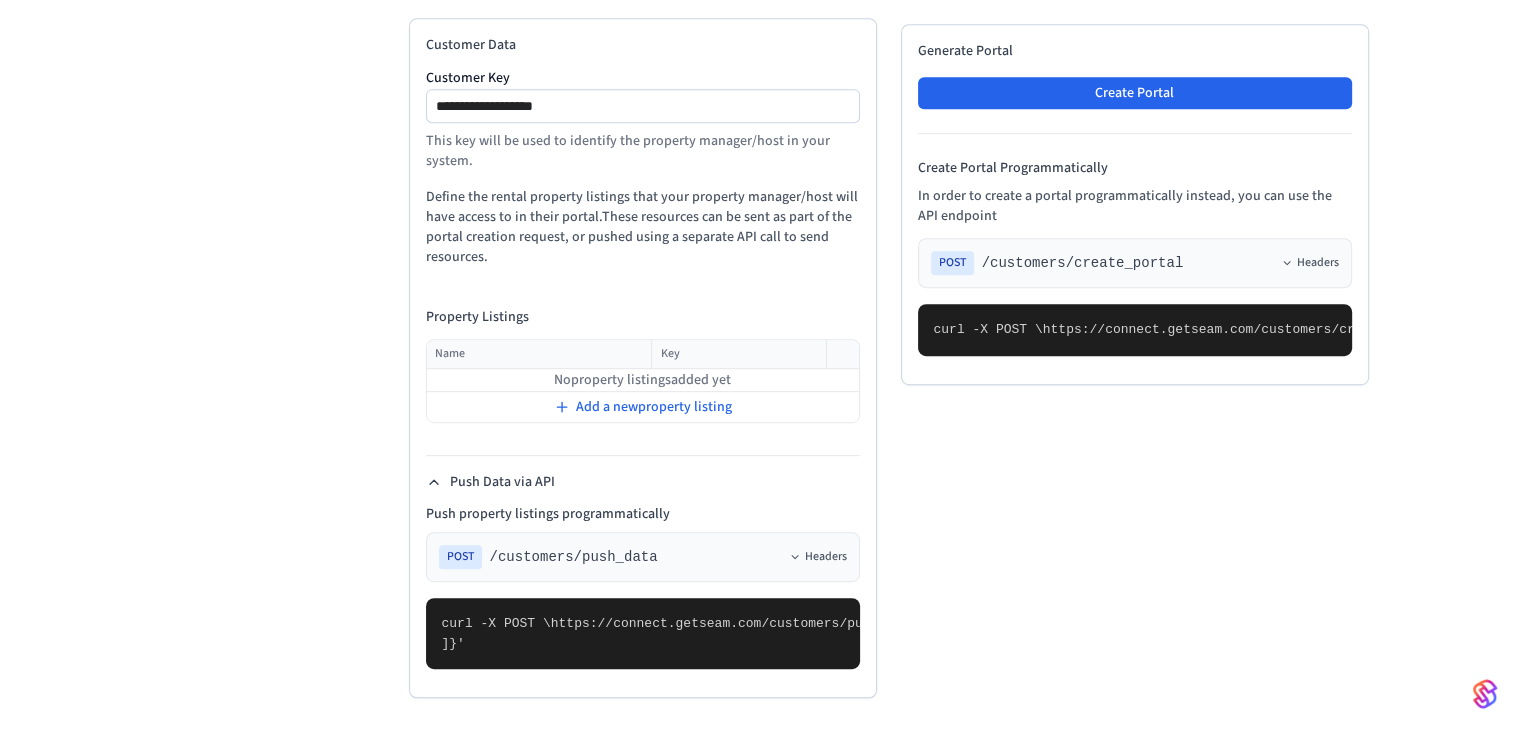 scroll, scrollTop: 1128, scrollLeft: 0, axis: vertical 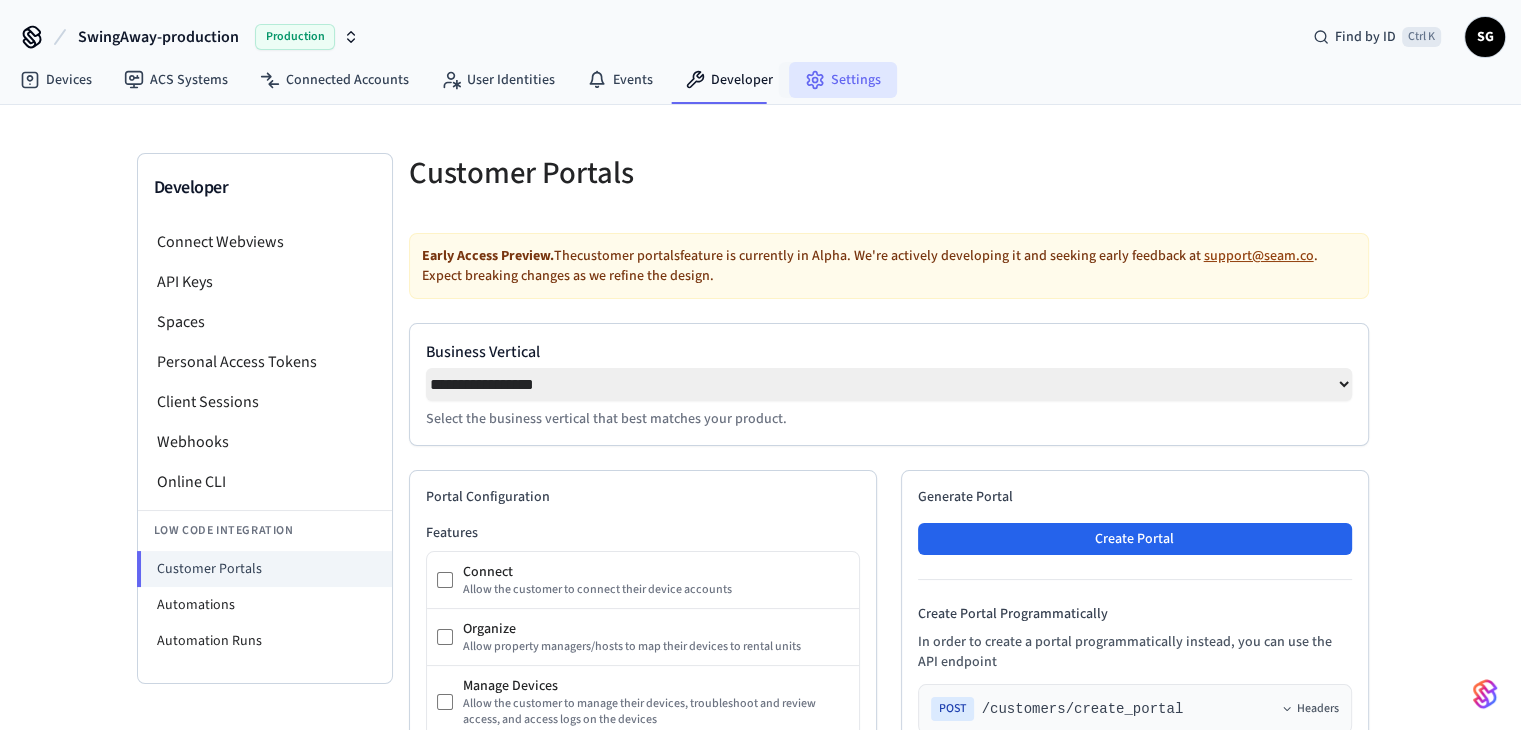click on "Settings" at bounding box center [843, 80] 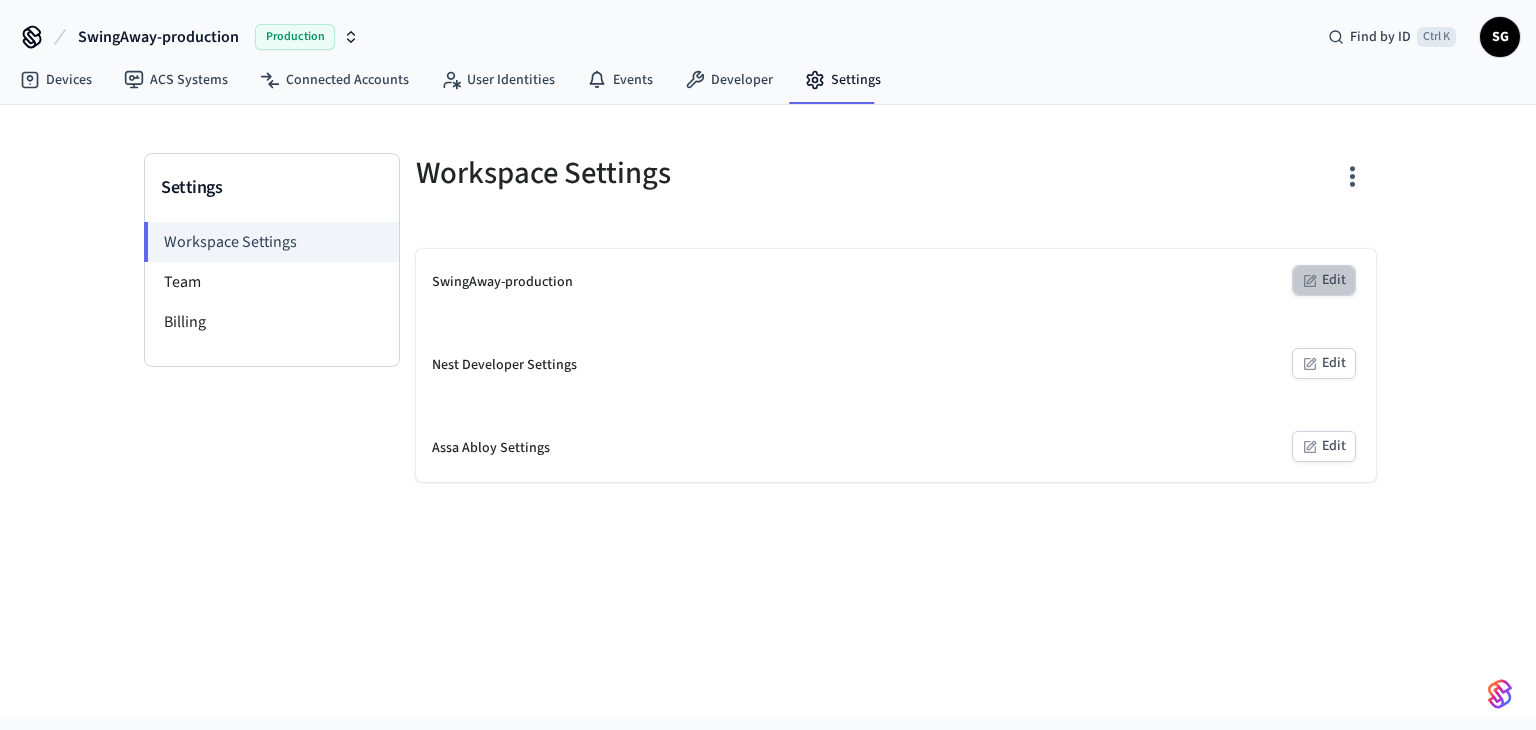 click on "Edit" at bounding box center [1324, 280] 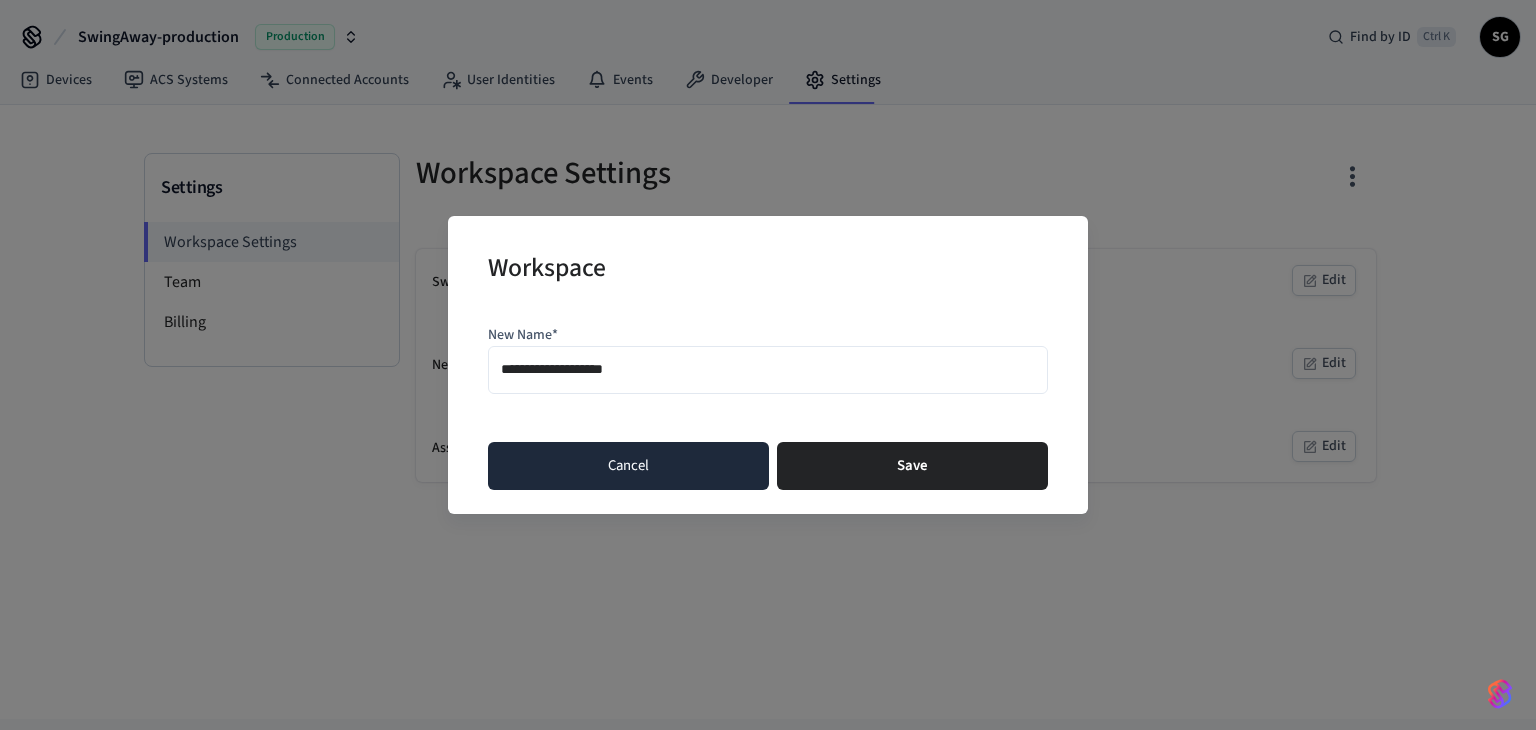 click on "Cancel" at bounding box center [628, 466] 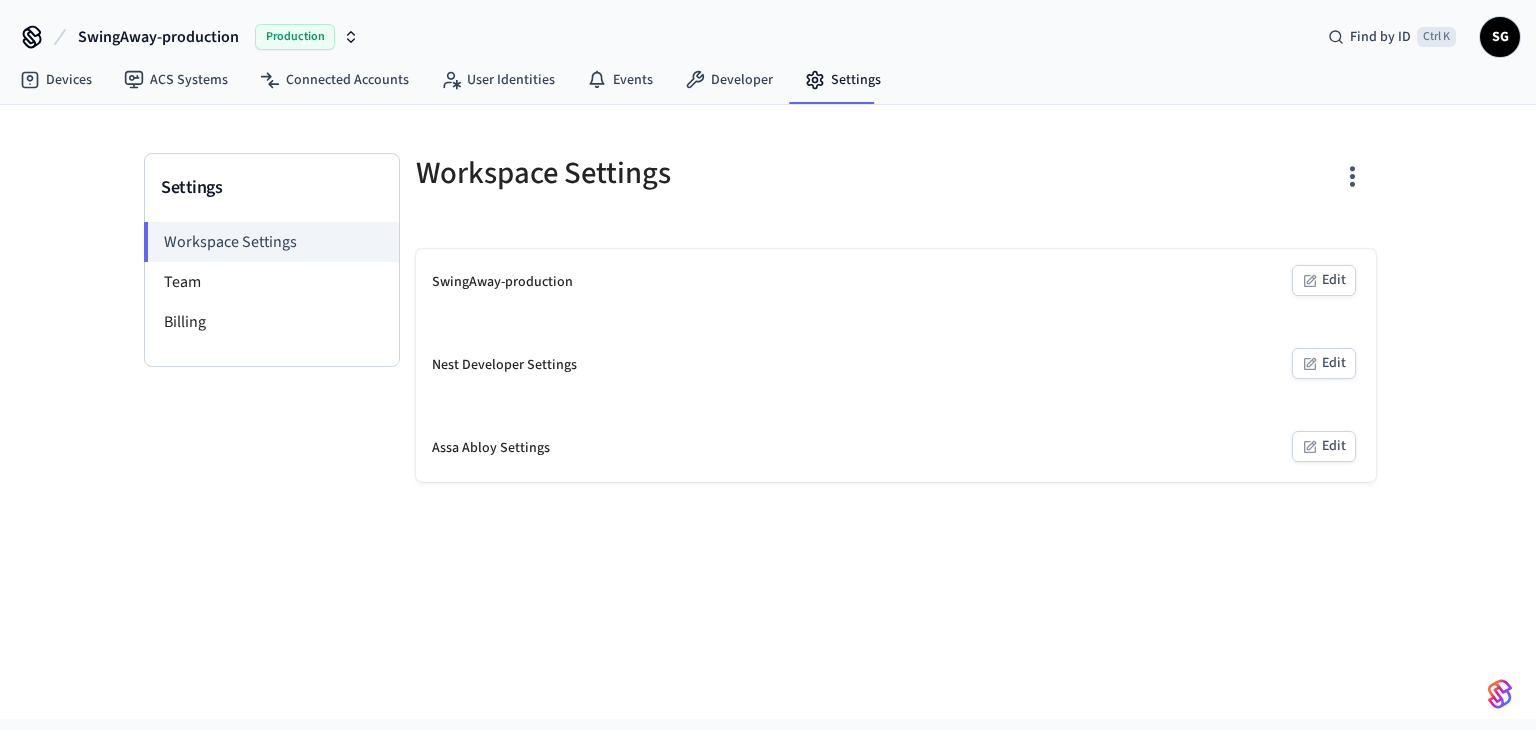 click on "SwingAway-production Edit" at bounding box center [896, 282] 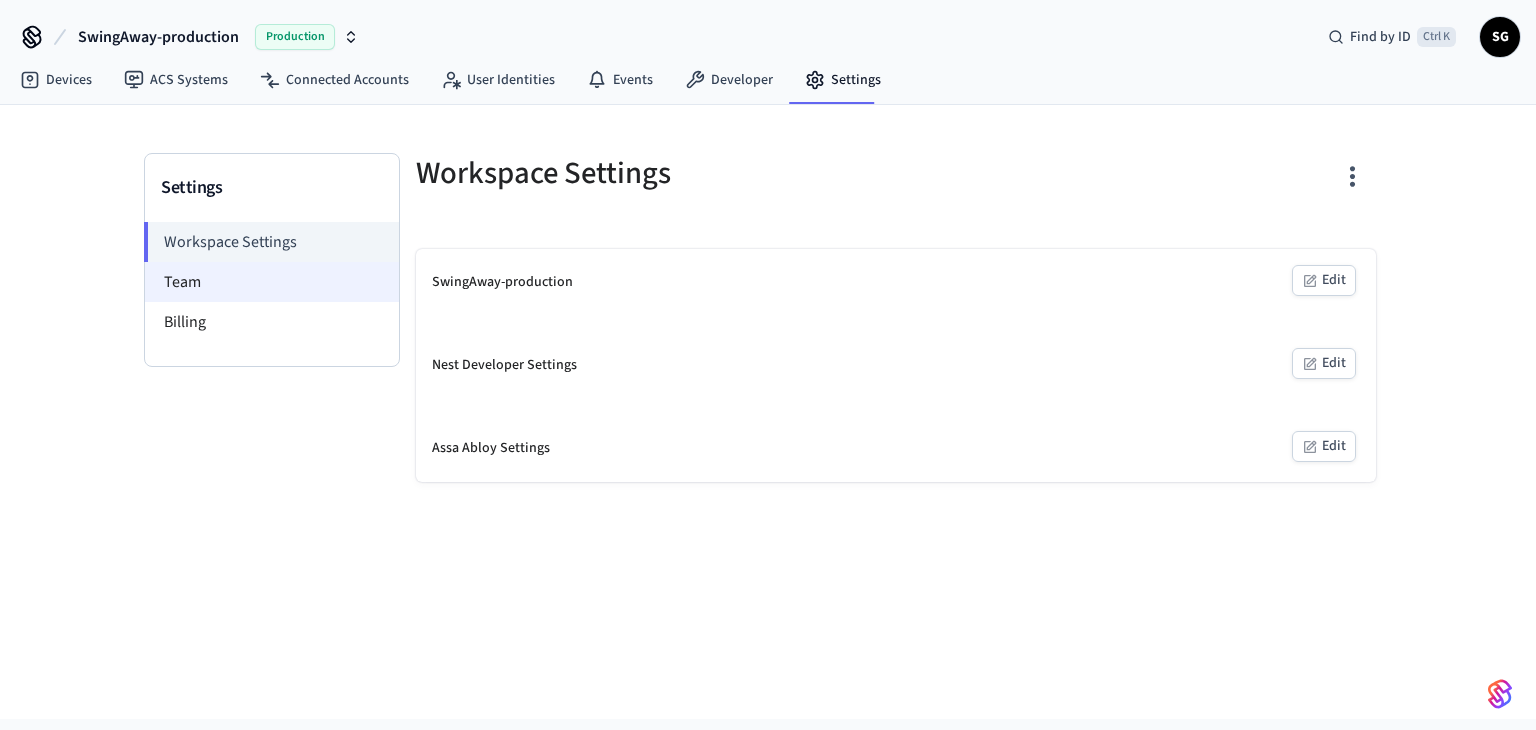 click on "Team" at bounding box center (272, 282) 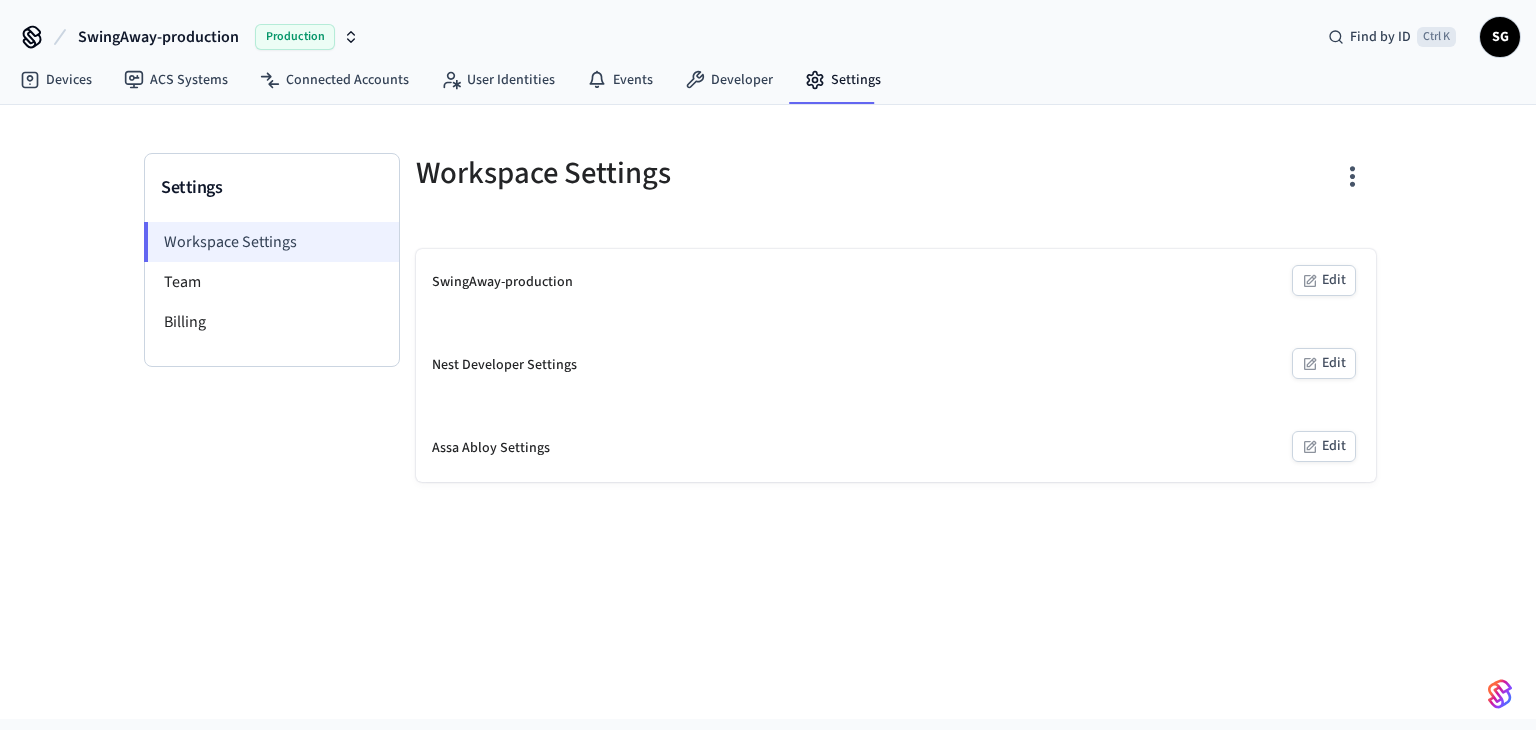 drag, startPoint x: 339, startPoint y: 252, endPoint x: 375, endPoint y: 239, distance: 38.27532 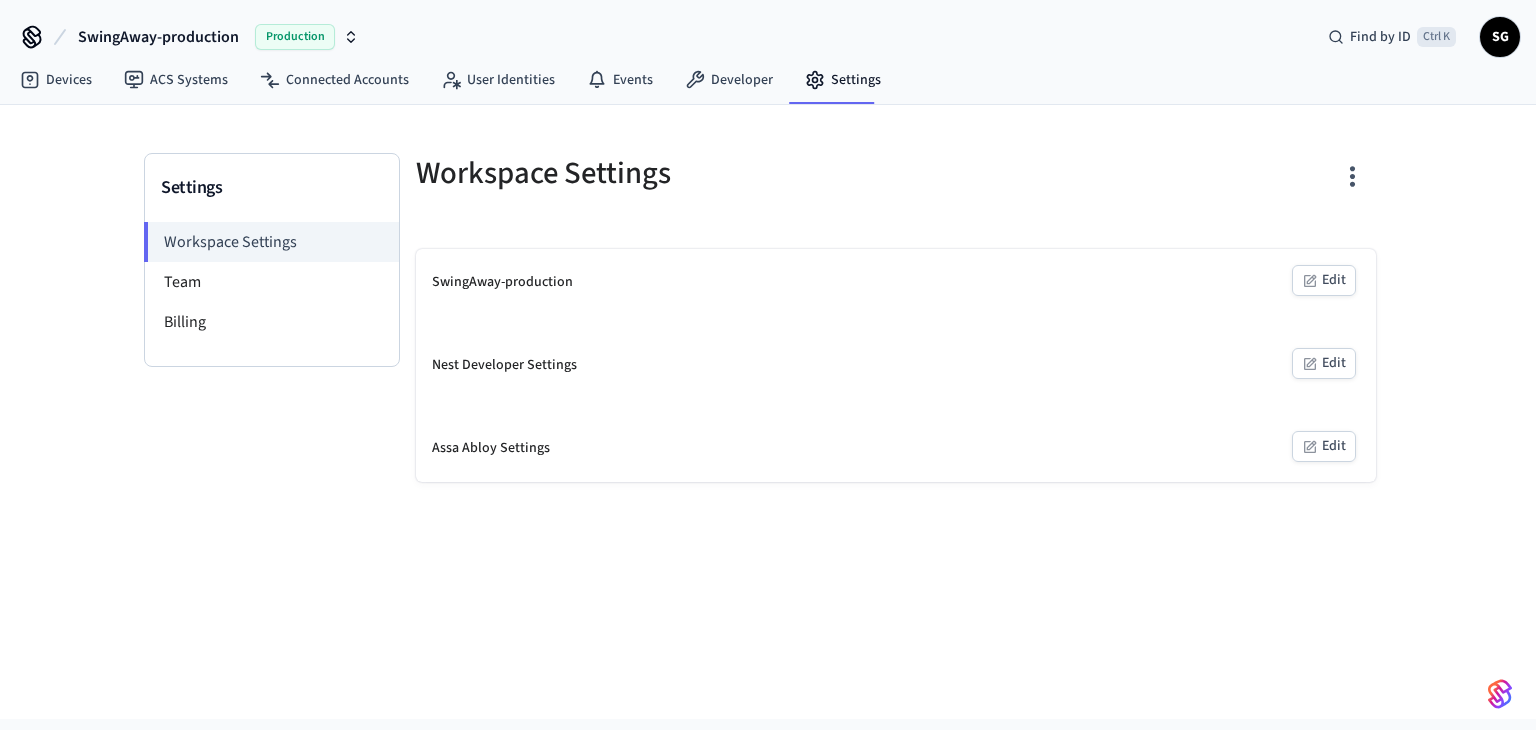 click on "Edit" at bounding box center (1324, 280) 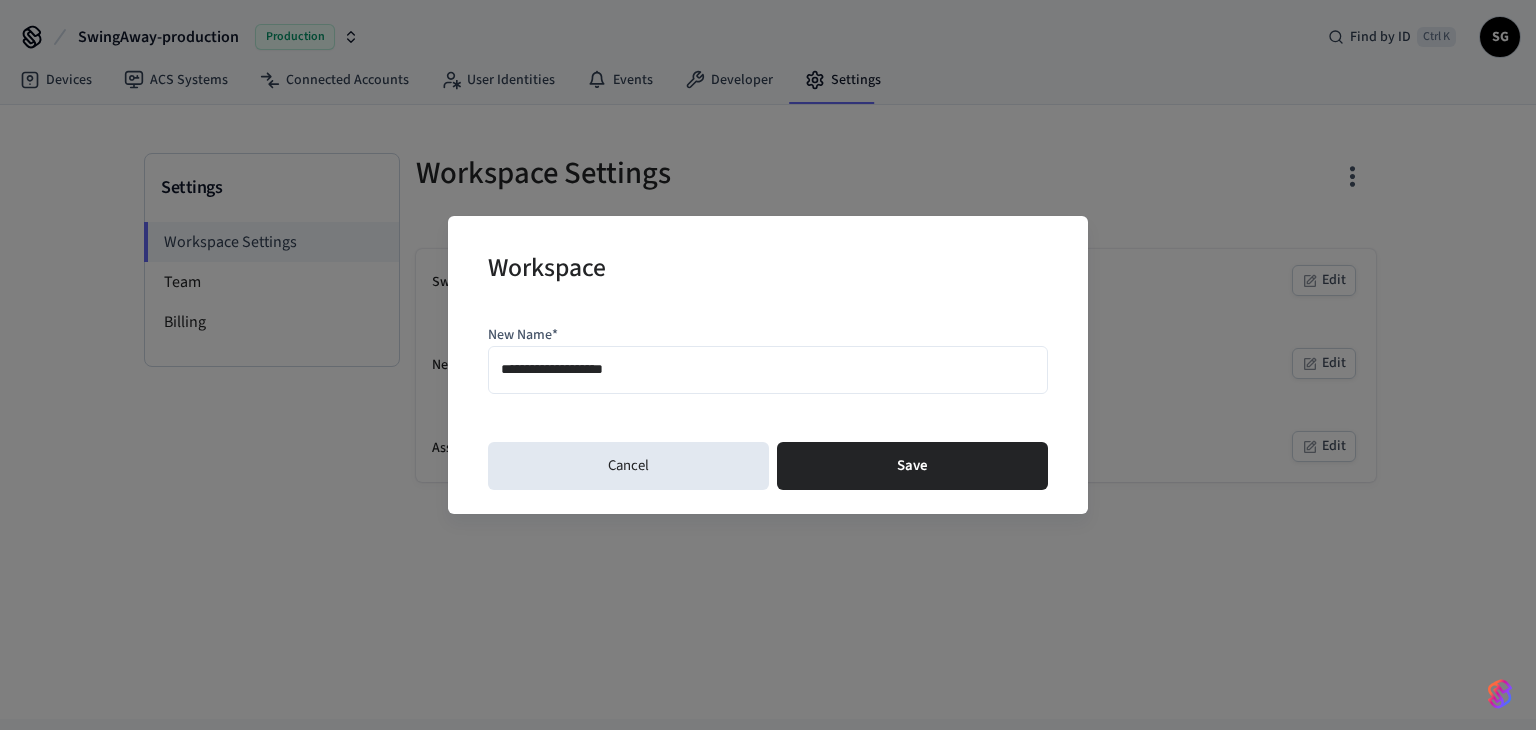 click on "**********" at bounding box center (768, 370) 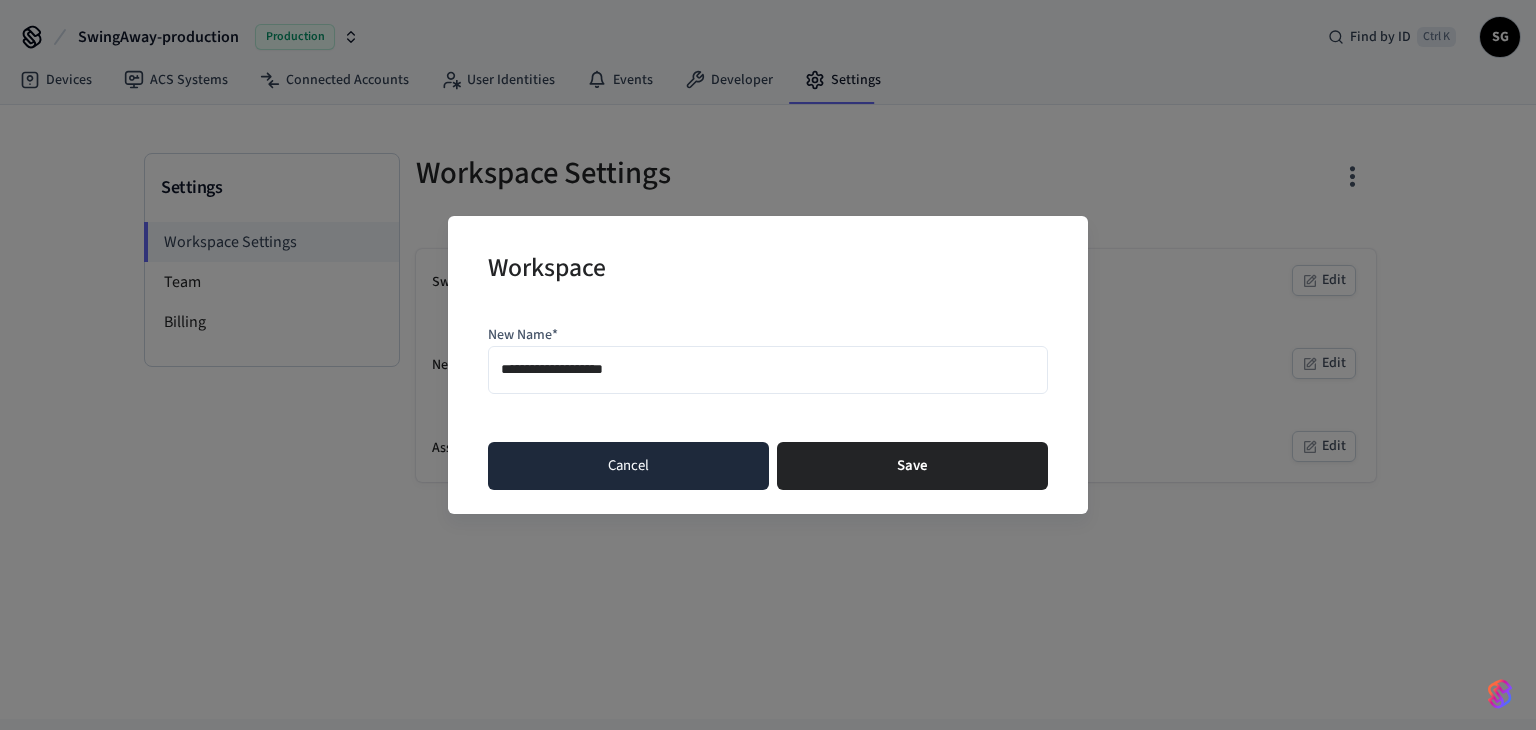 click on "Cancel" at bounding box center [628, 466] 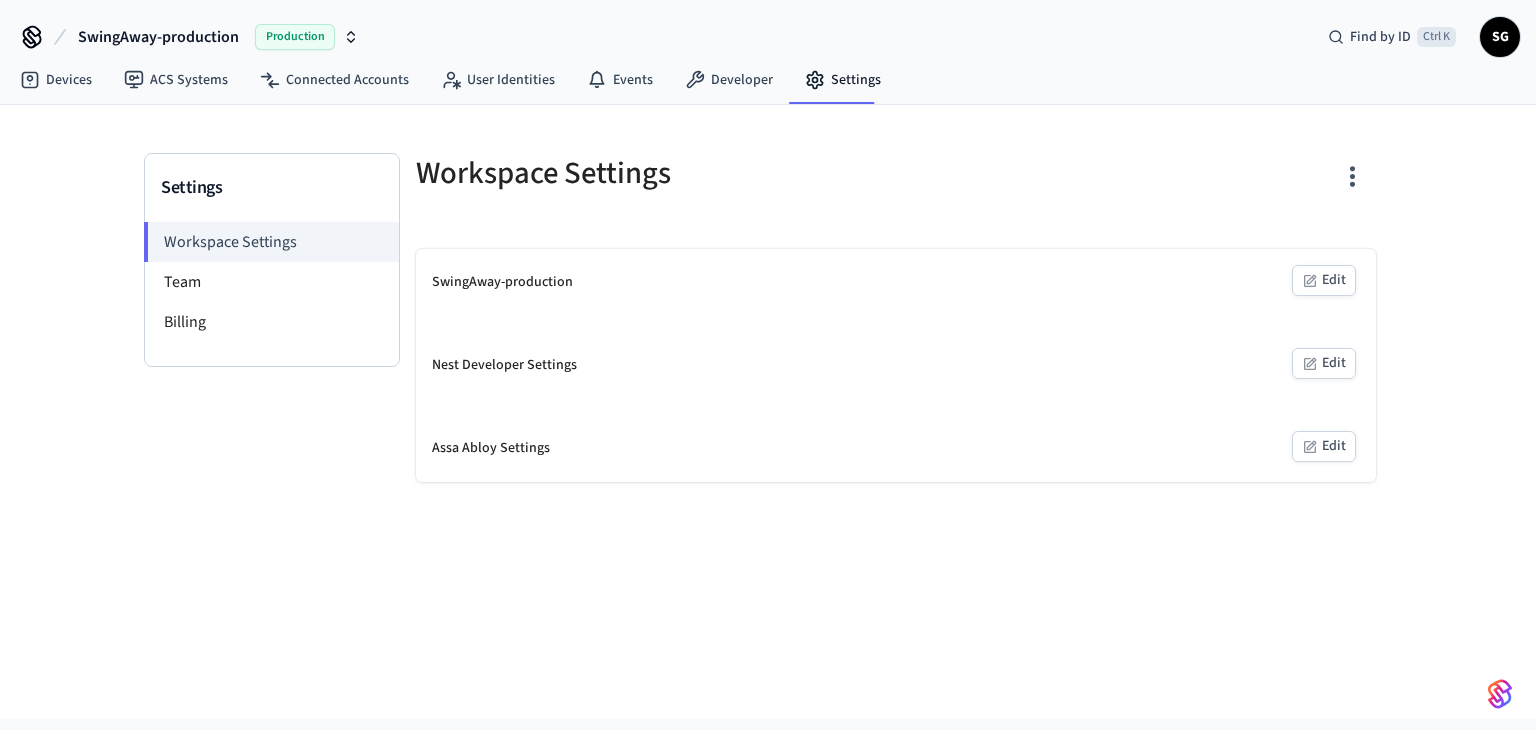 drag, startPoint x: 279, startPoint y: 221, endPoint x: 279, endPoint y: 189, distance: 32 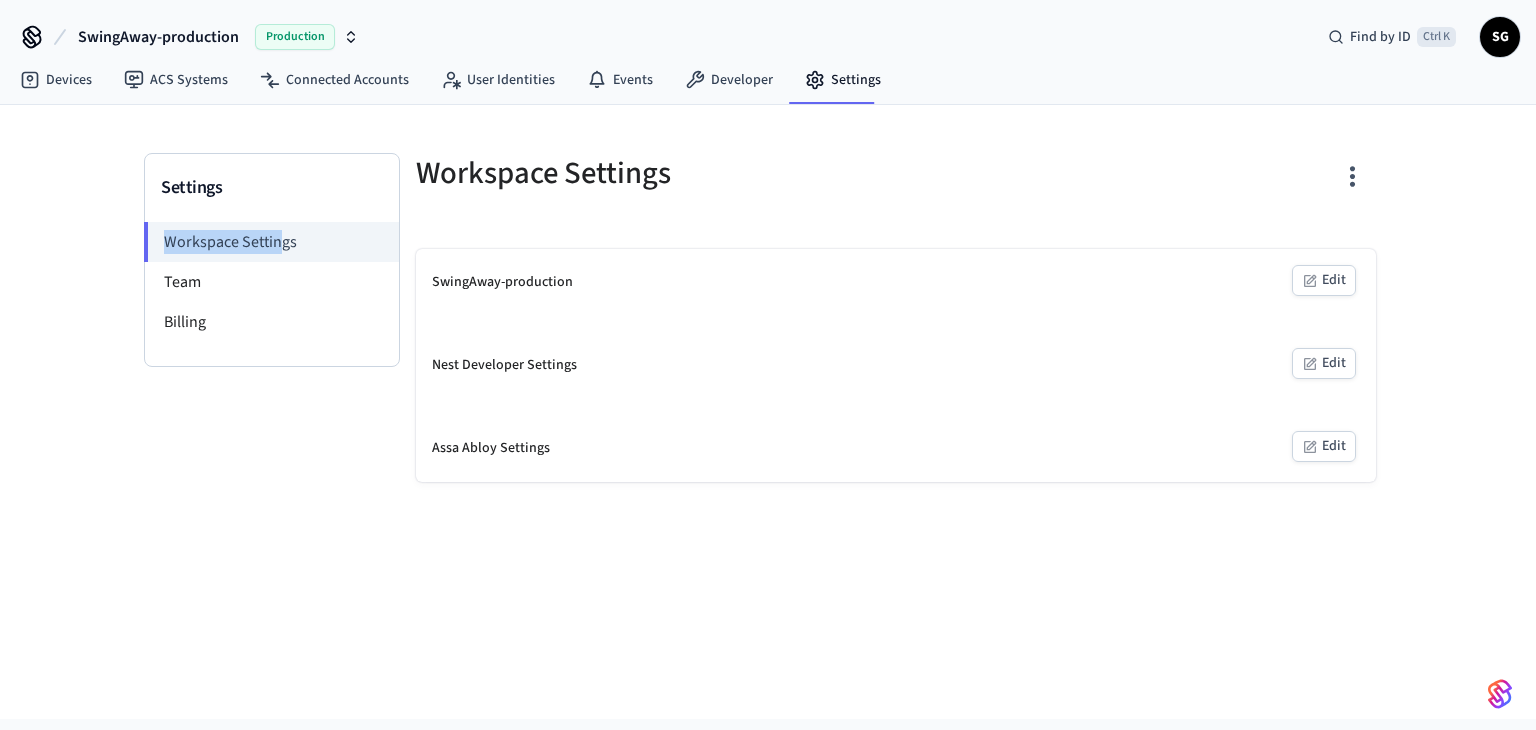 click 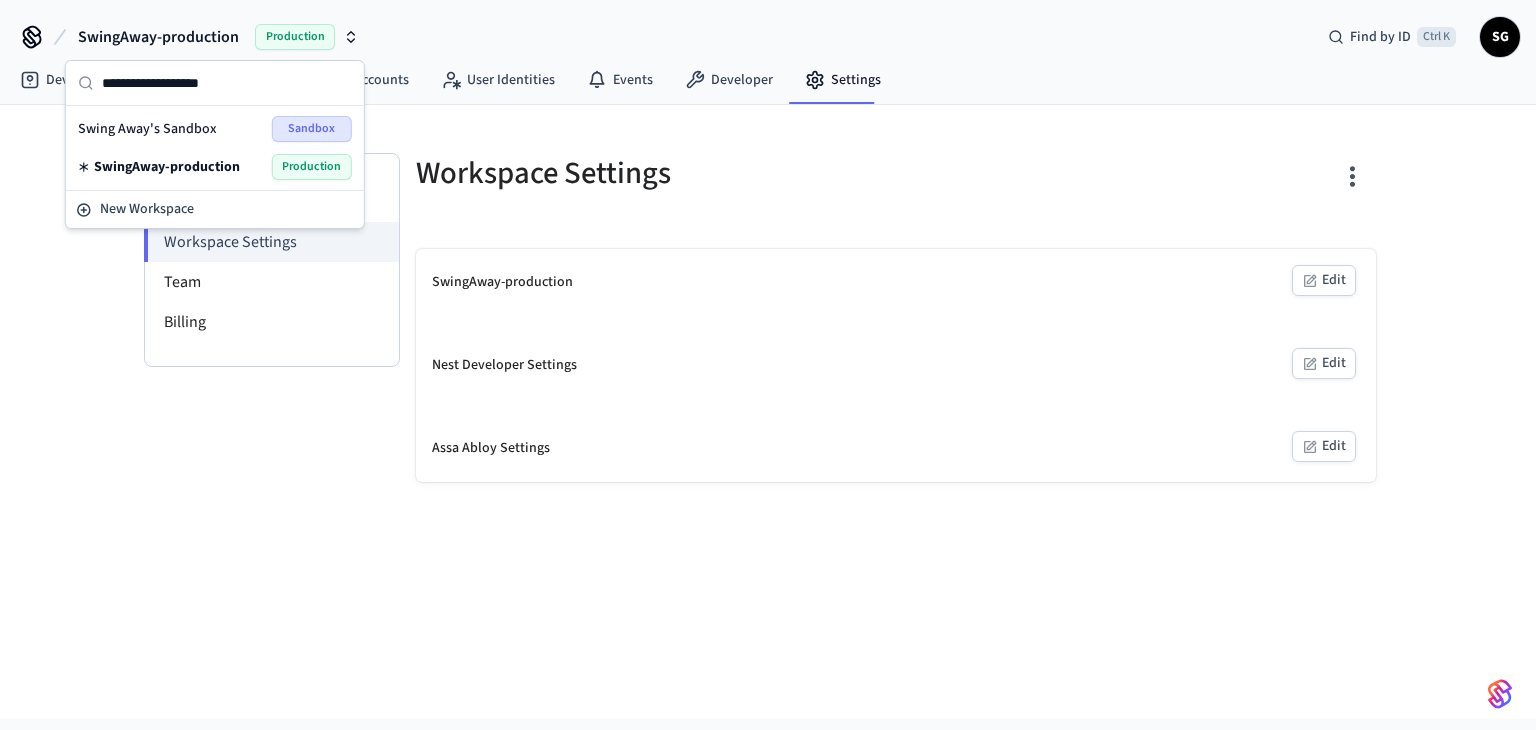 click on "Swing Away's Sandbox" at bounding box center (147, 129) 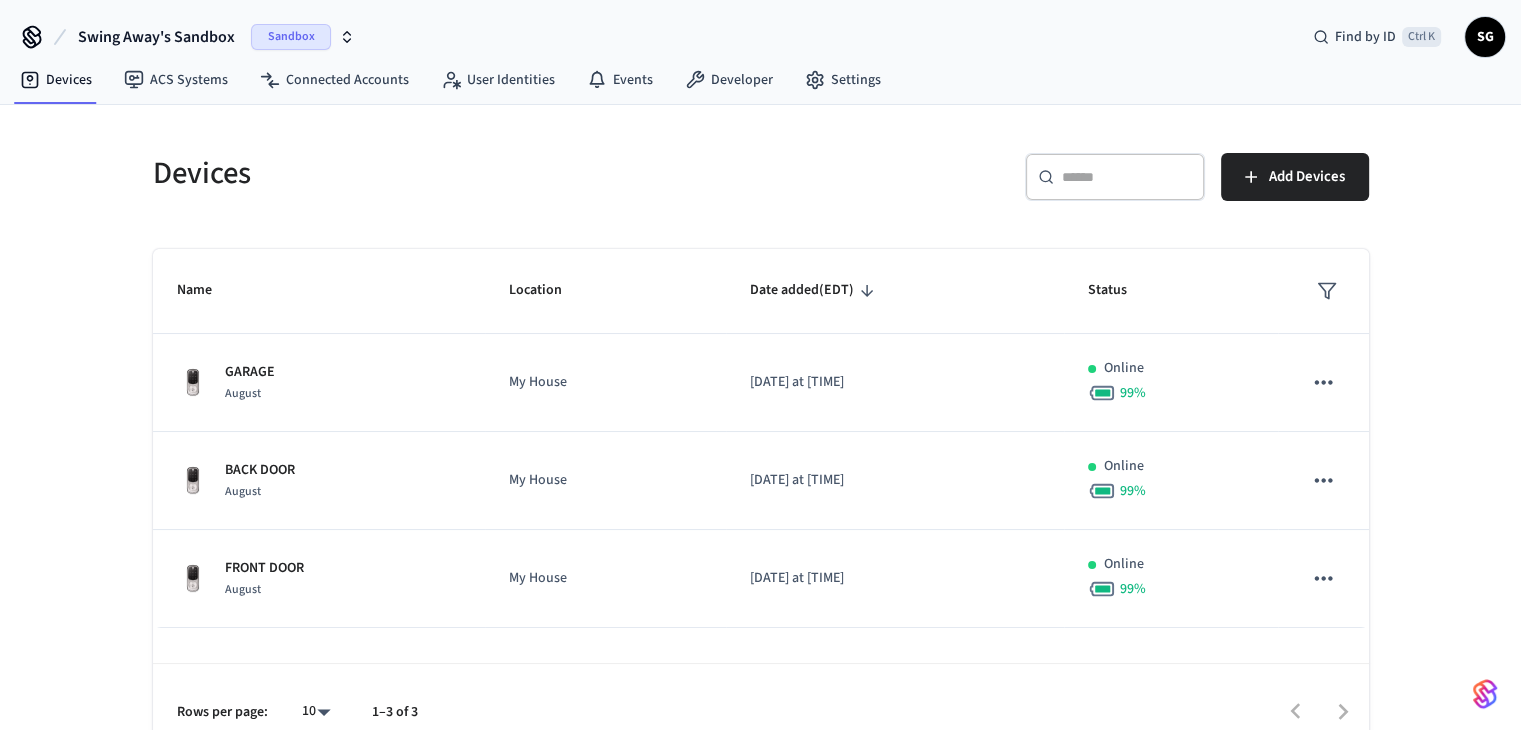 click 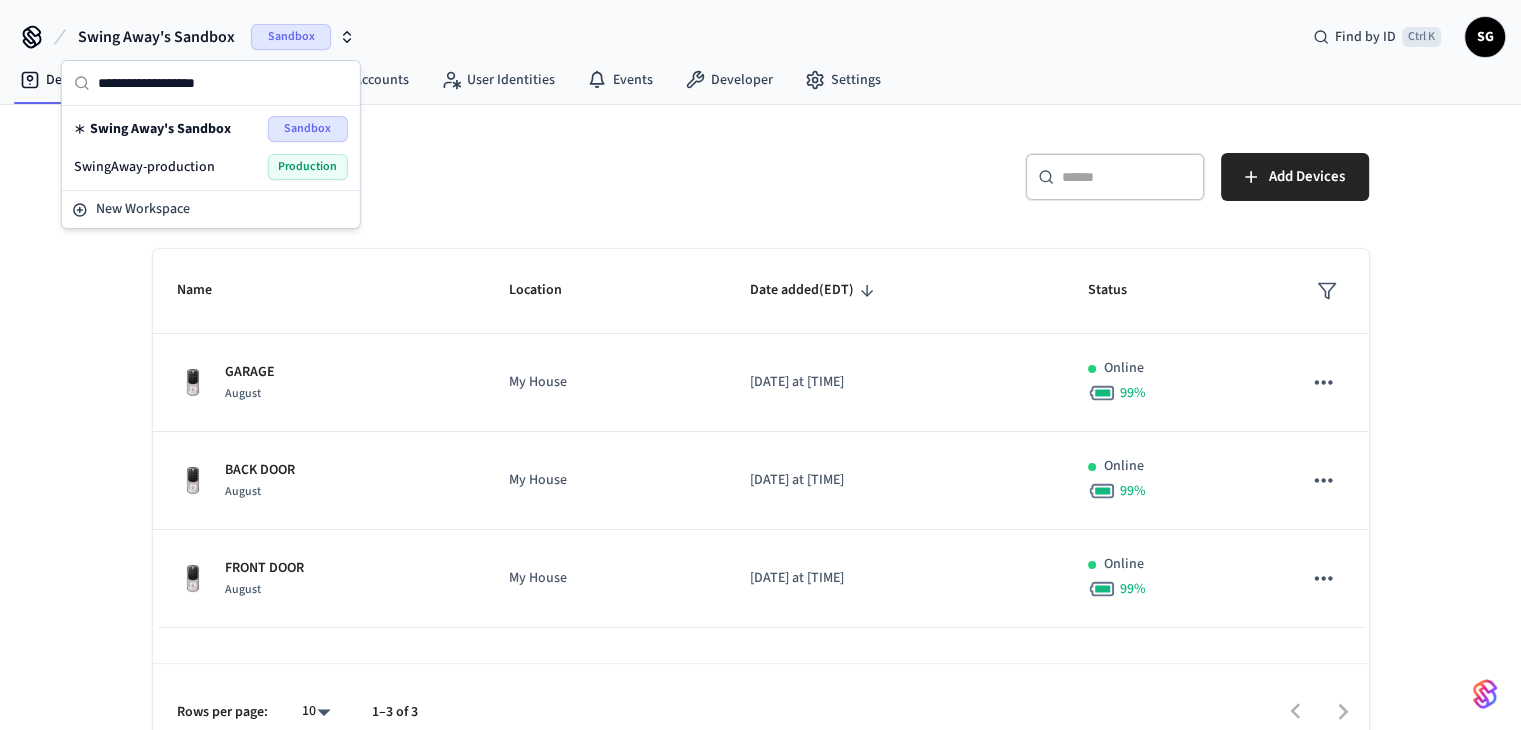 click on "SwingAway-production" at bounding box center (144, 167) 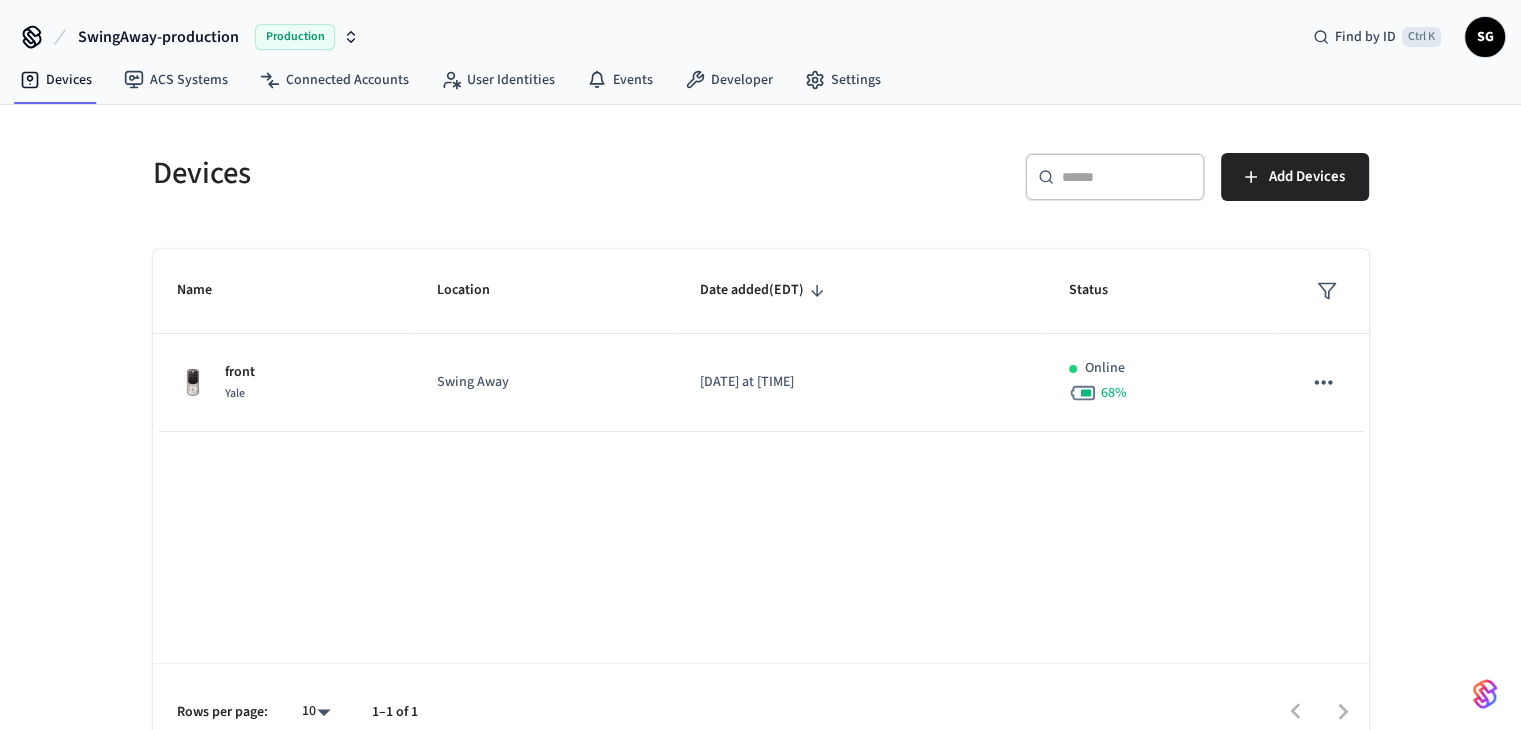 type 